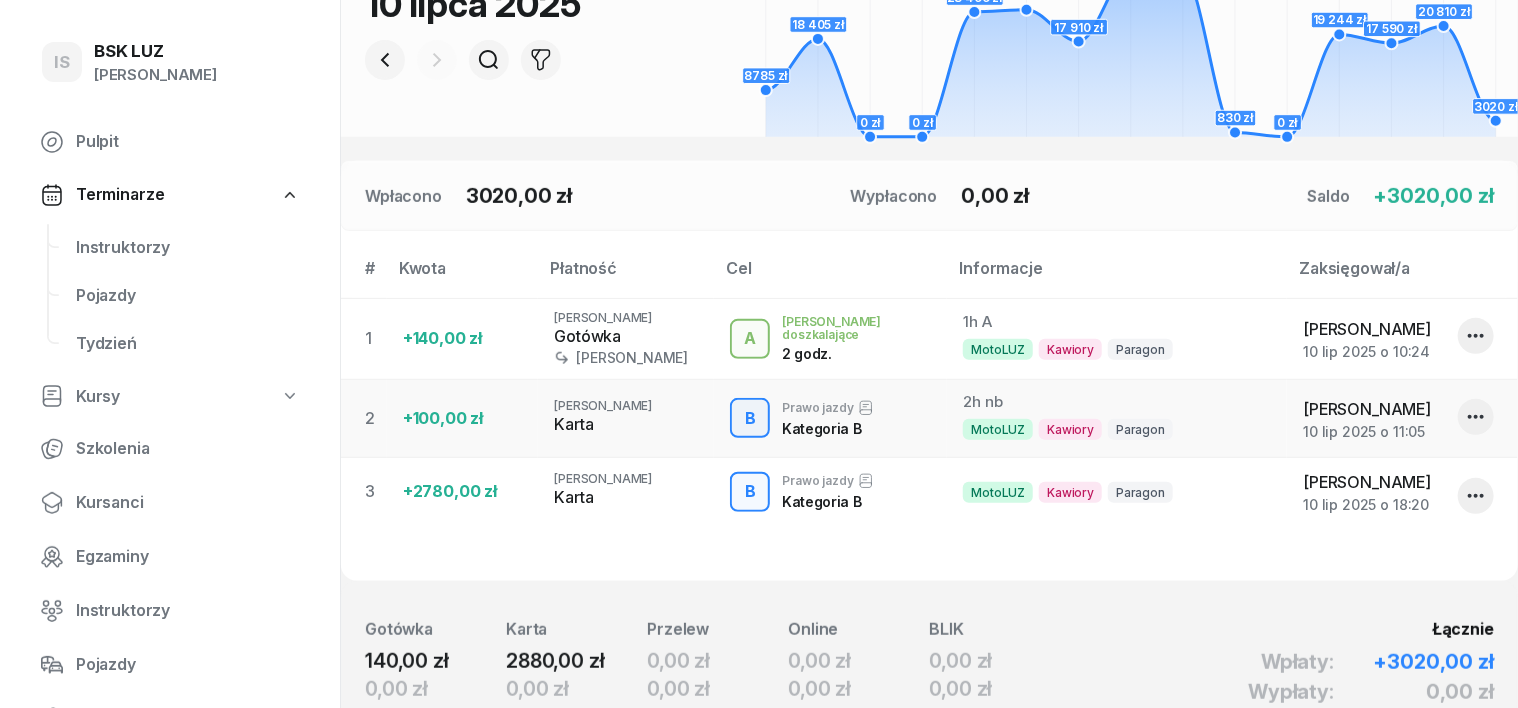 scroll, scrollTop: 375, scrollLeft: 0, axis: vertical 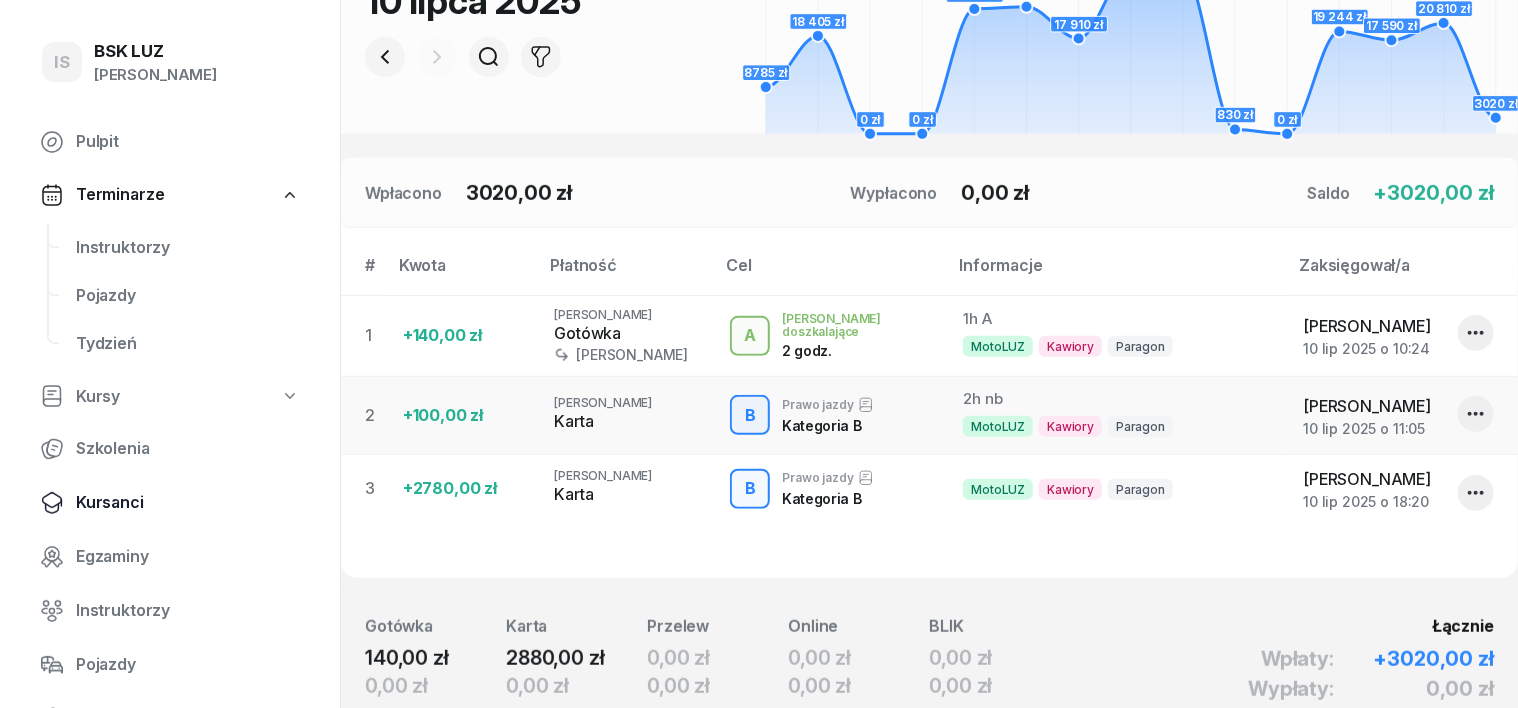 click on "Kursanci" at bounding box center [188, 503] 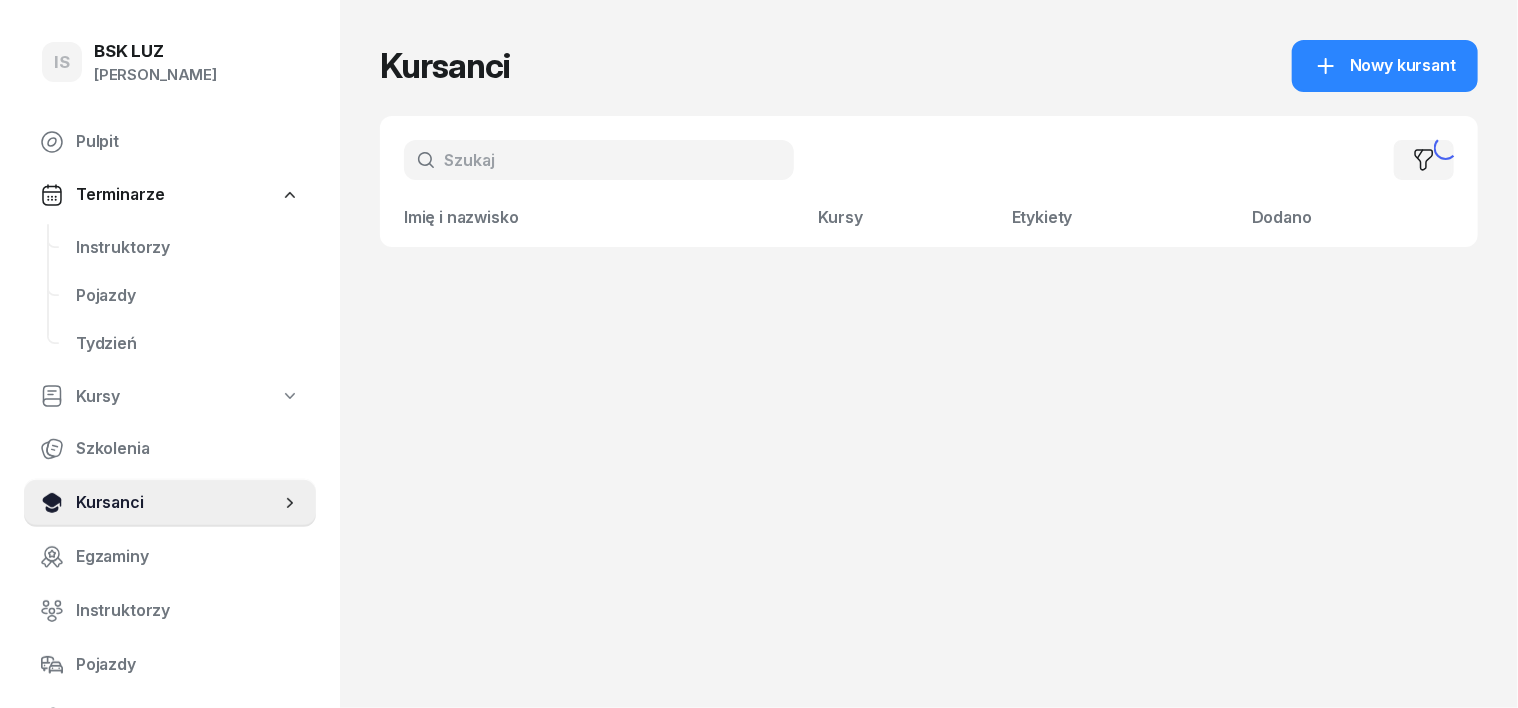 scroll, scrollTop: 0, scrollLeft: 0, axis: both 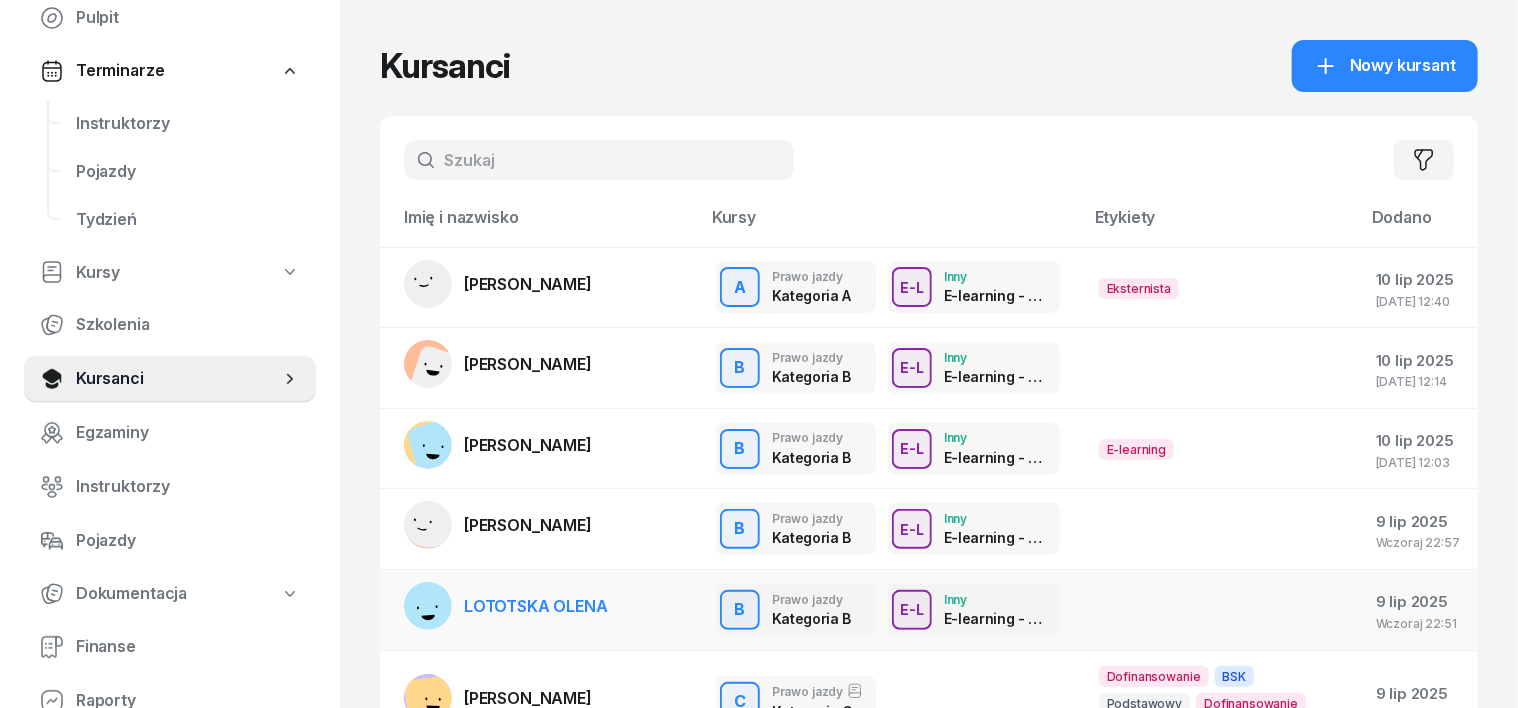 click 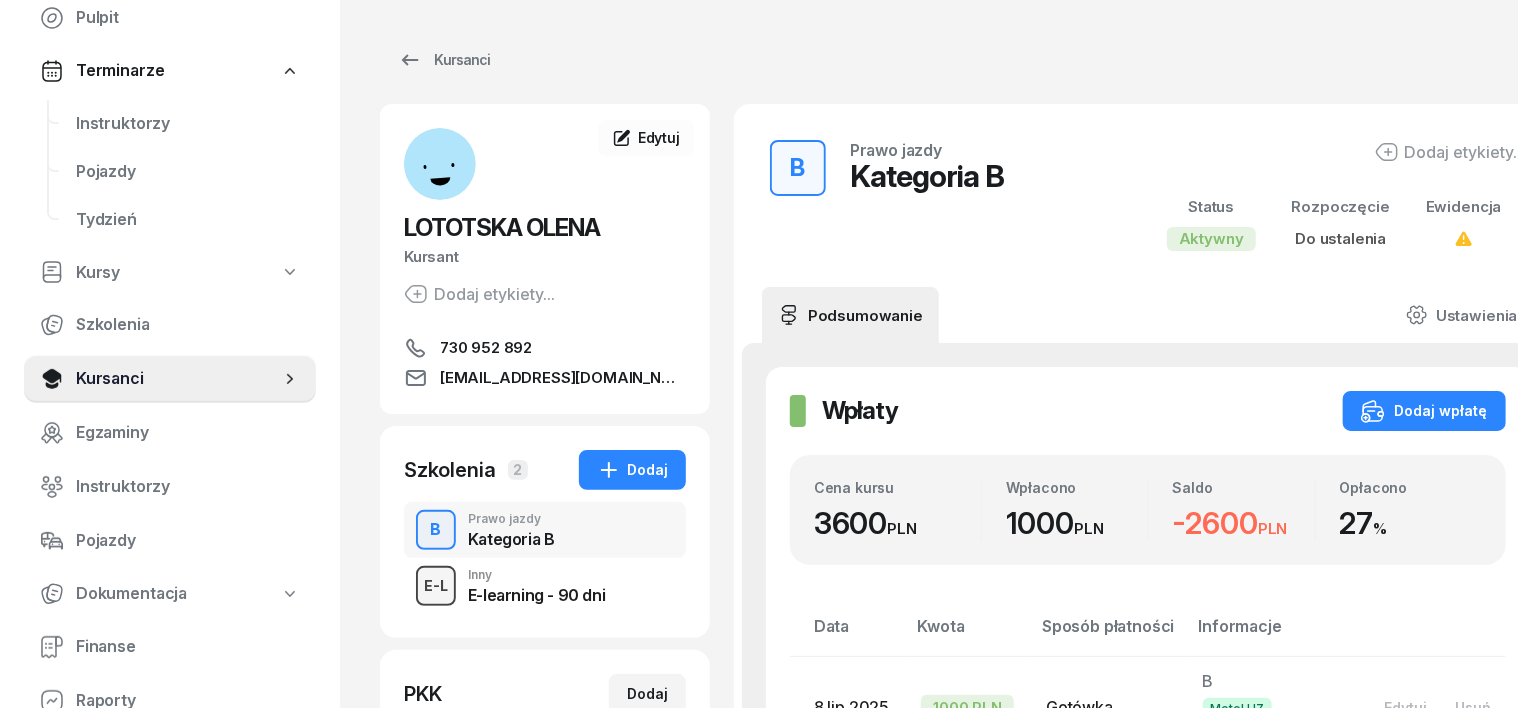 click on "E-L" at bounding box center [436, 585] 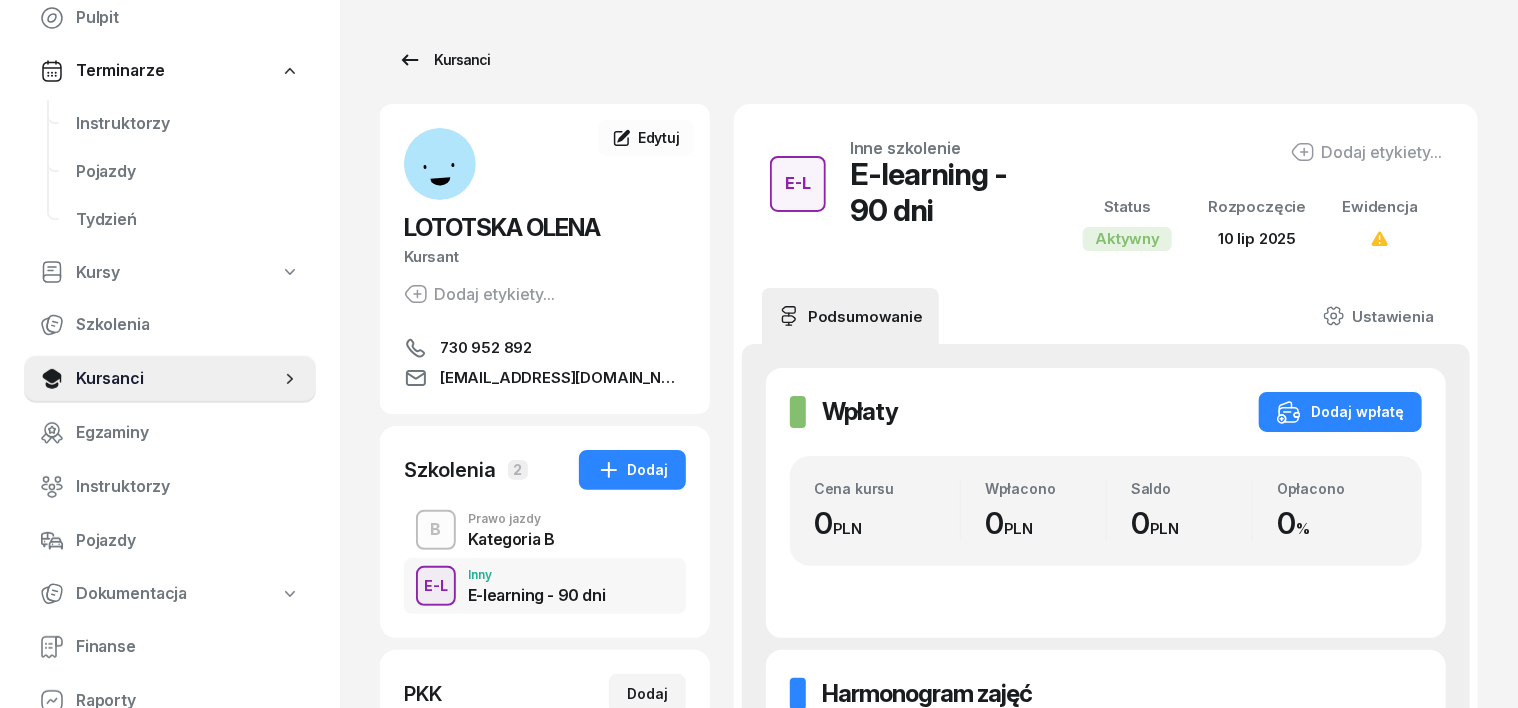 click on "Kursanci" at bounding box center (444, 60) 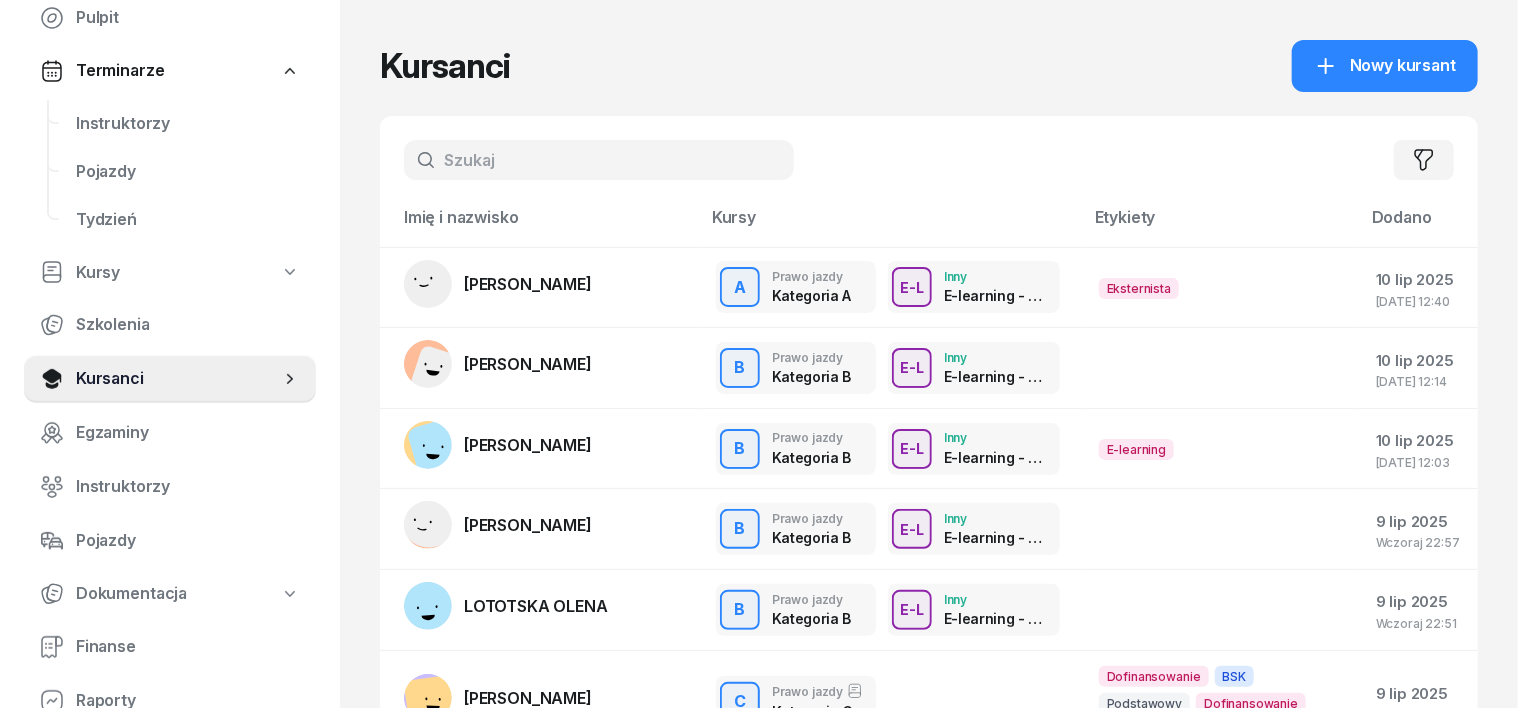 click at bounding box center (599, 160) 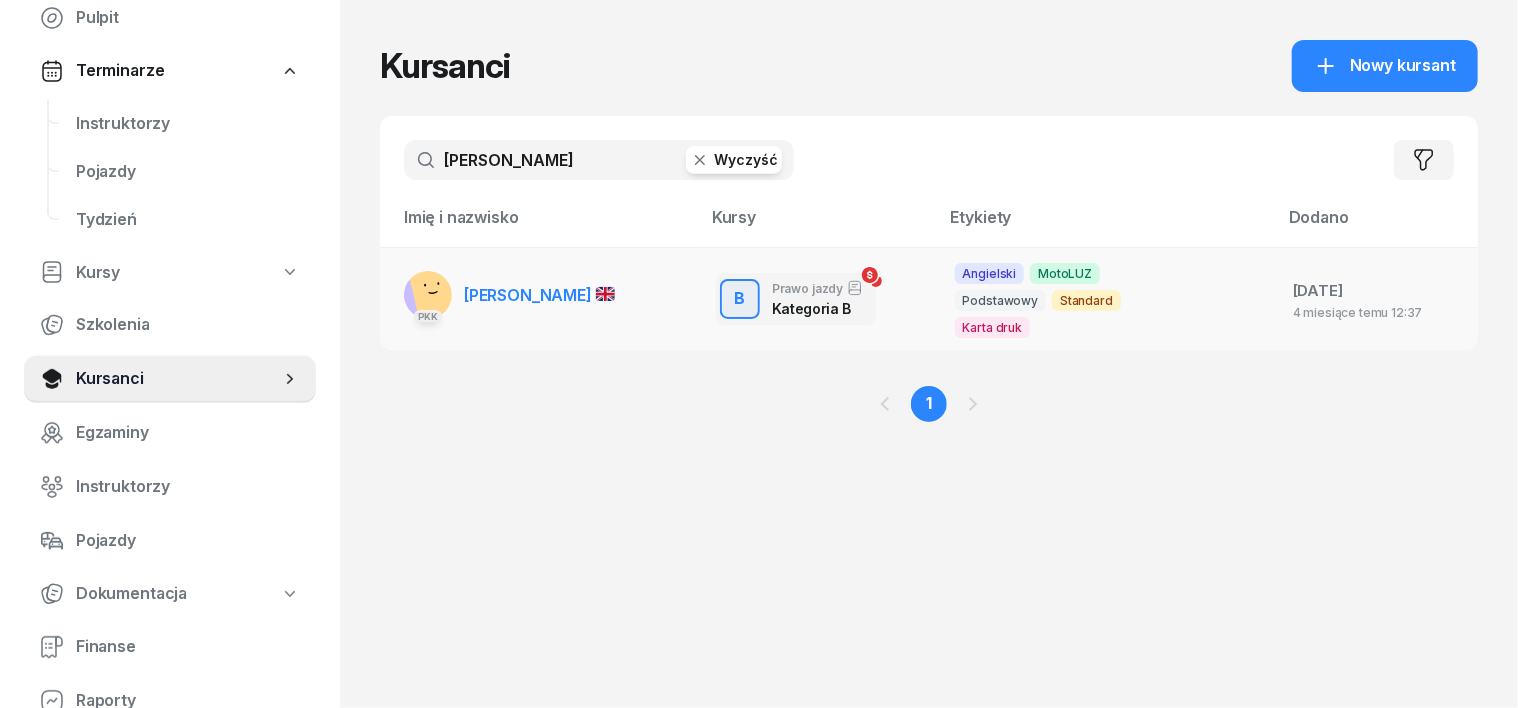 type on "coren" 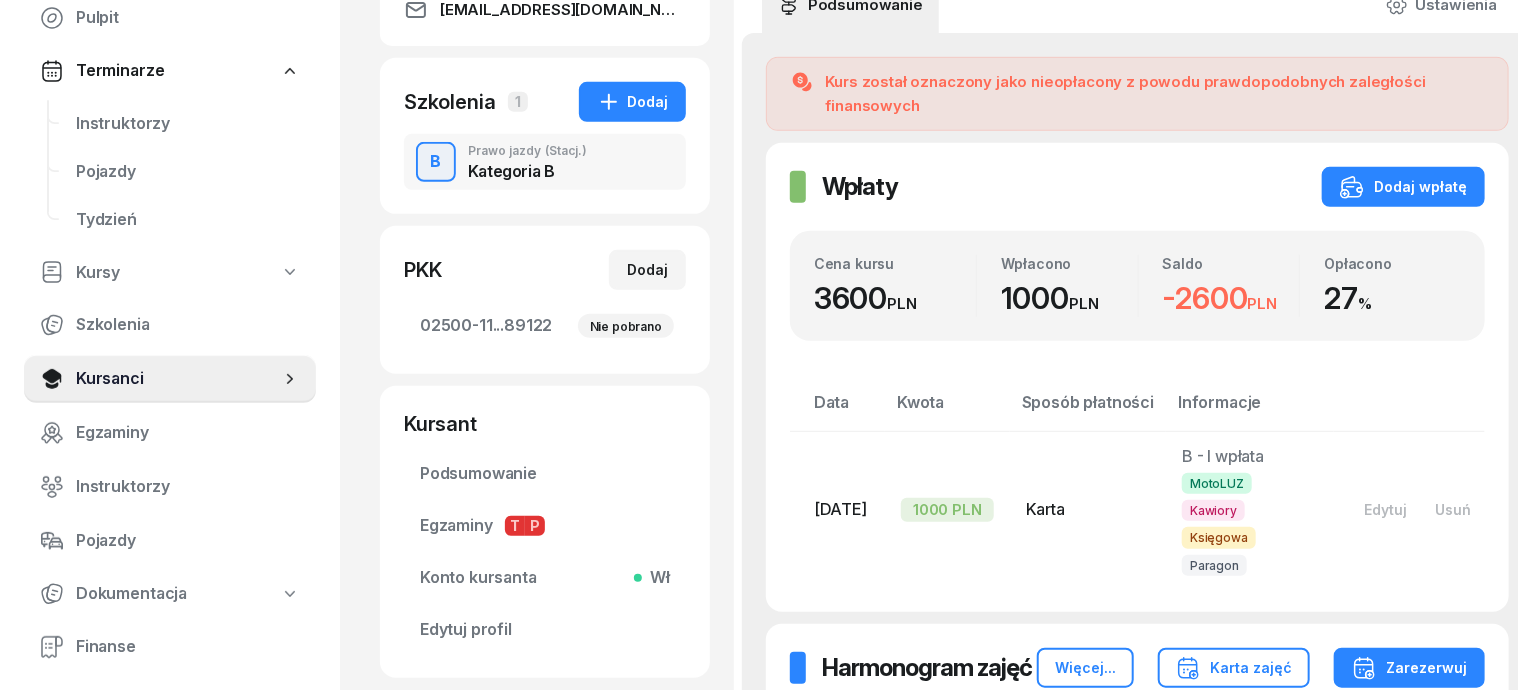 scroll, scrollTop: 0, scrollLeft: 0, axis: both 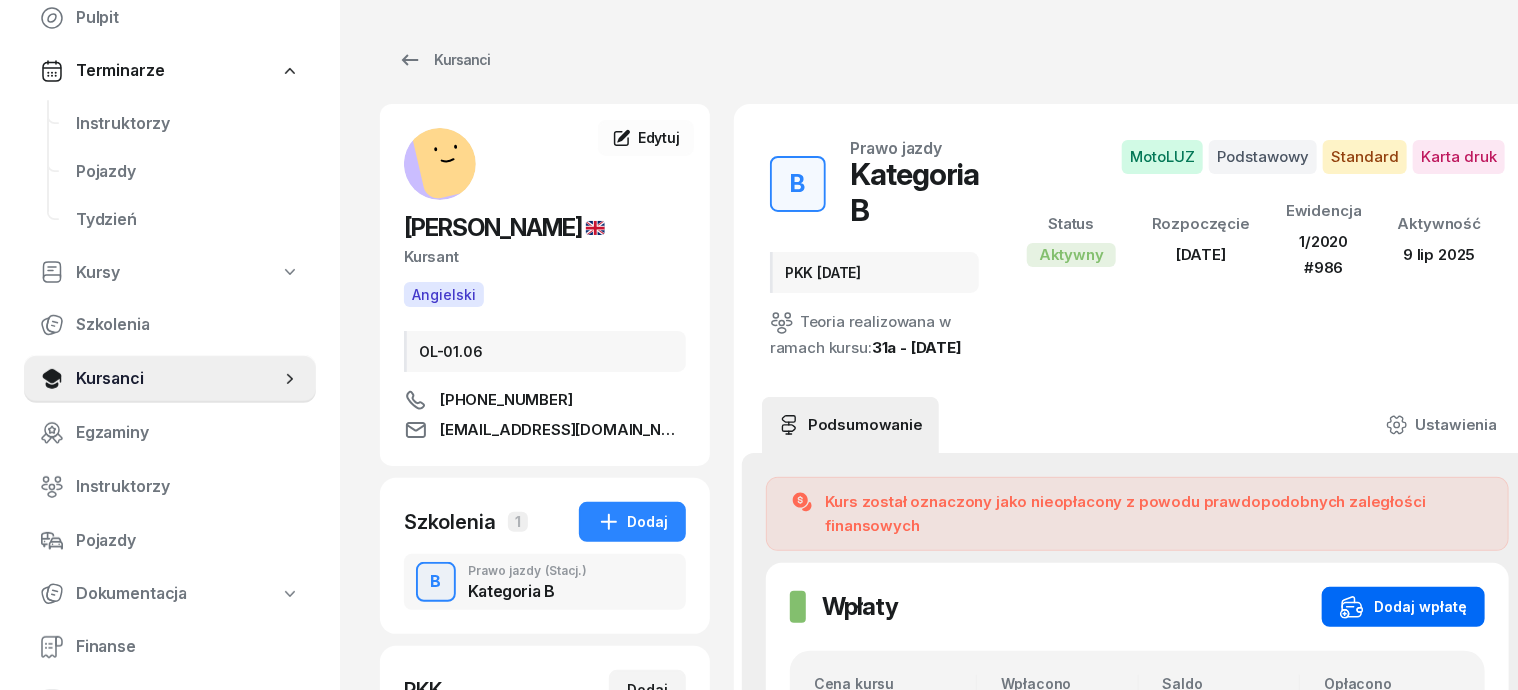click on "Dodaj wpłatę" at bounding box center [1403, 607] 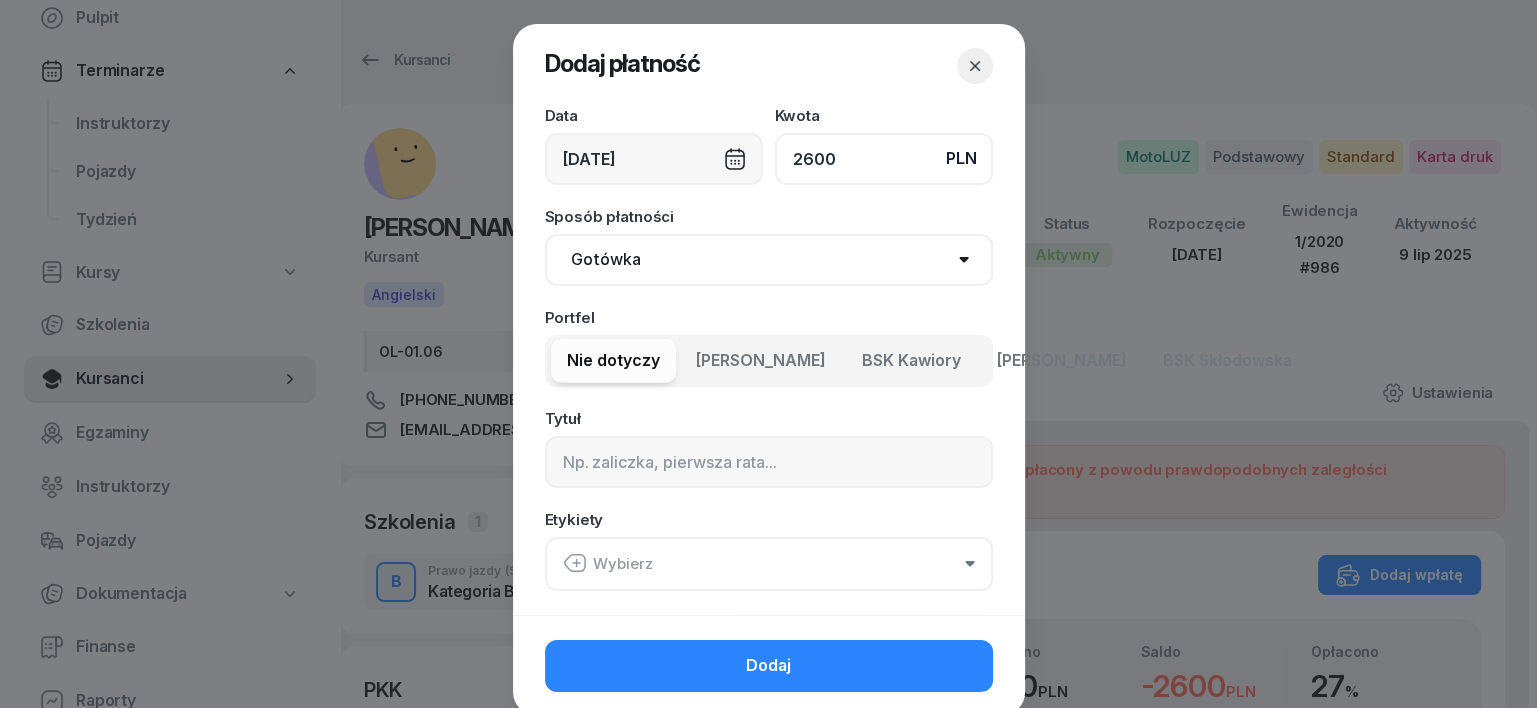type on "2600" 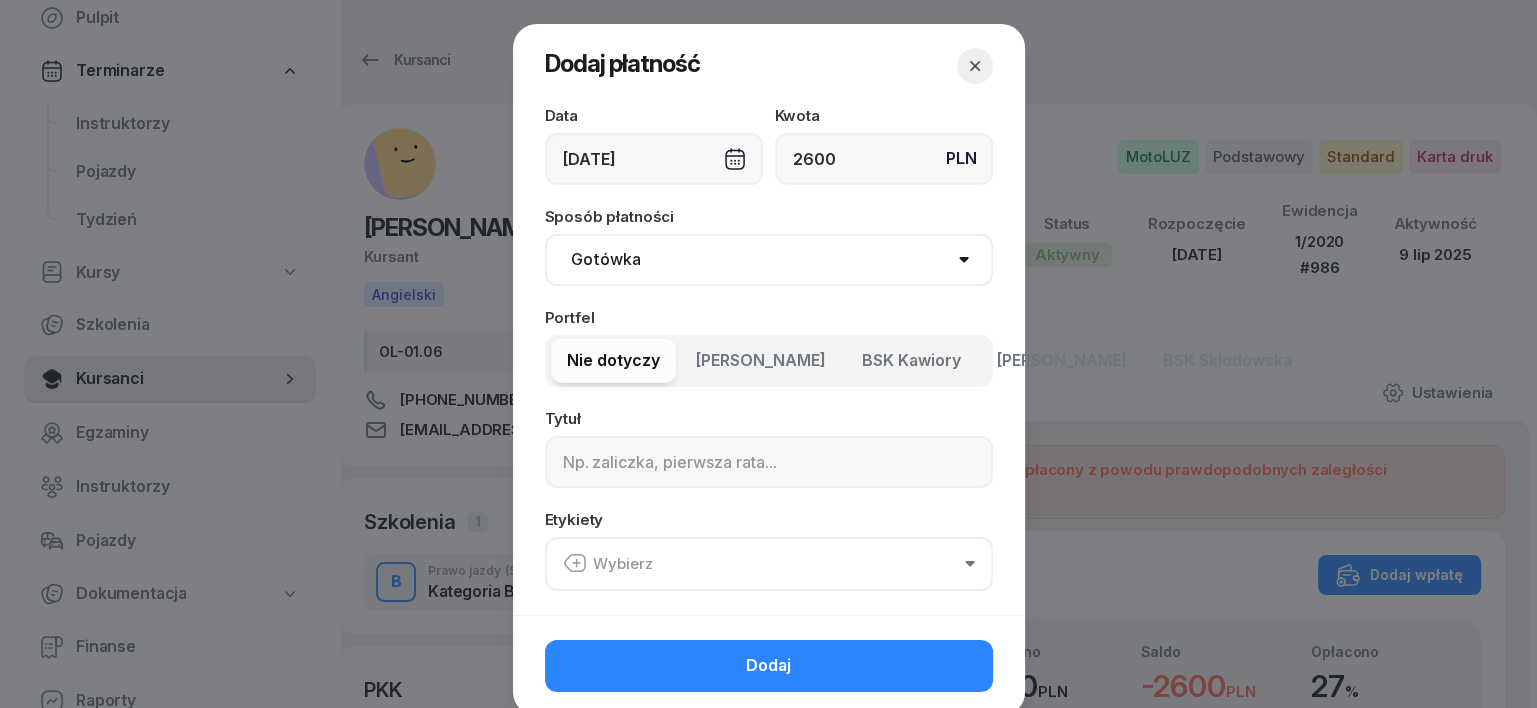 click on "Gotówka Karta Przelew Płatności online BLIK" at bounding box center (769, 260) 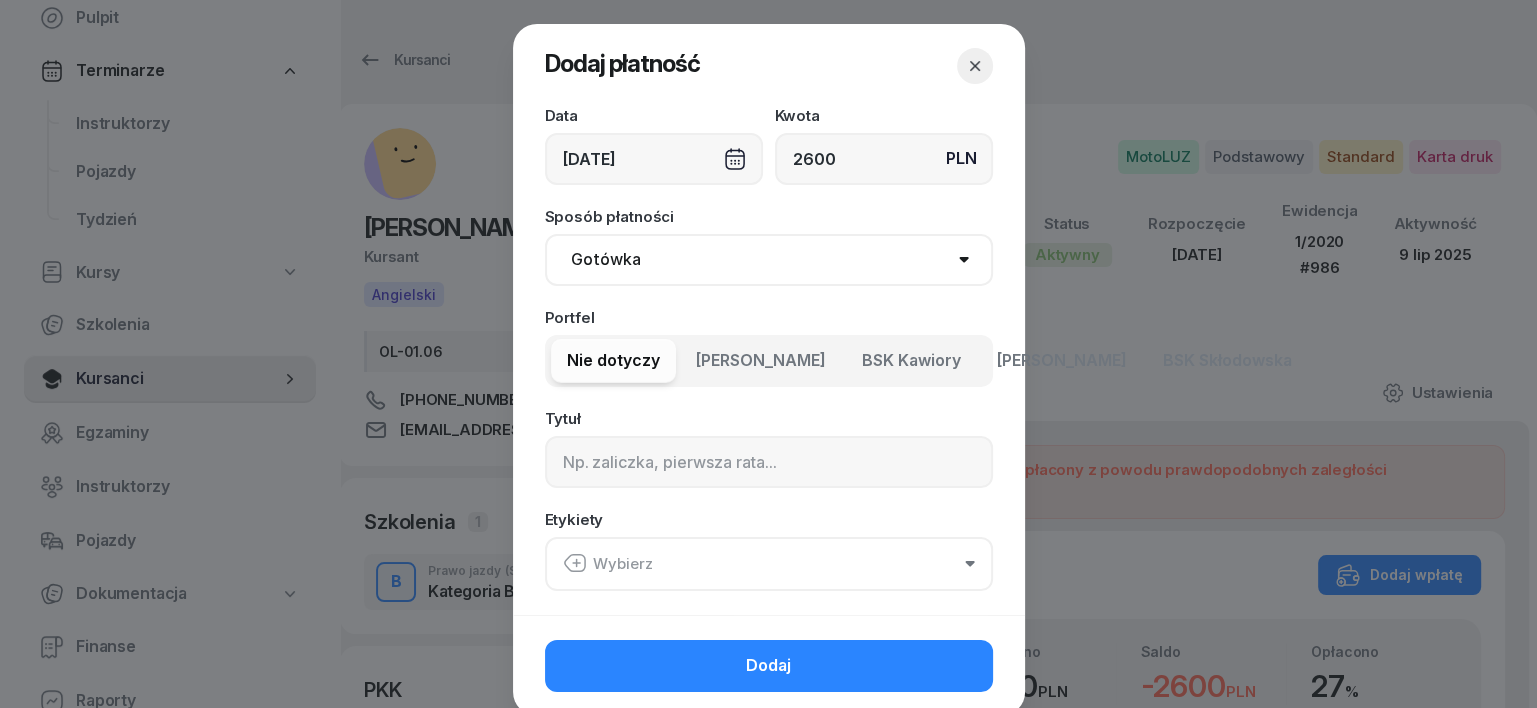 select on "transfer" 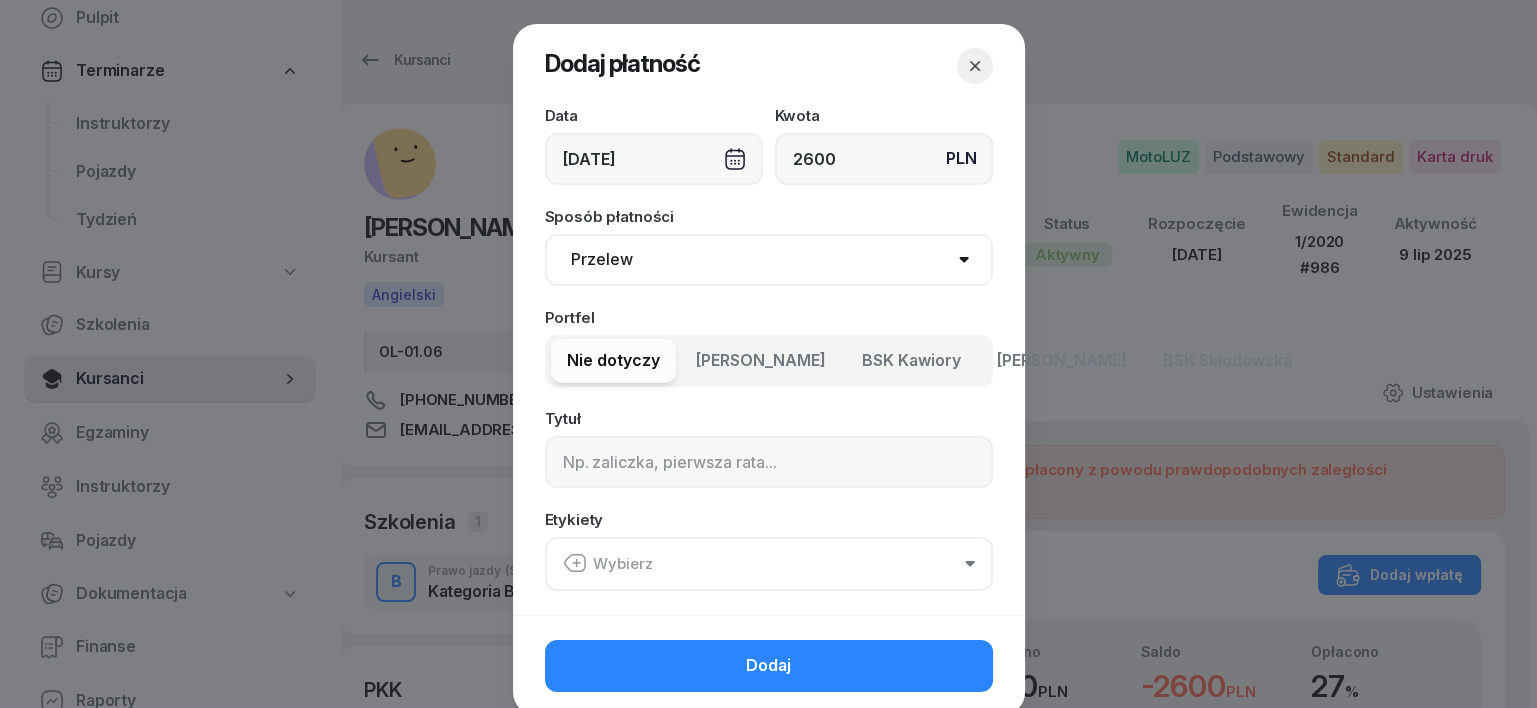 click on "Gotówka Karta Przelew Płatności online BLIK" at bounding box center [769, 260] 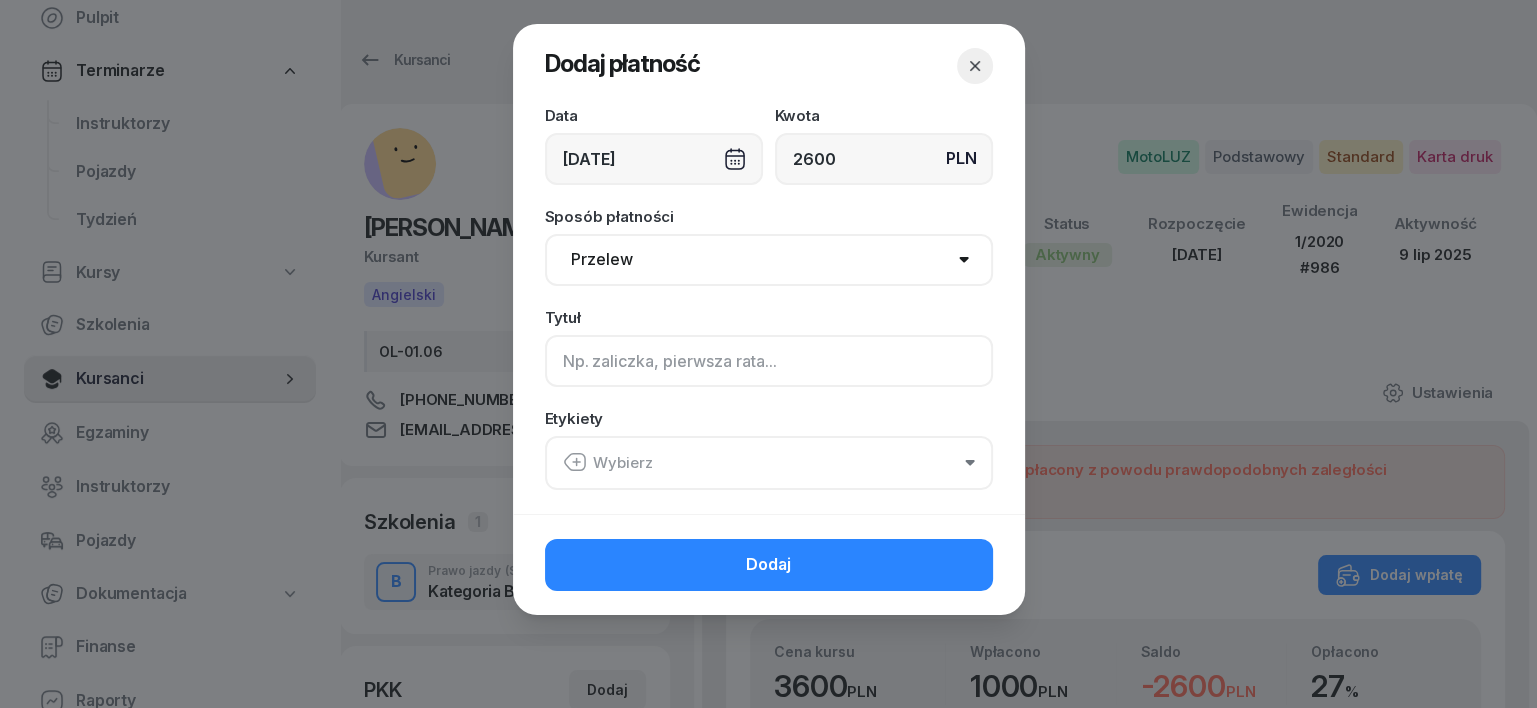 click 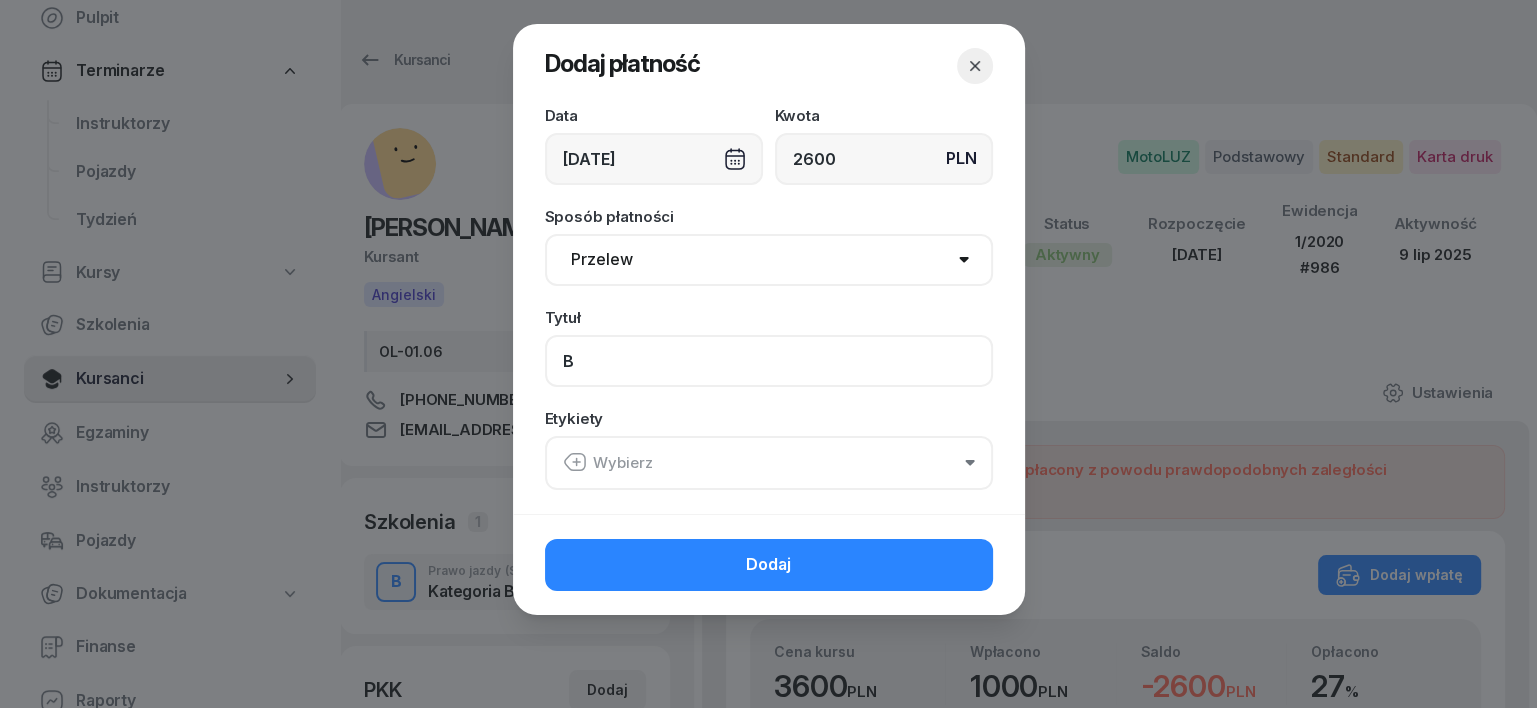 type on "B" 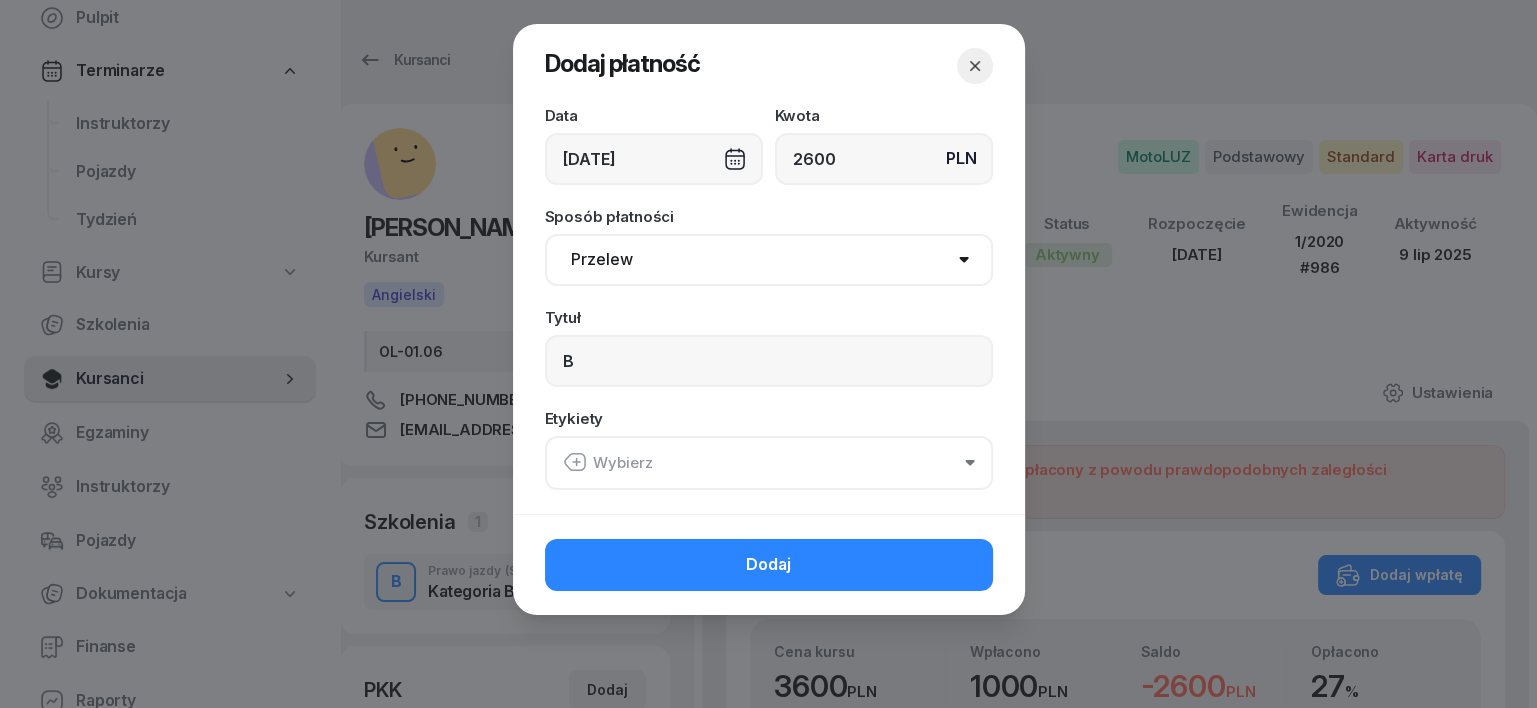 click 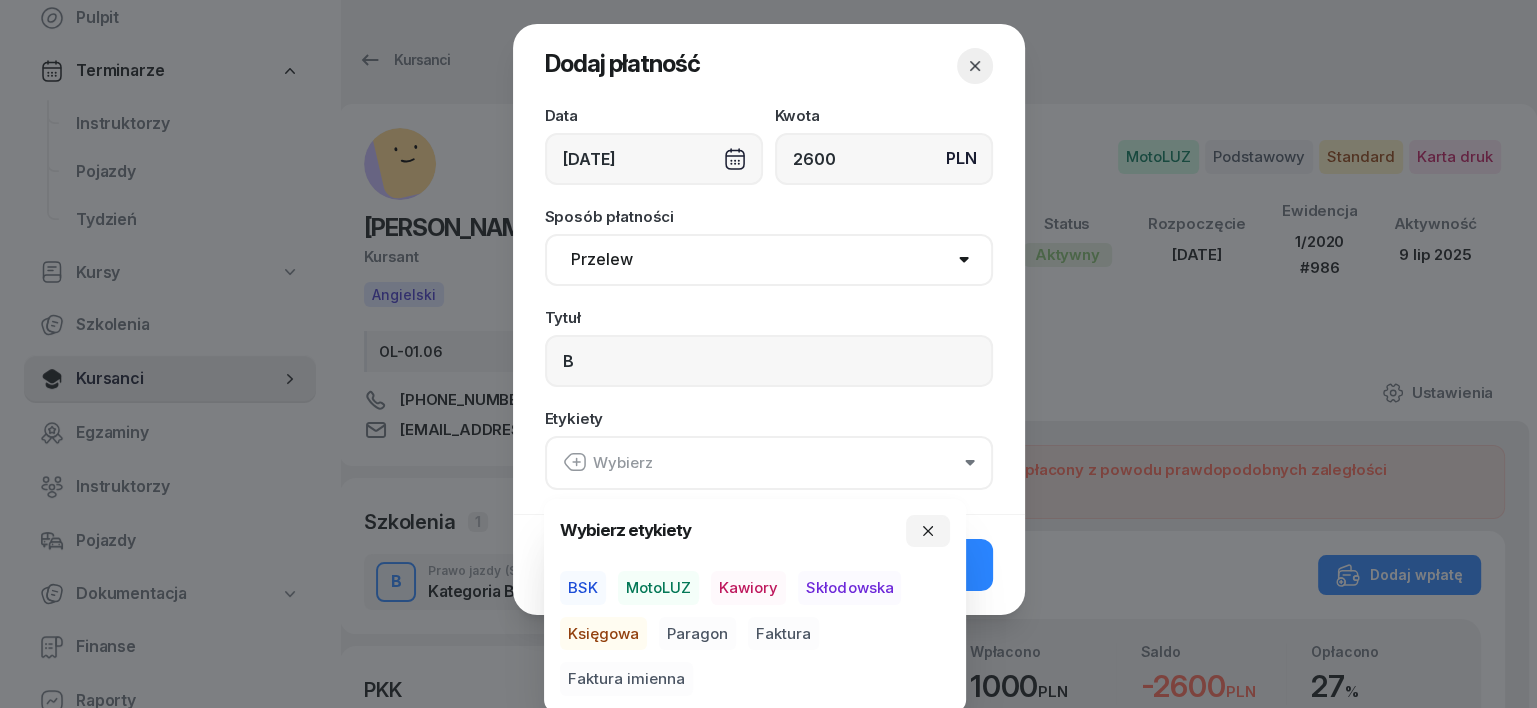 click on "MotoLUZ" at bounding box center [658, 588] 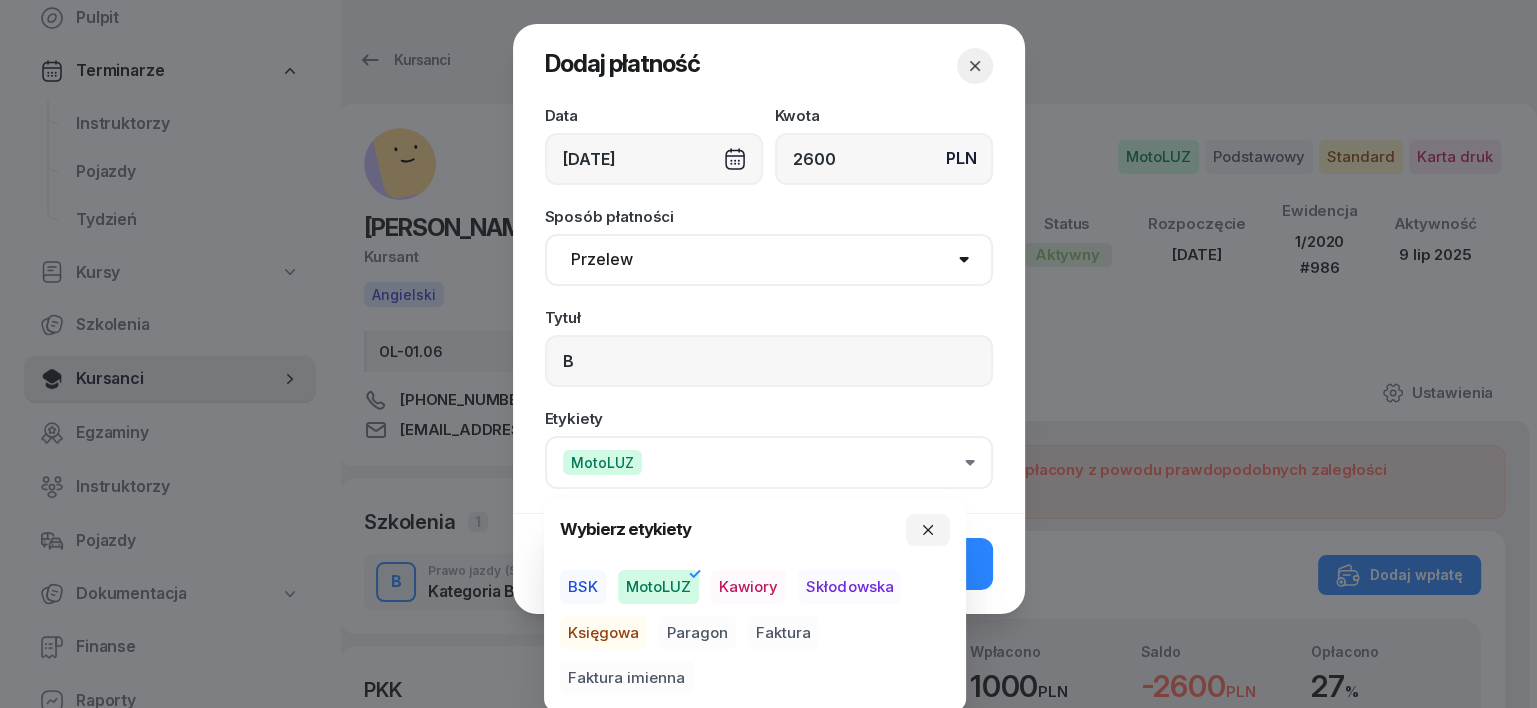 drag, startPoint x: 618, startPoint y: 629, endPoint x: 674, endPoint y: 644, distance: 57.974133 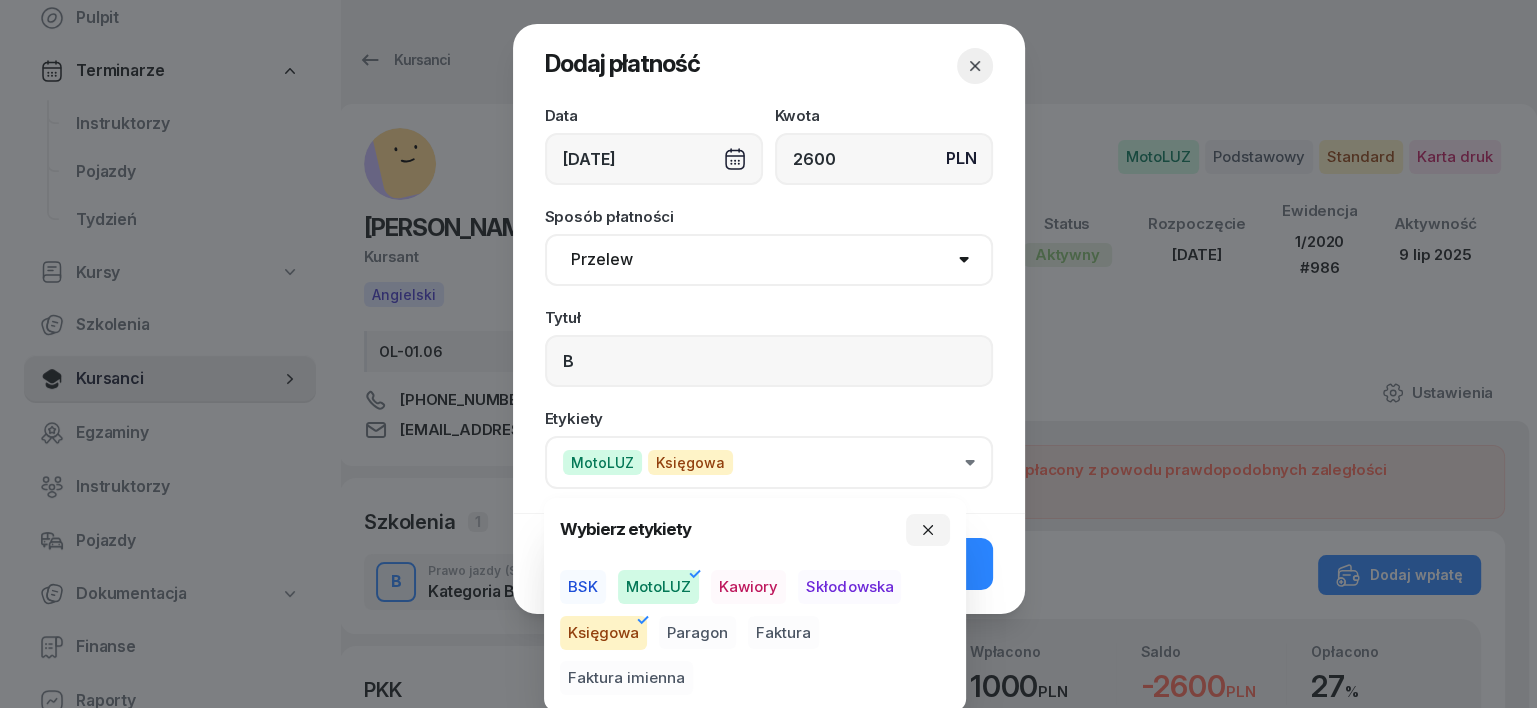 click on "Paragon" at bounding box center (697, 633) 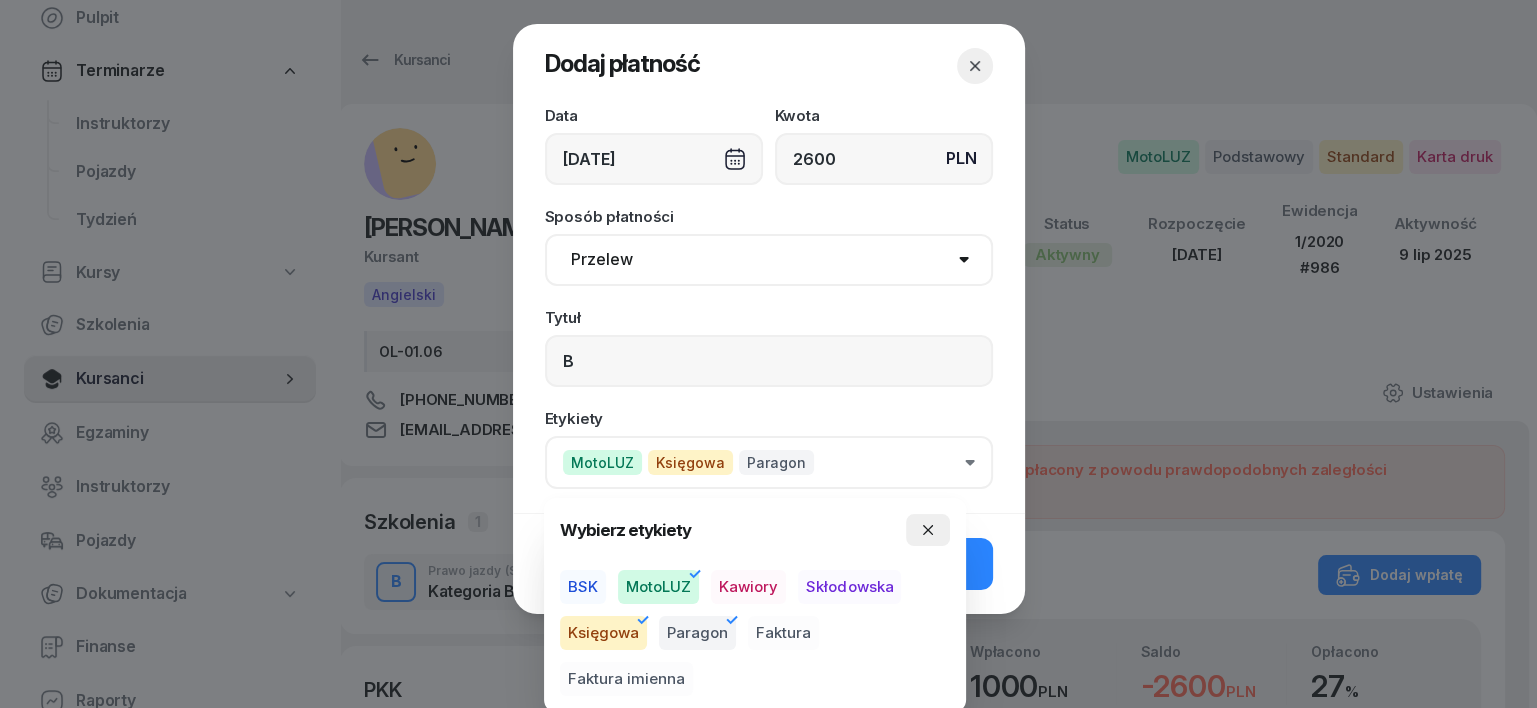 click 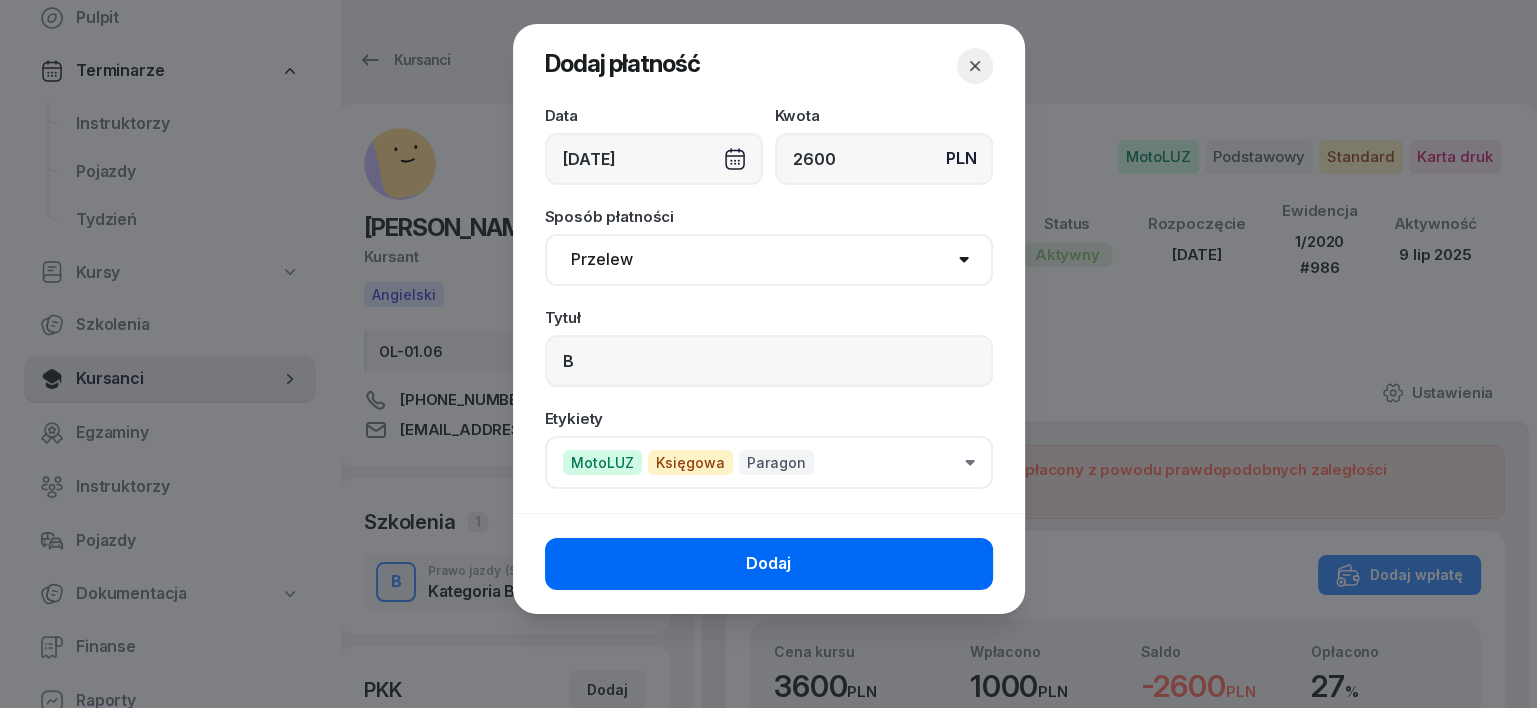 click on "Dodaj" 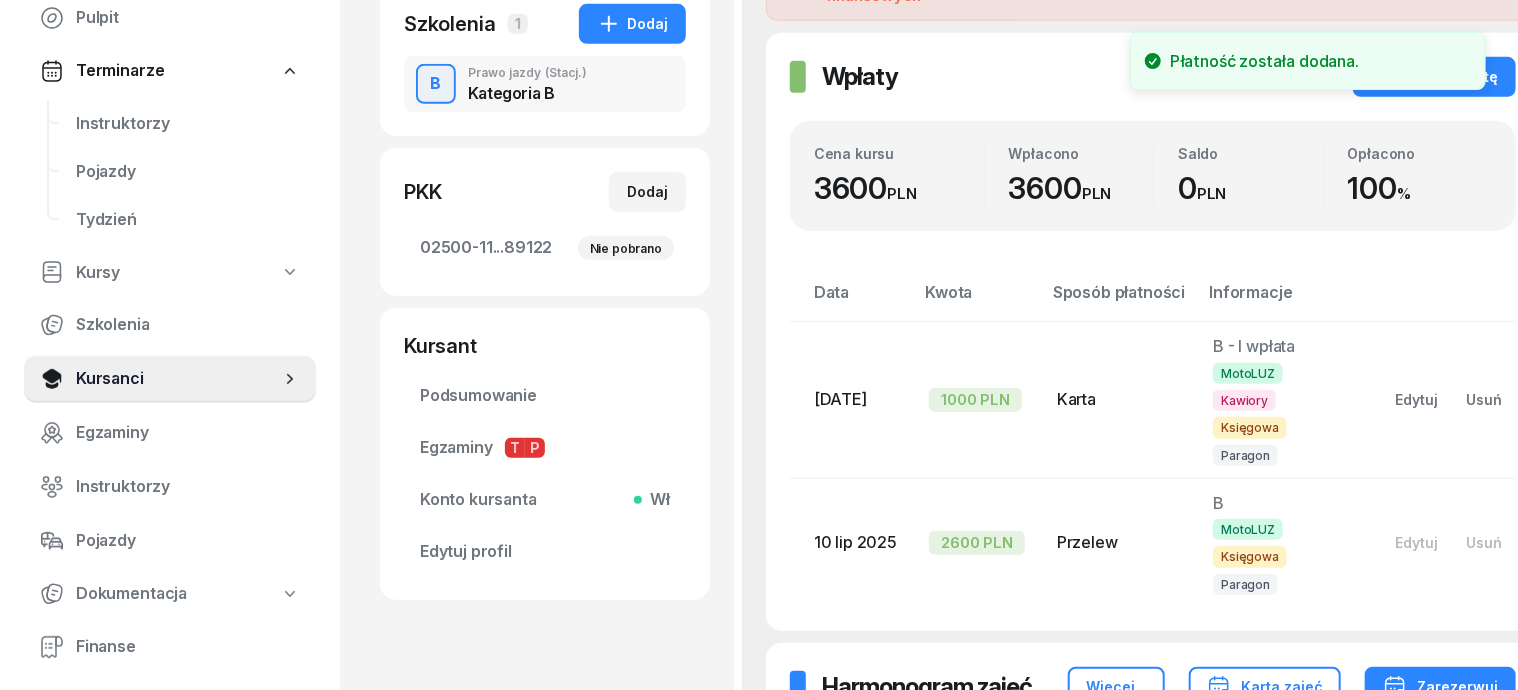 scroll, scrollTop: 500, scrollLeft: 0, axis: vertical 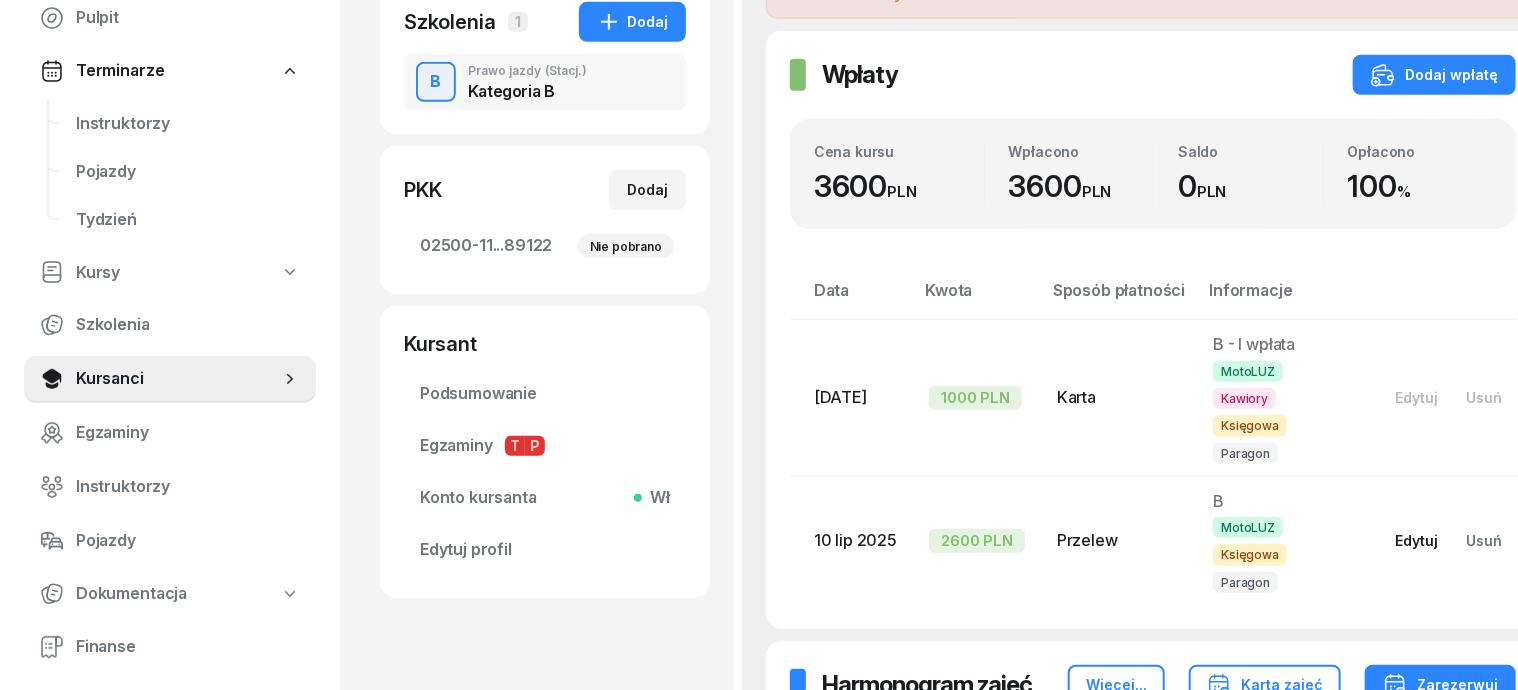 click on "Edytuj" at bounding box center [1416, 540] 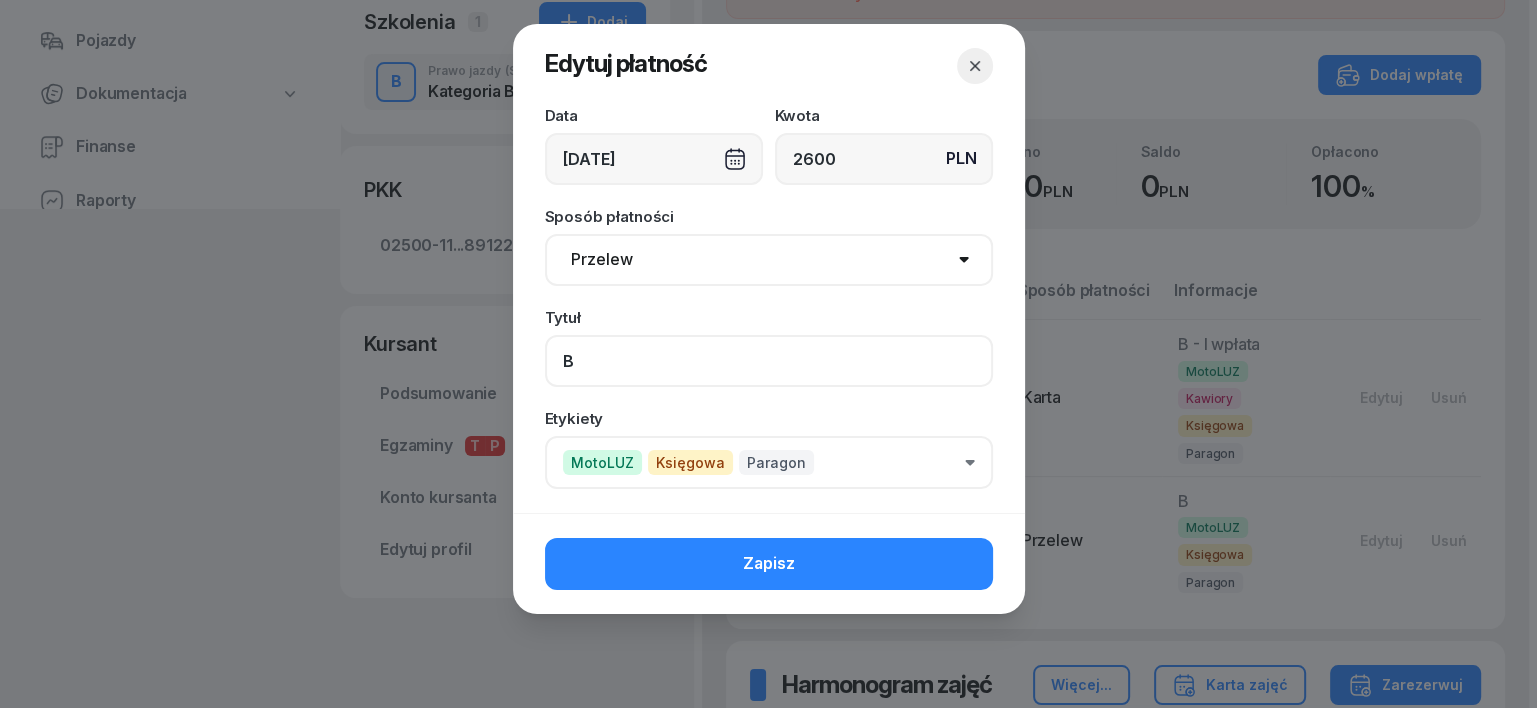 click on "B" 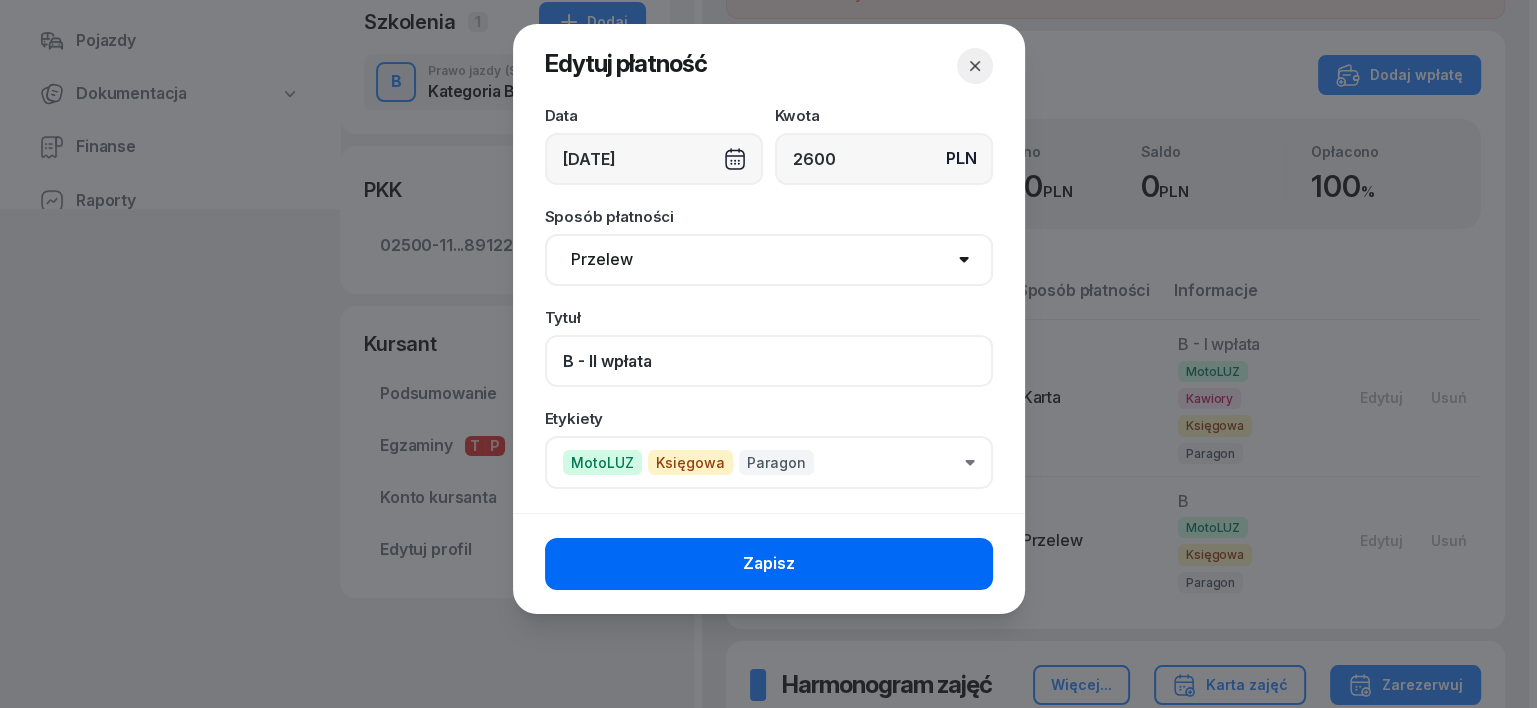 type on "B - II wpłata" 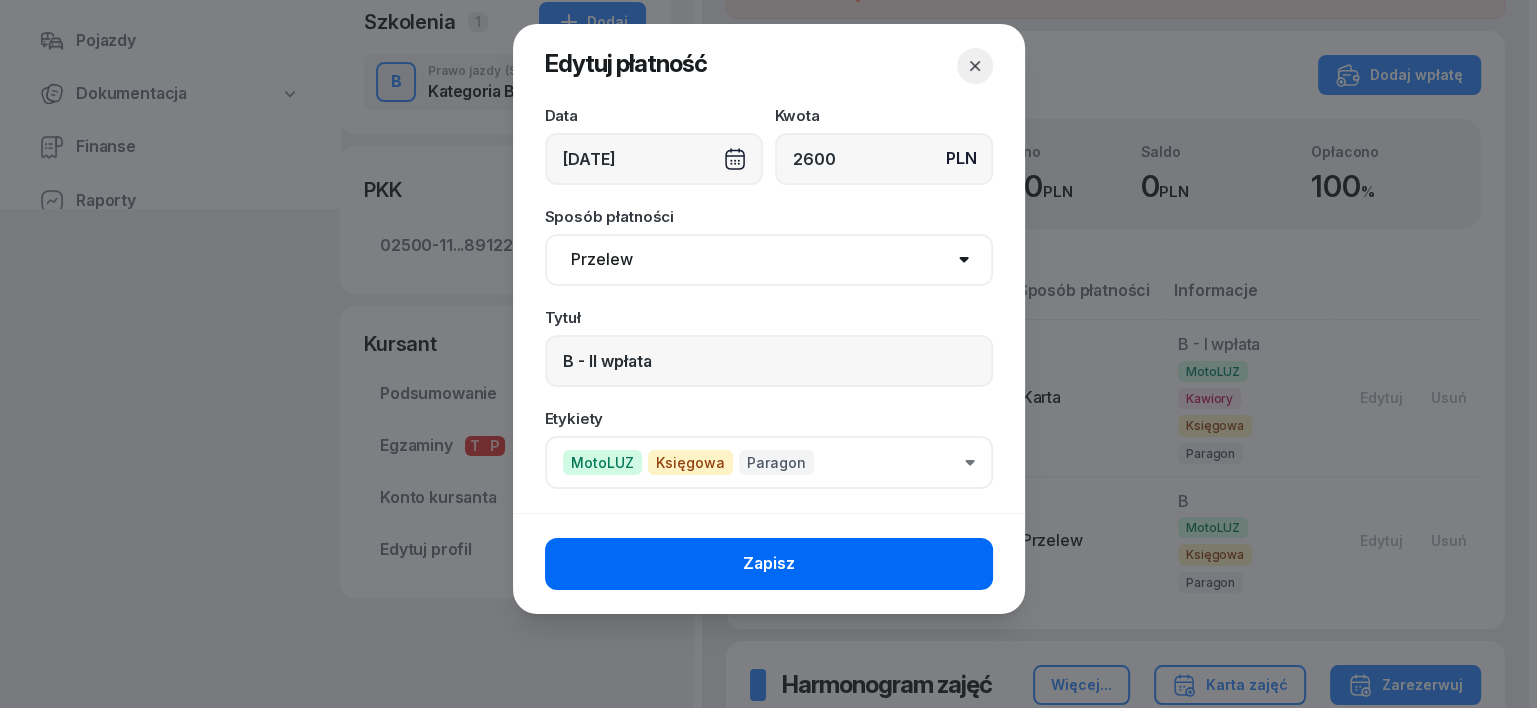 click on "Zapisz" 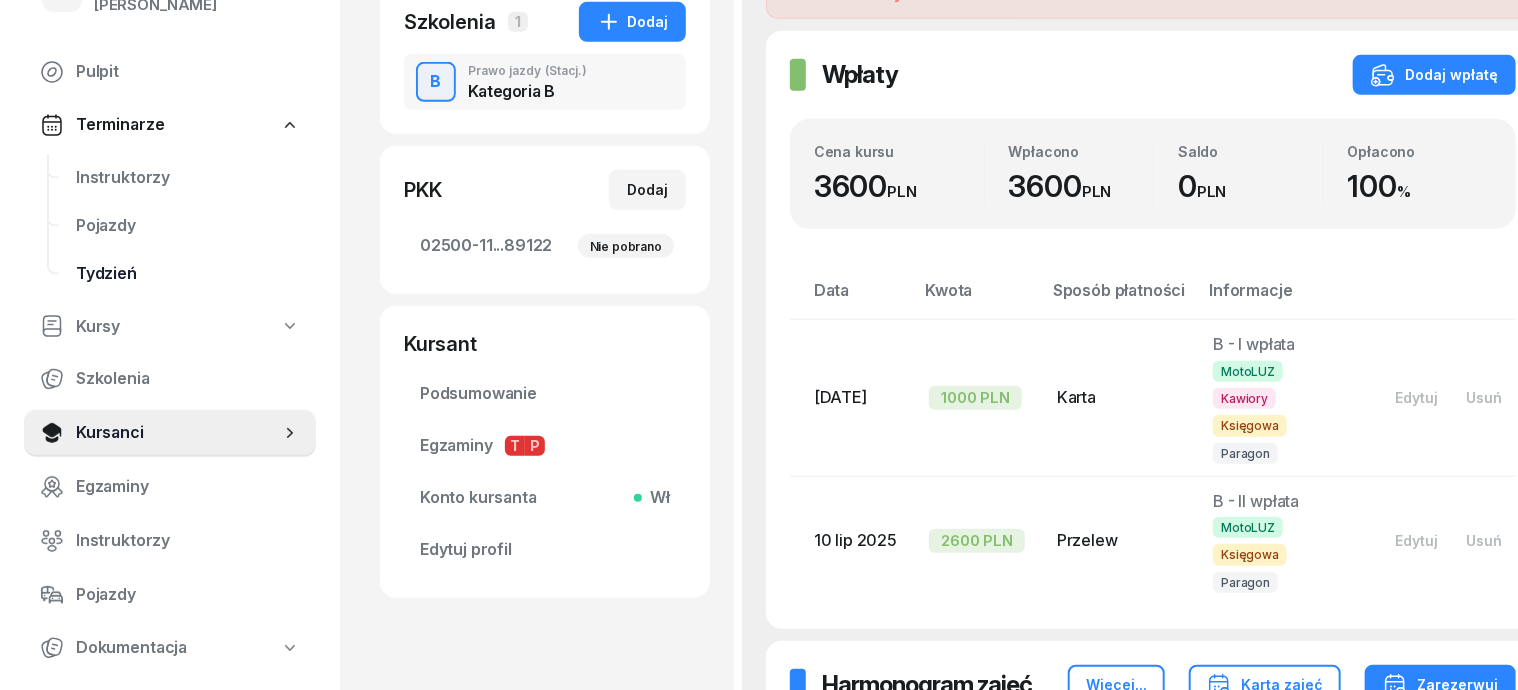 scroll, scrollTop: 0, scrollLeft: 0, axis: both 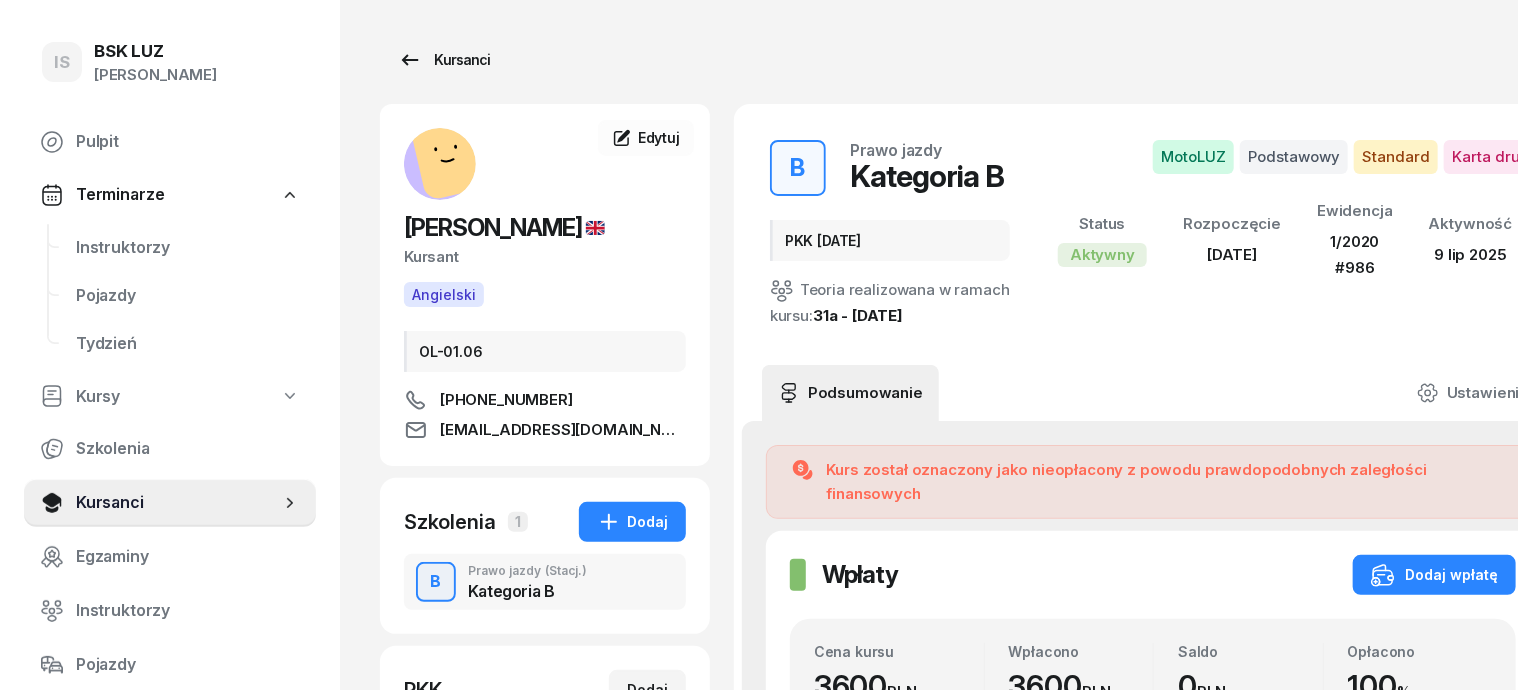 click on "Kursanci" at bounding box center (444, 60) 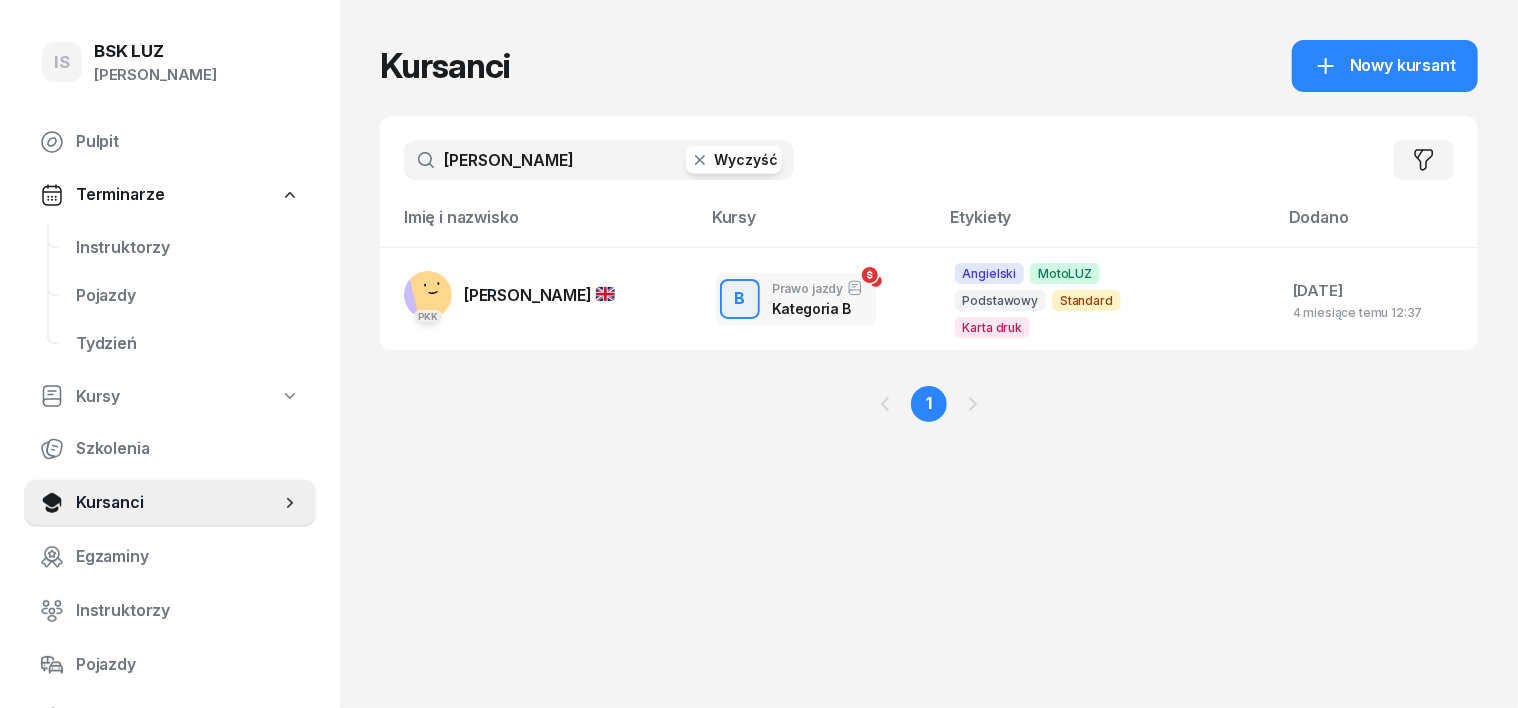 click 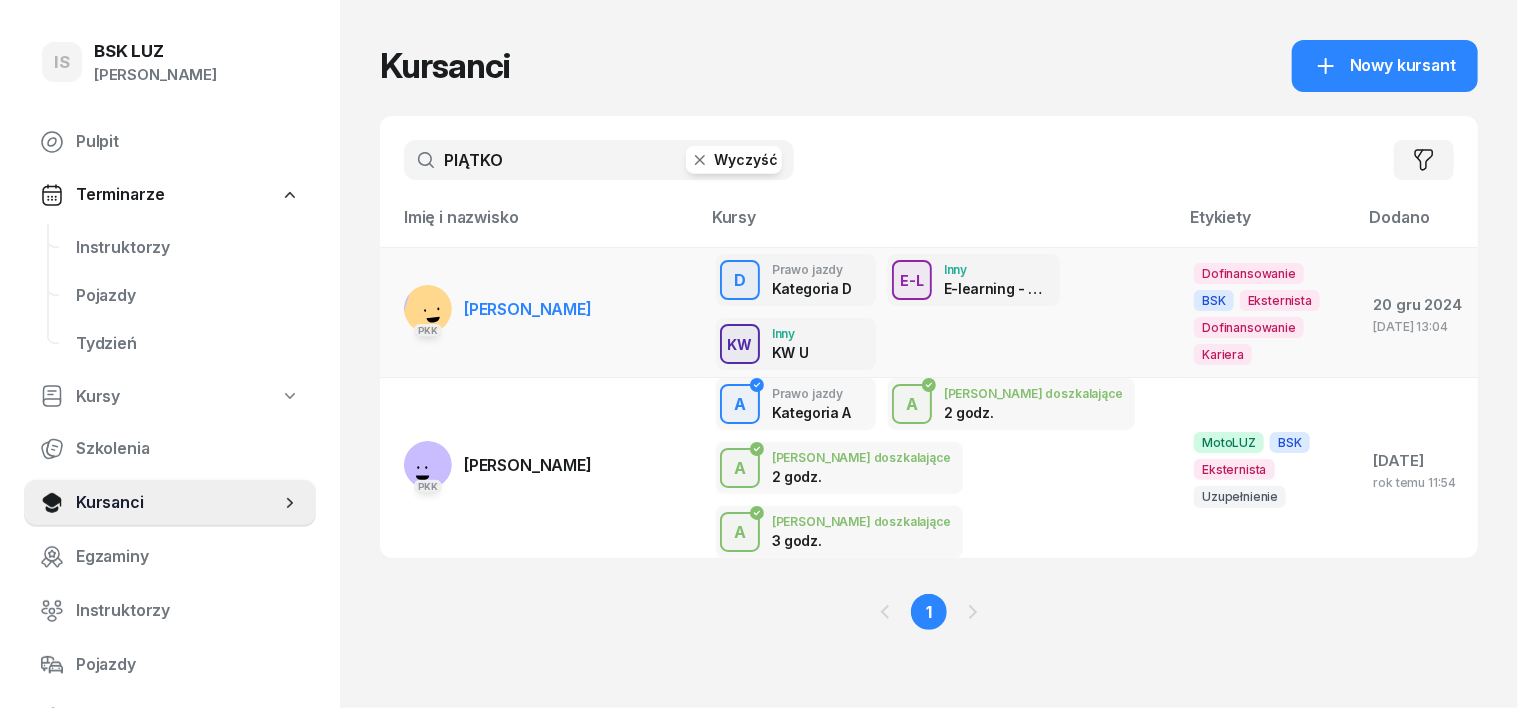 type on "PIĄTKO" 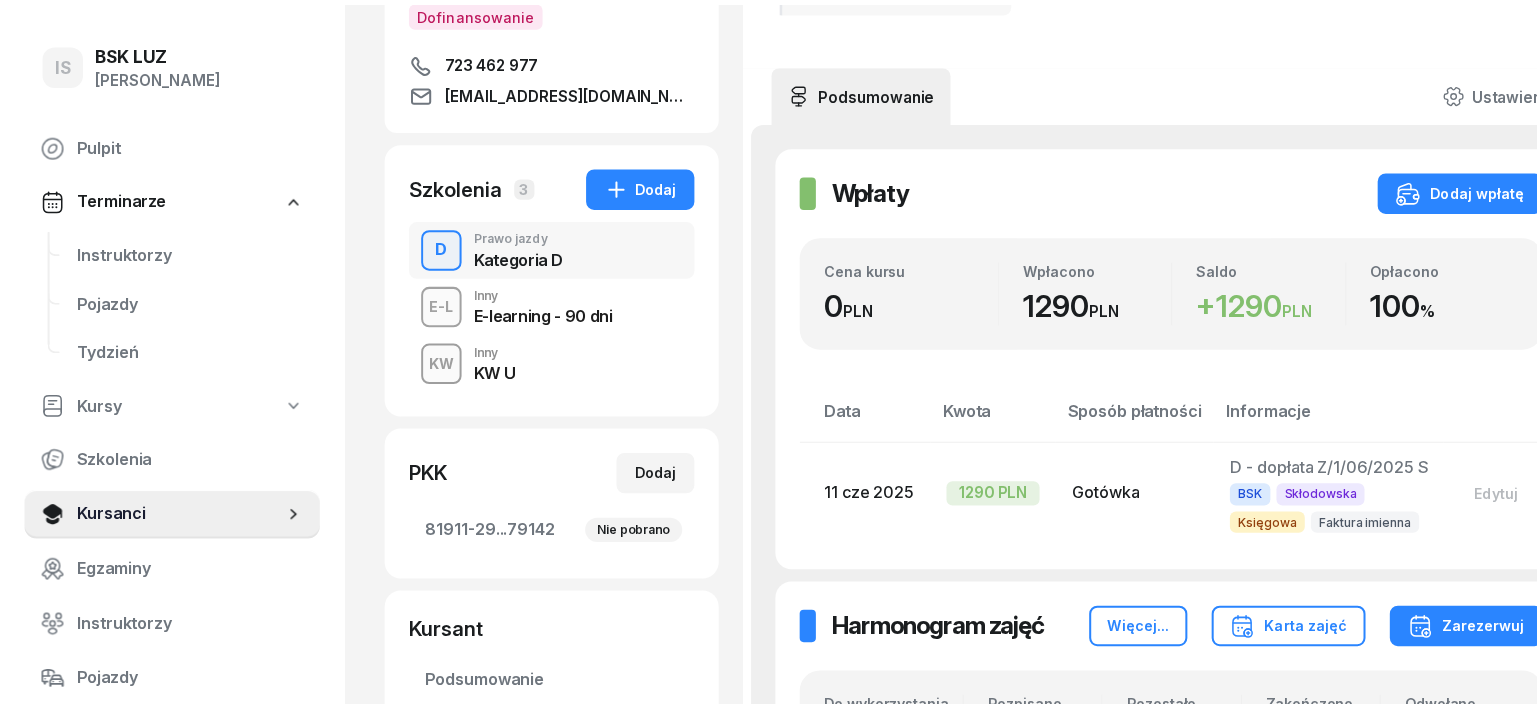 scroll, scrollTop: 124, scrollLeft: 0, axis: vertical 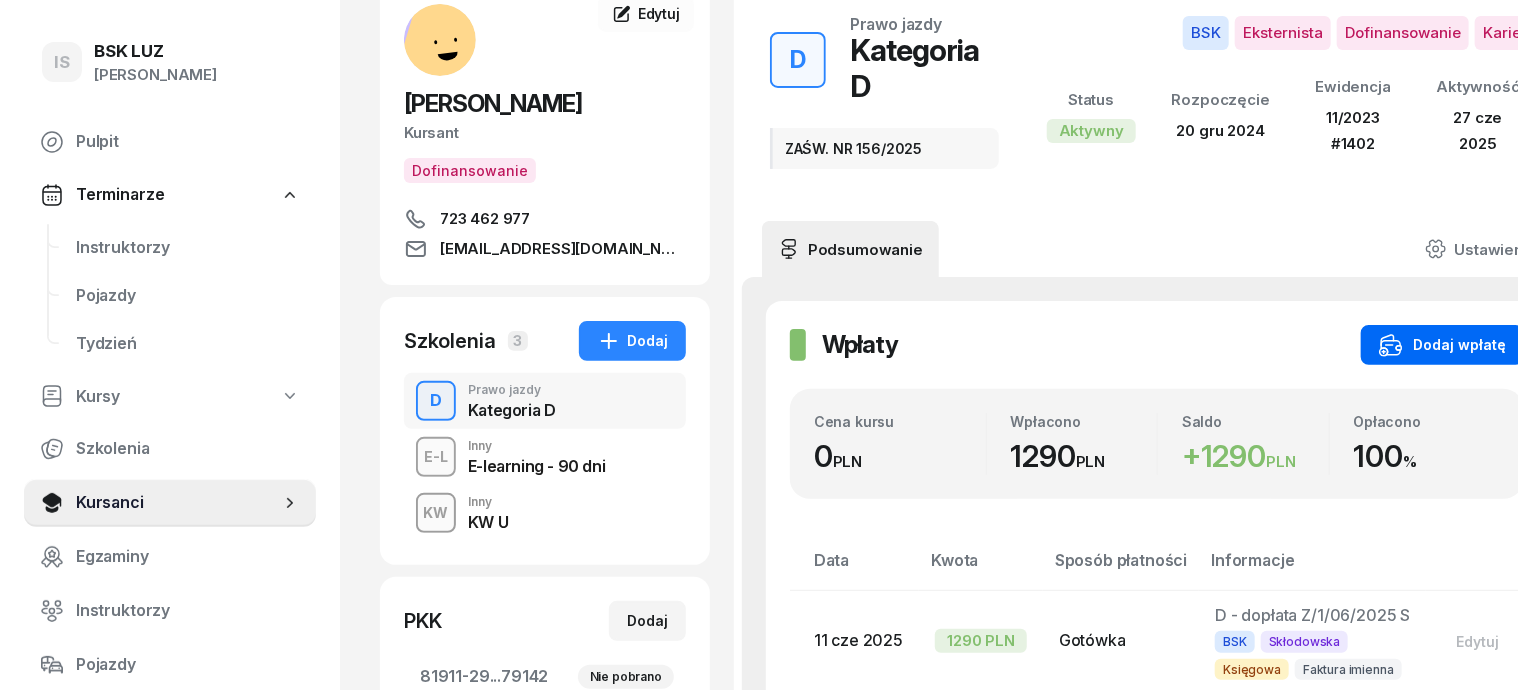 click on "Dodaj wpłatę" at bounding box center [1442, 345] 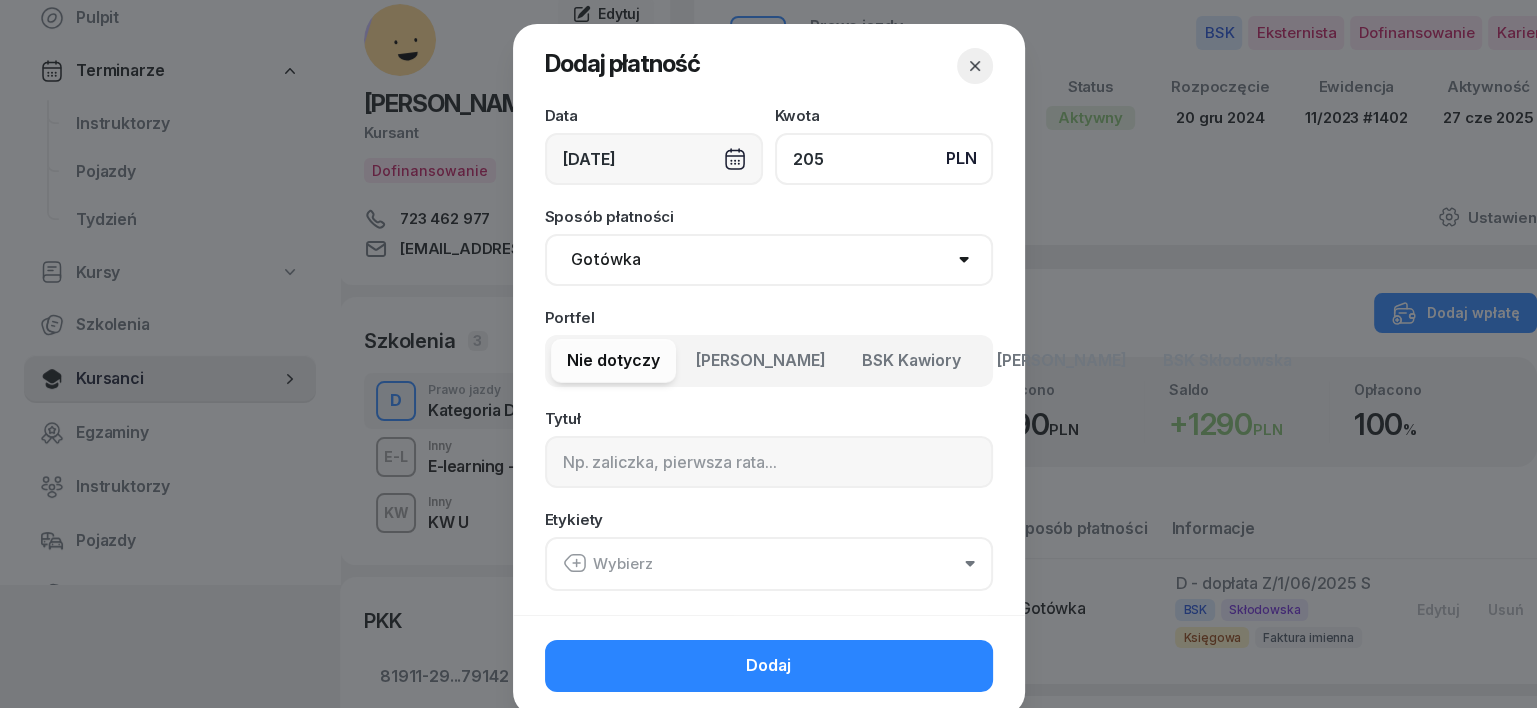 type on "205" 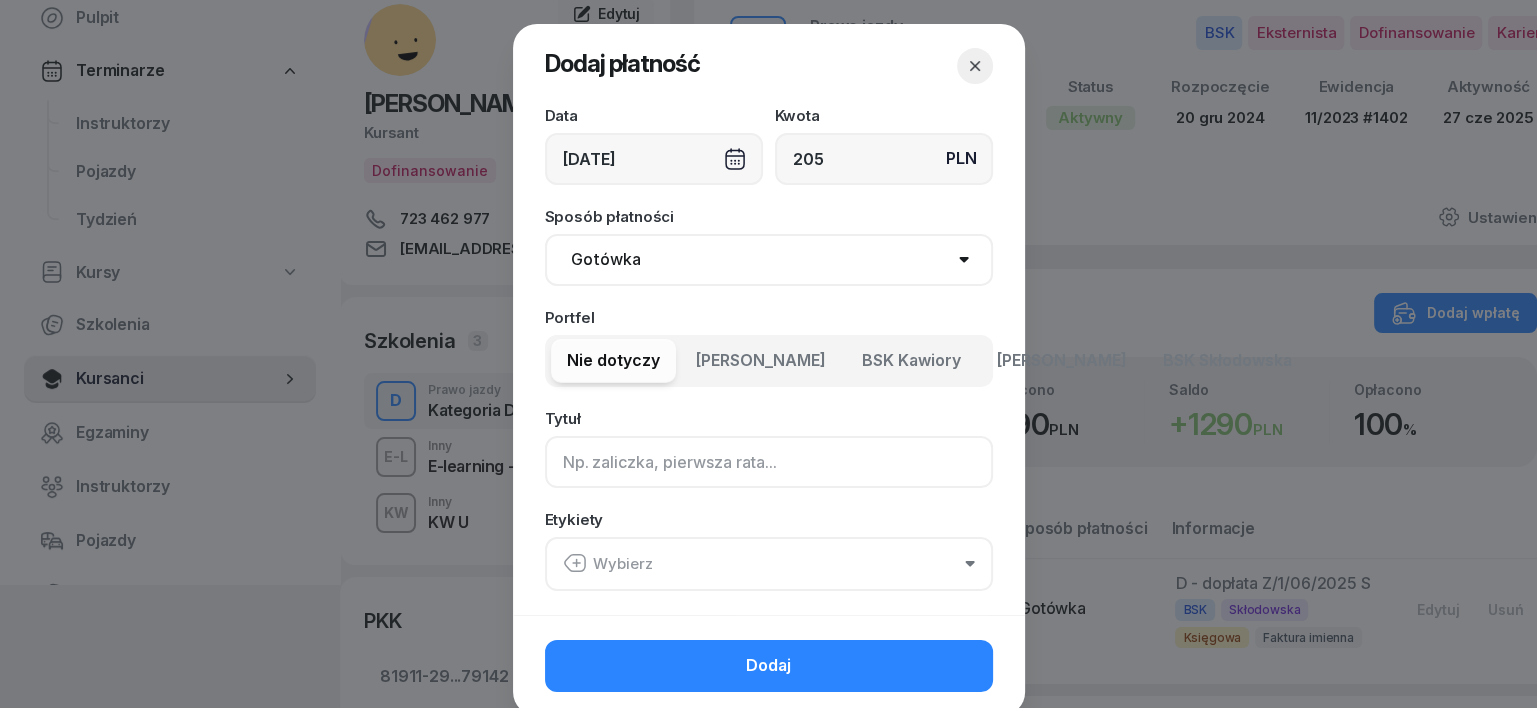 click 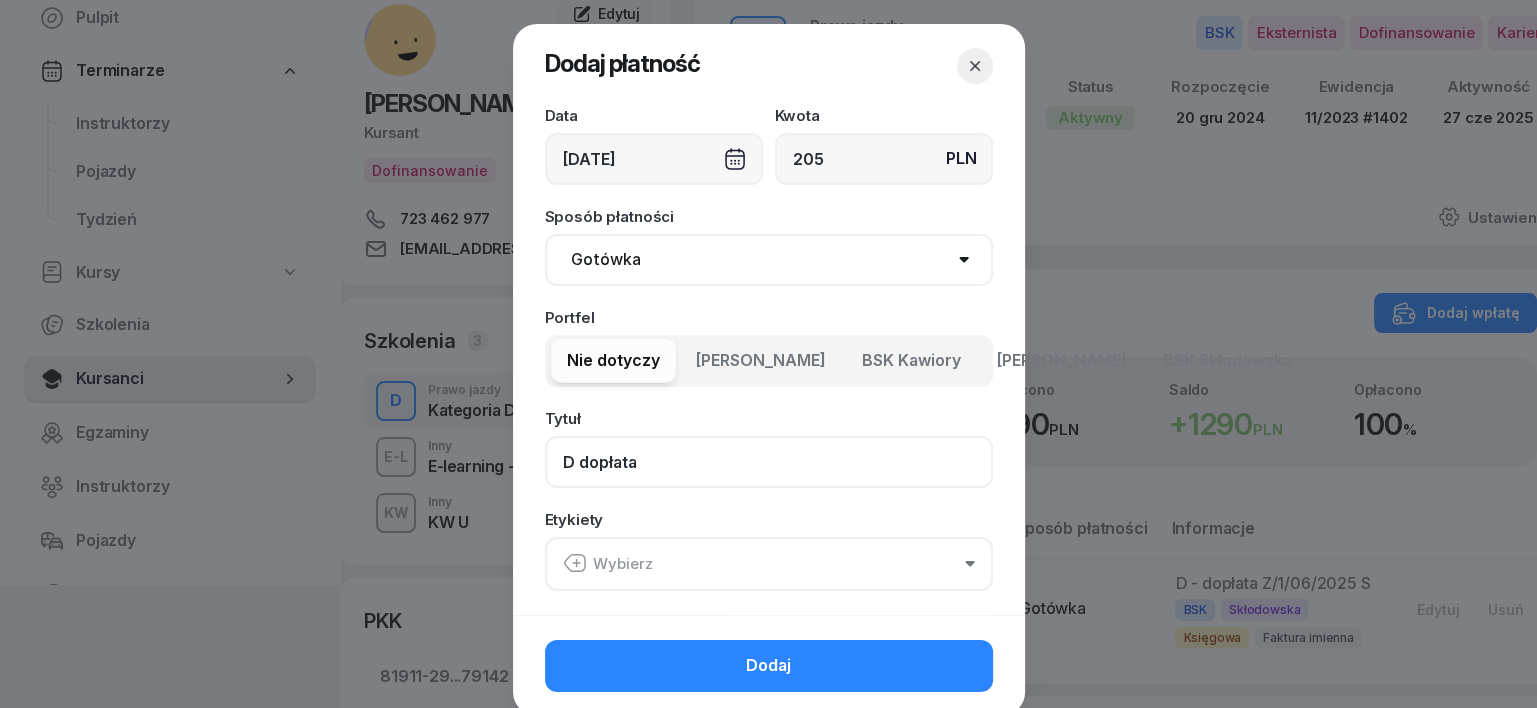 type on "D dopłata F" 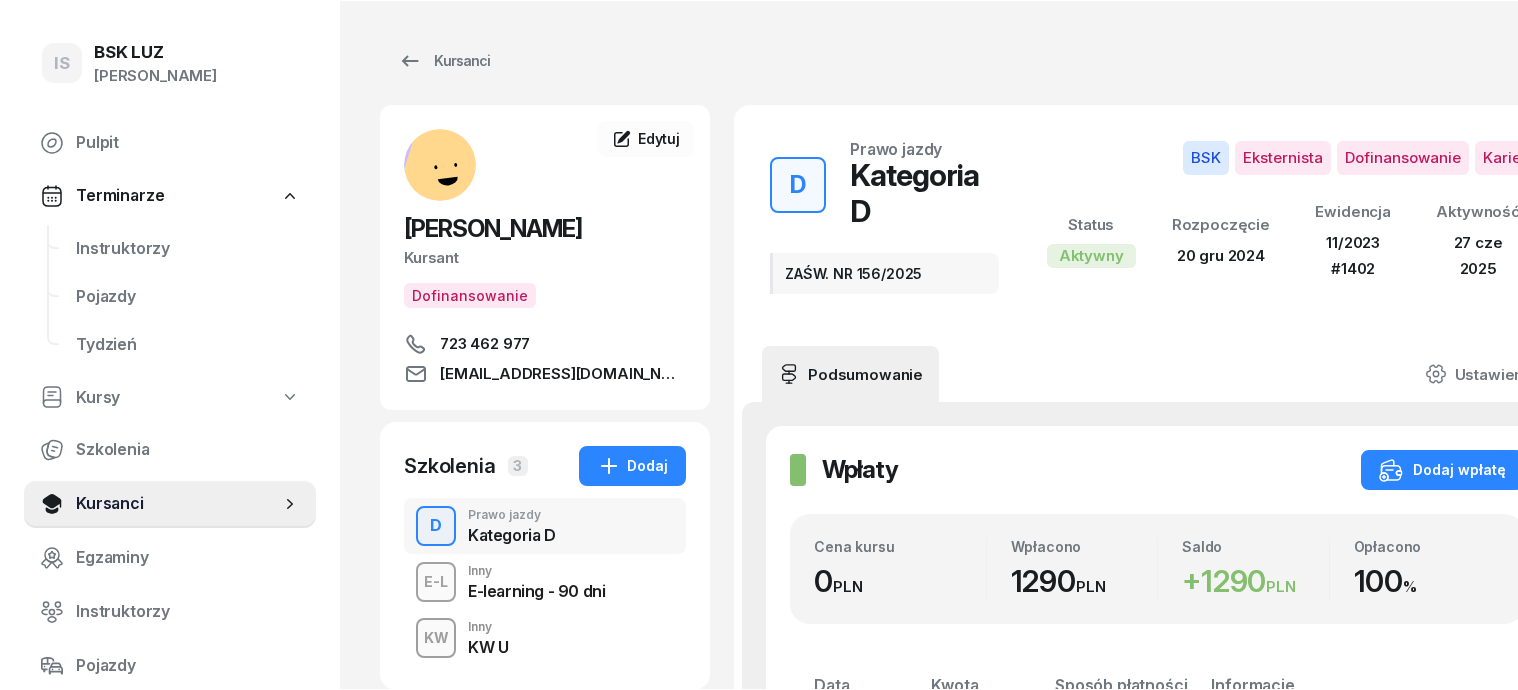 scroll, scrollTop: 0, scrollLeft: 0, axis: both 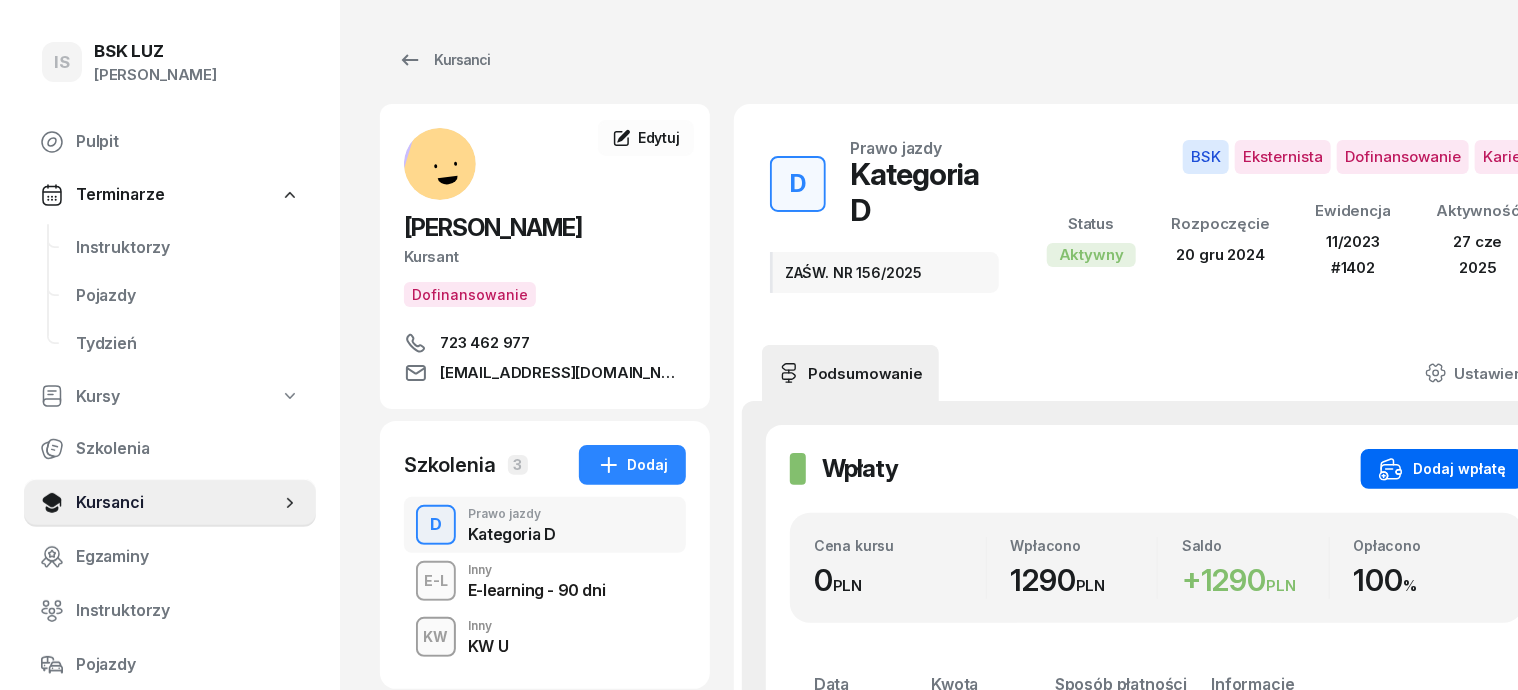 click on "Dodaj wpłatę" at bounding box center (1442, 469) 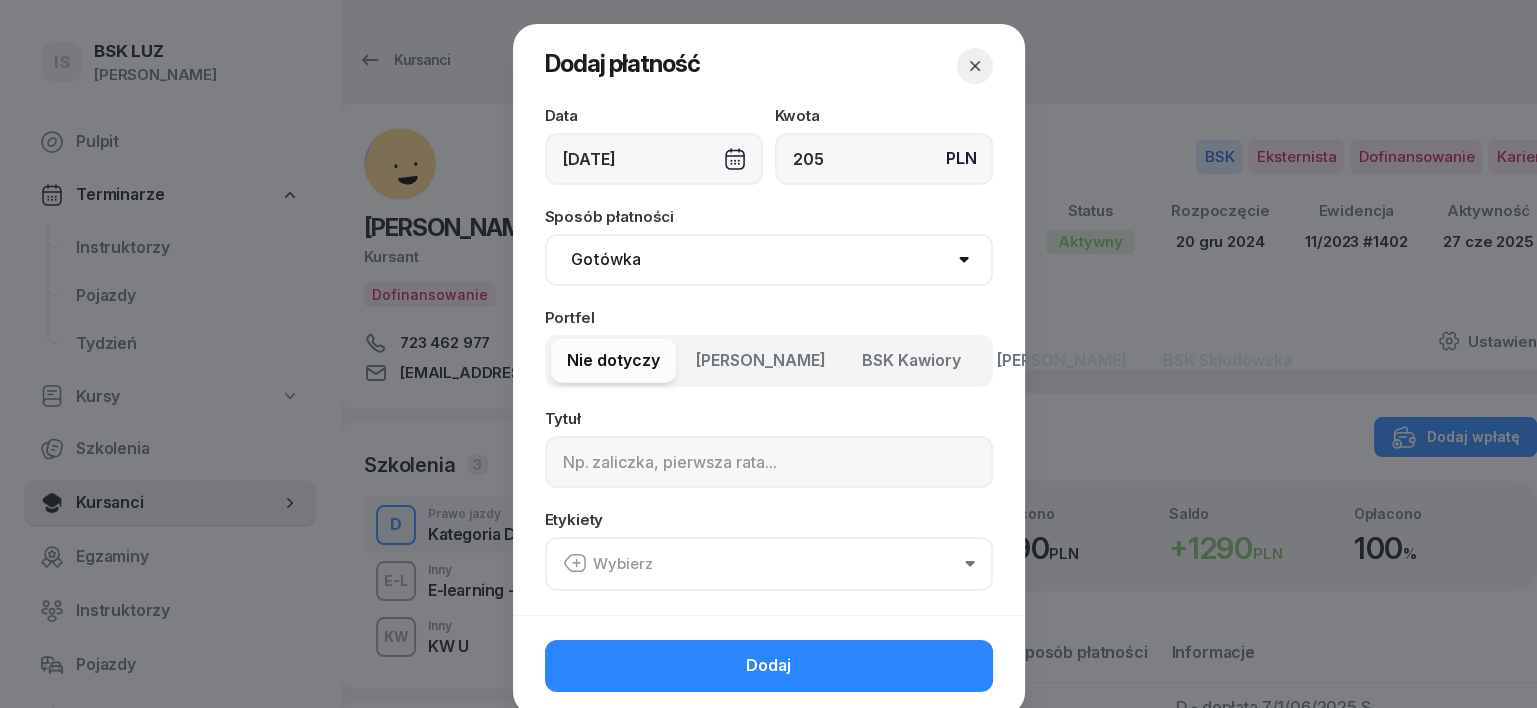type on "205" 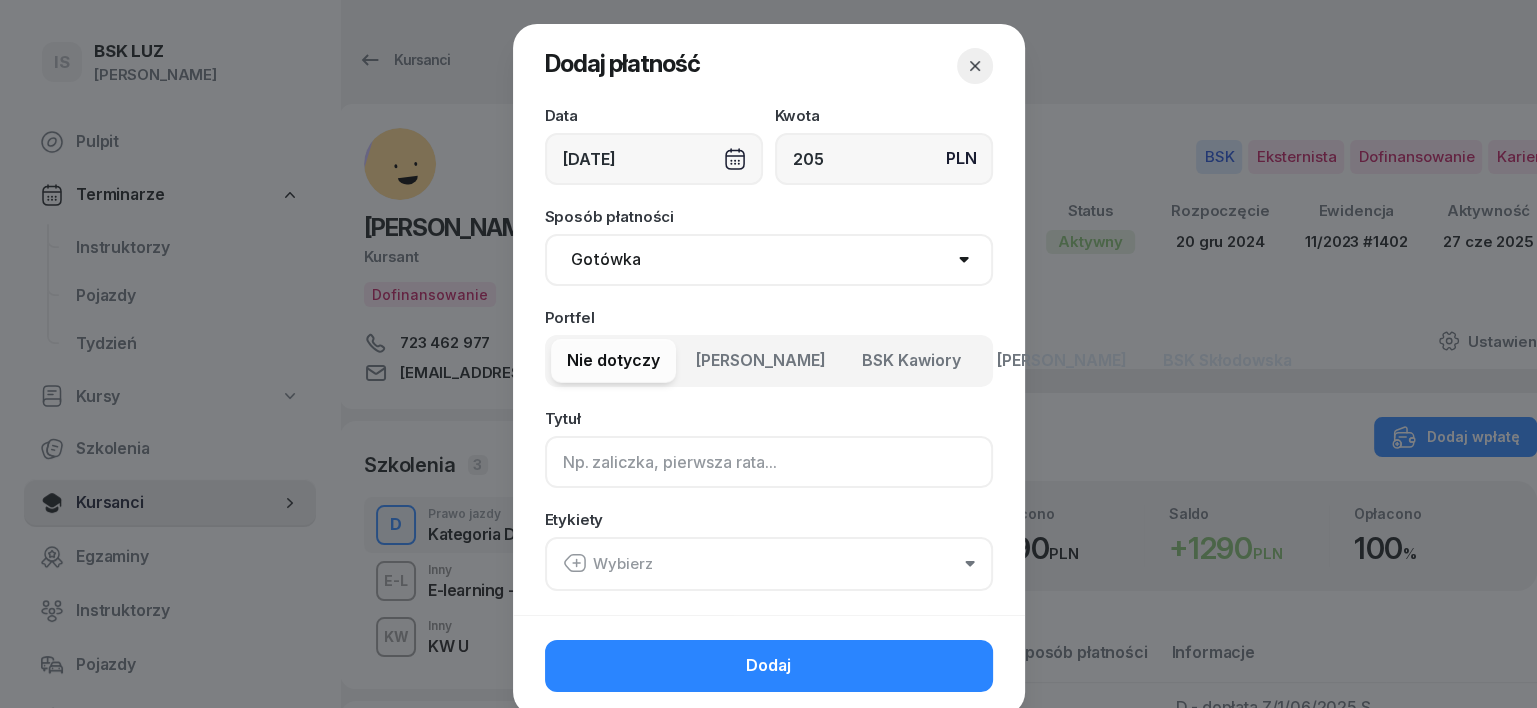 click 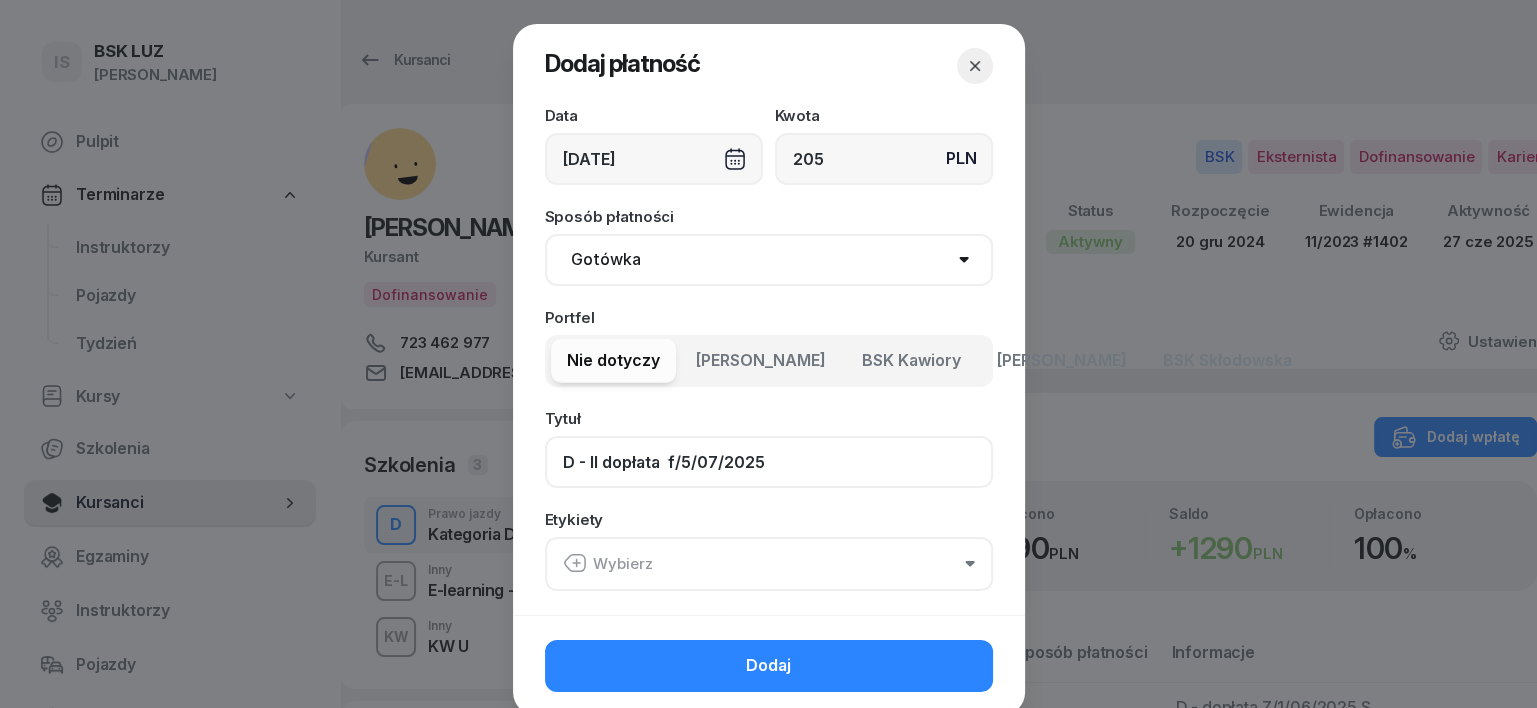 click on "D - II dopłata  f/5/07/2025" 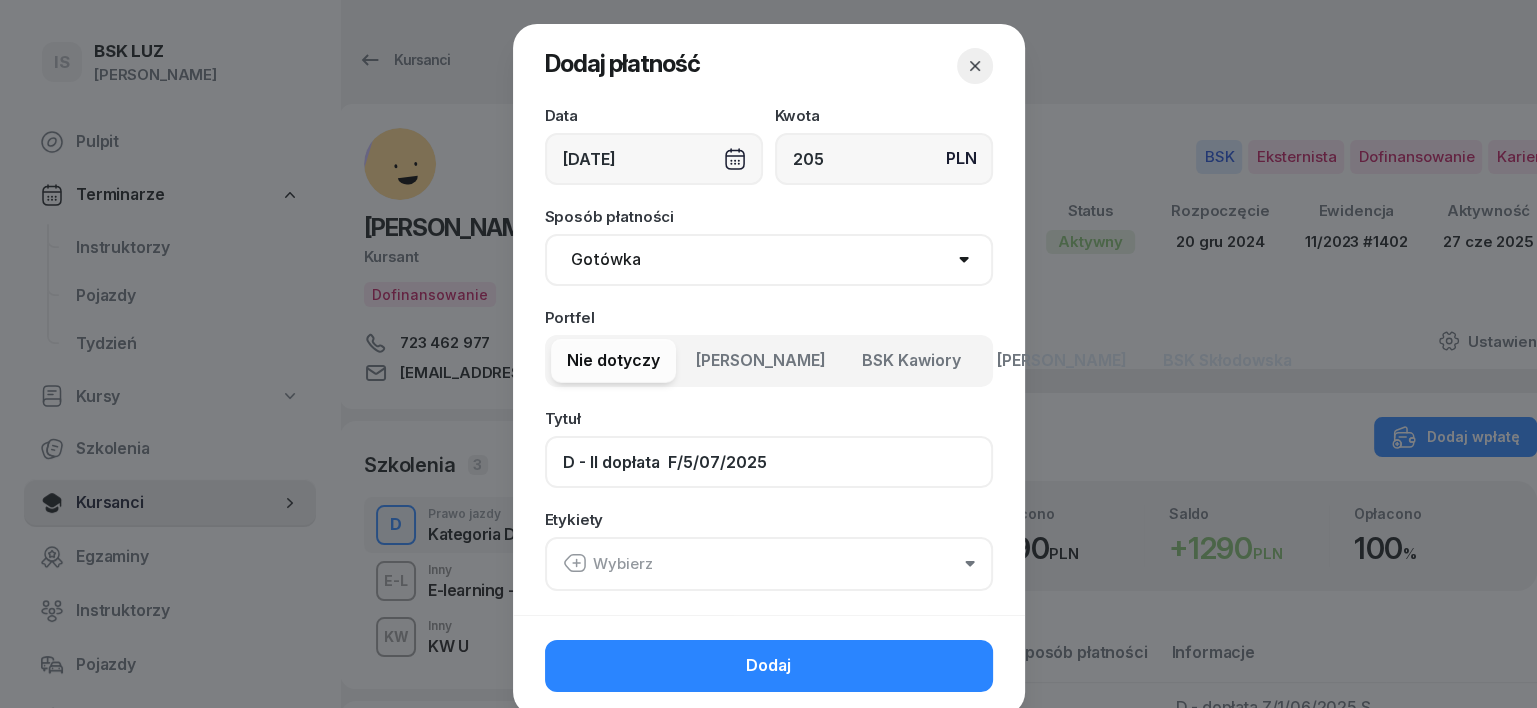 type on "D - II dopłata  F/5/07/2025" 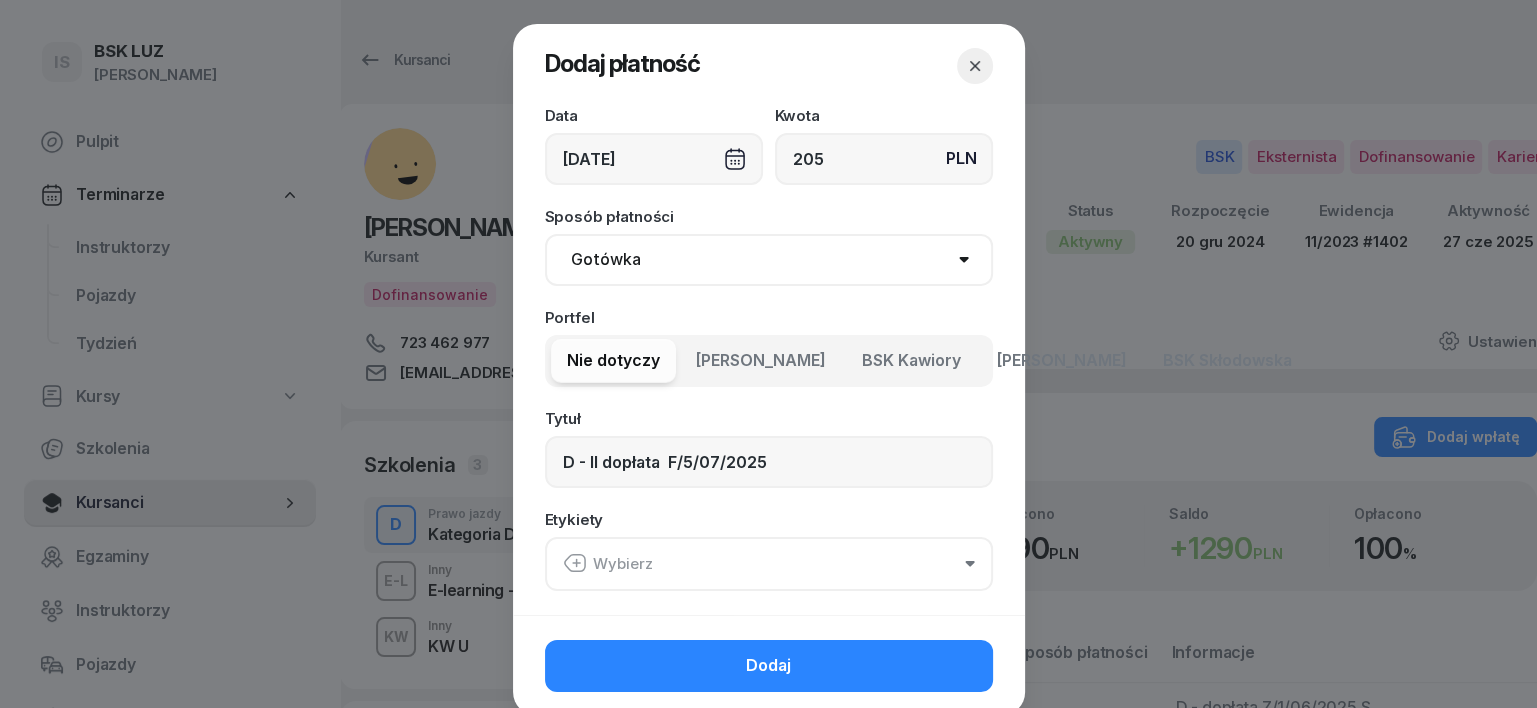 click 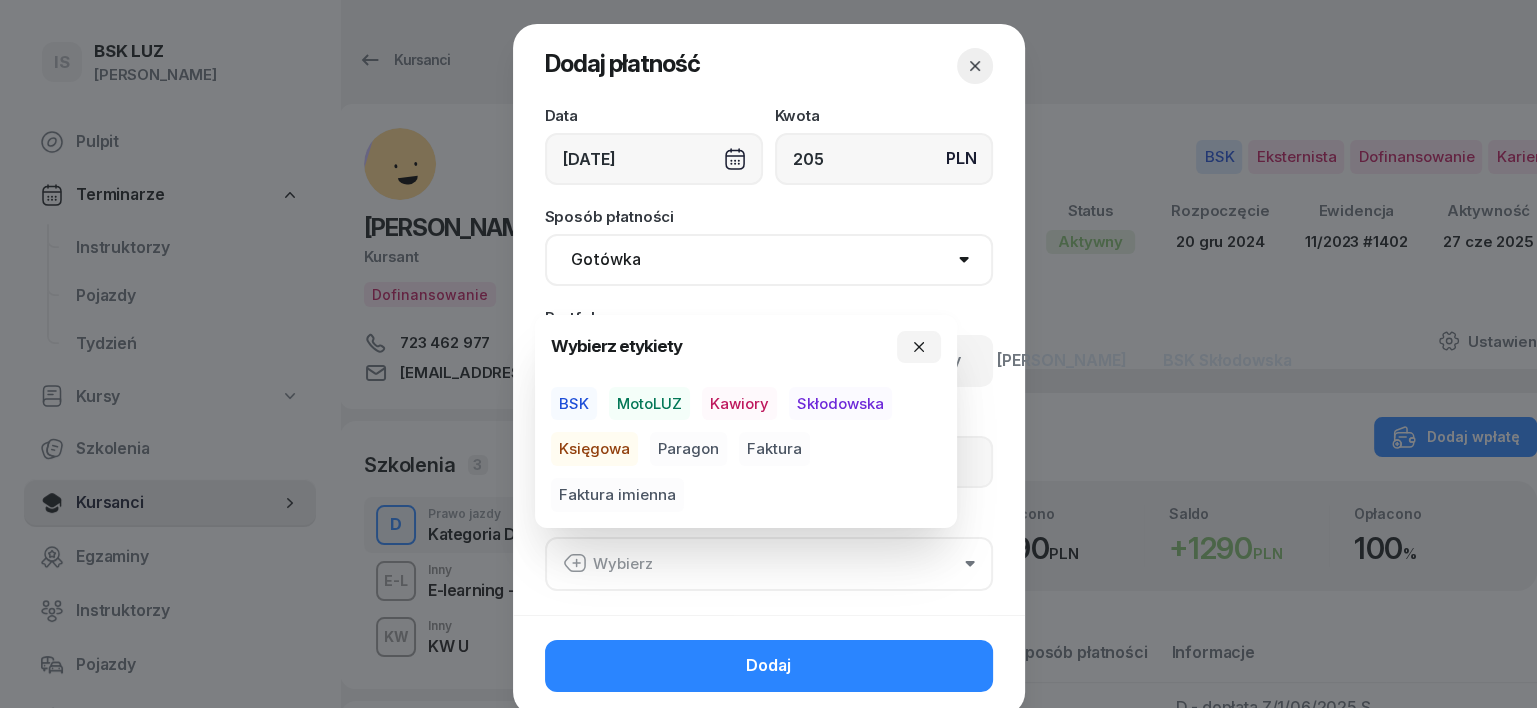 click on "BSK" at bounding box center [574, 404] 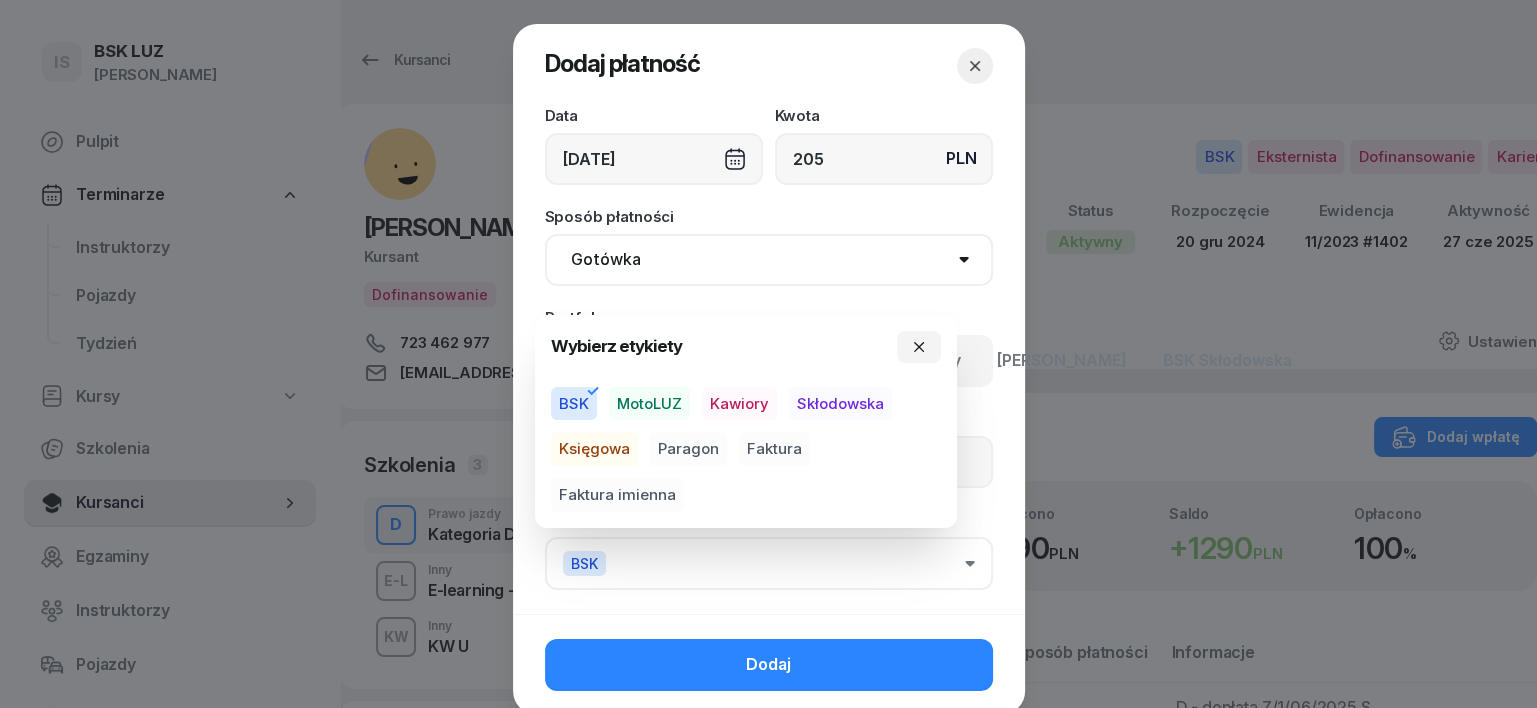 click on "Księgowa" at bounding box center [594, 449] 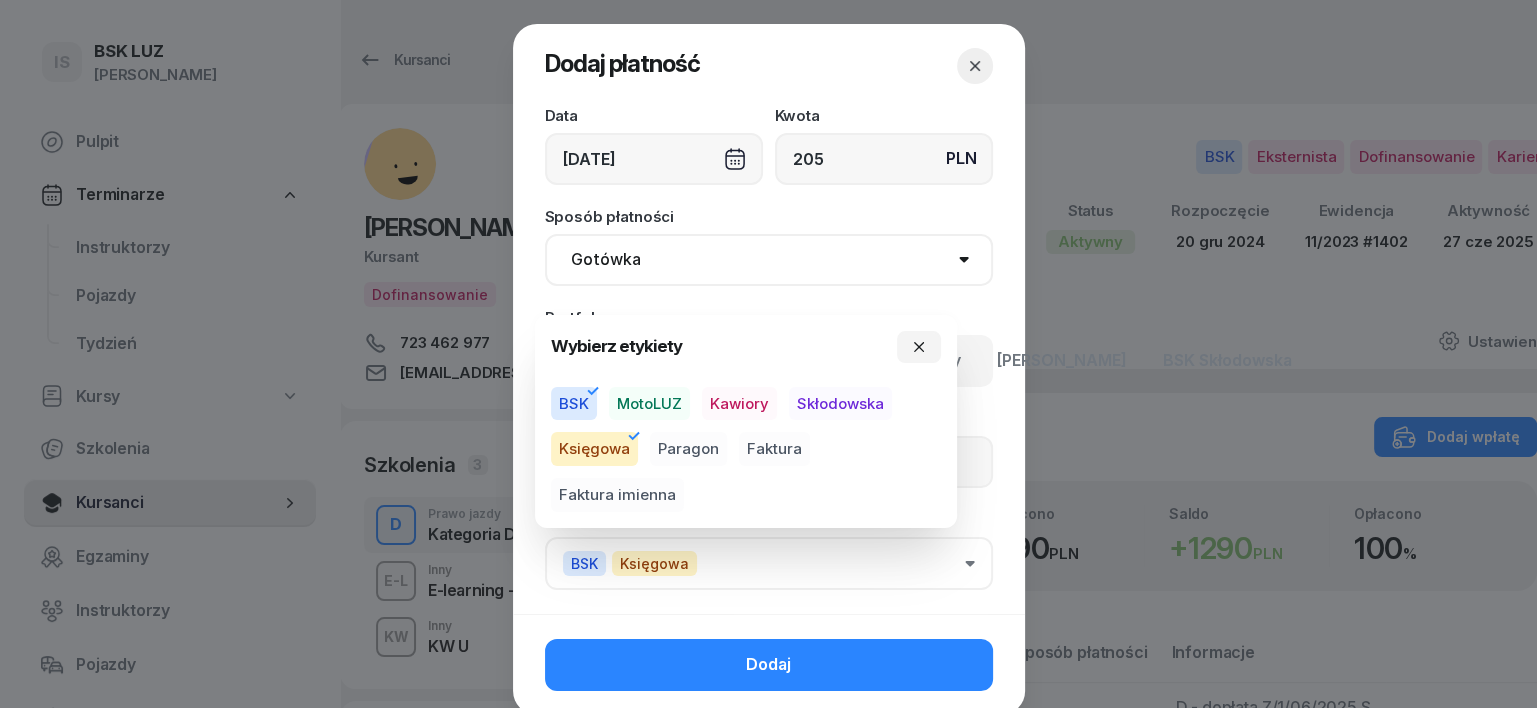click on "Skłodowska" at bounding box center (840, 404) 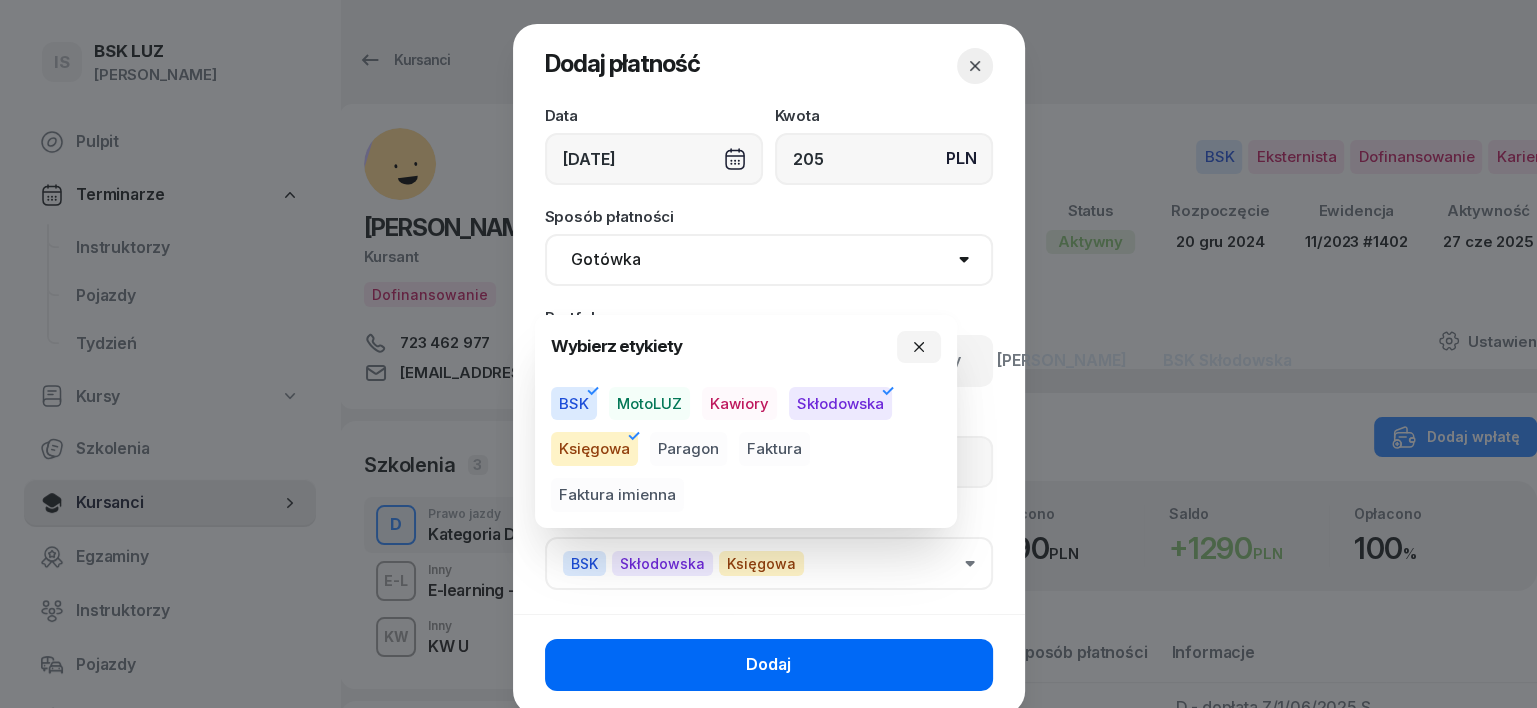 click on "Dodaj" 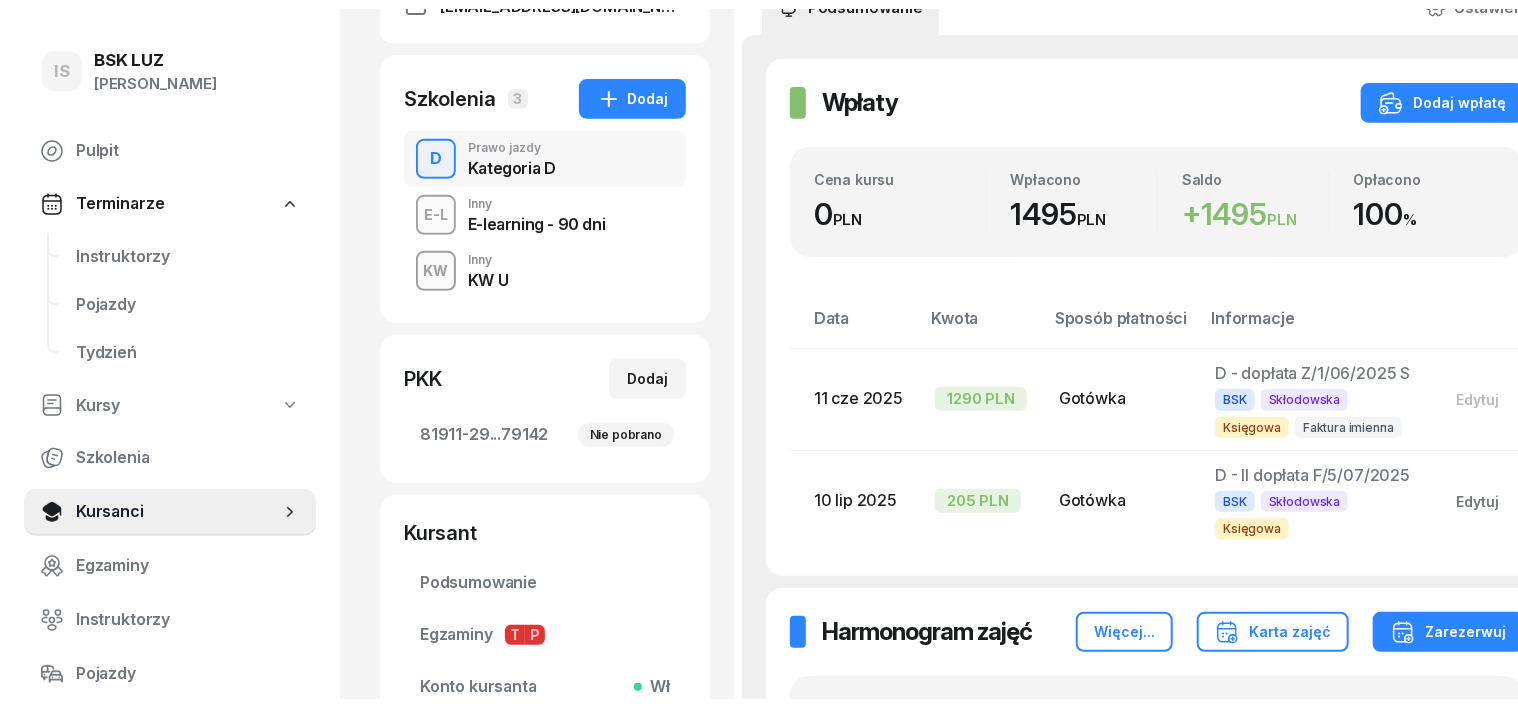 scroll, scrollTop: 0, scrollLeft: 0, axis: both 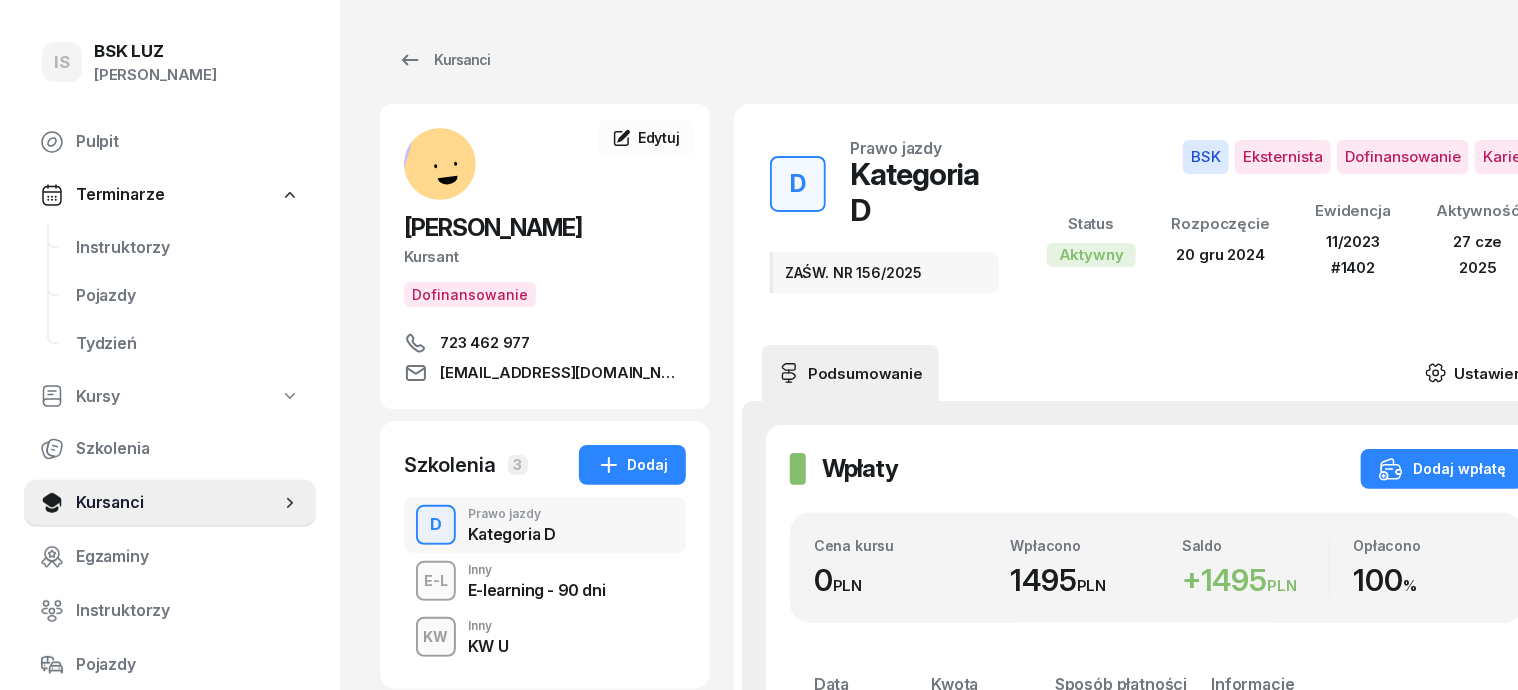 click 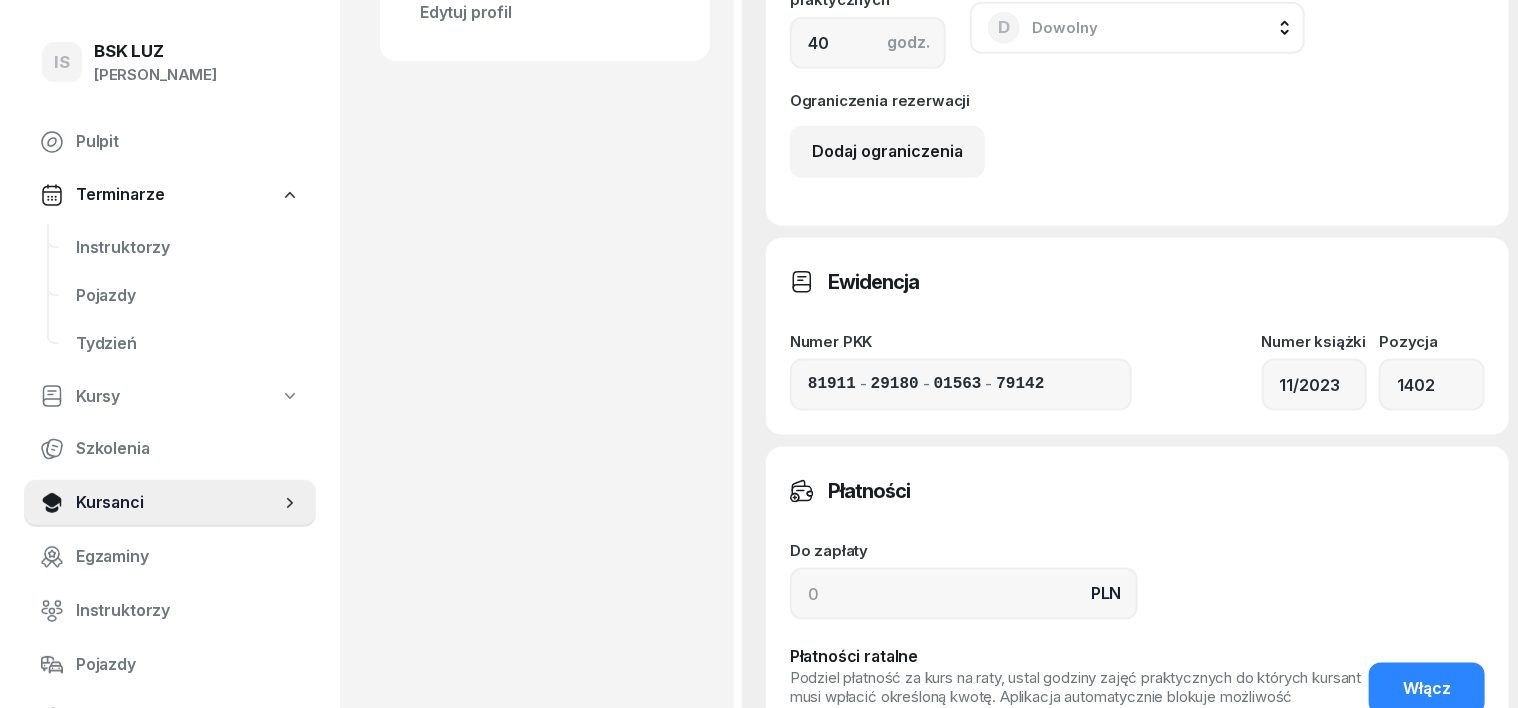 scroll, scrollTop: 1124, scrollLeft: 0, axis: vertical 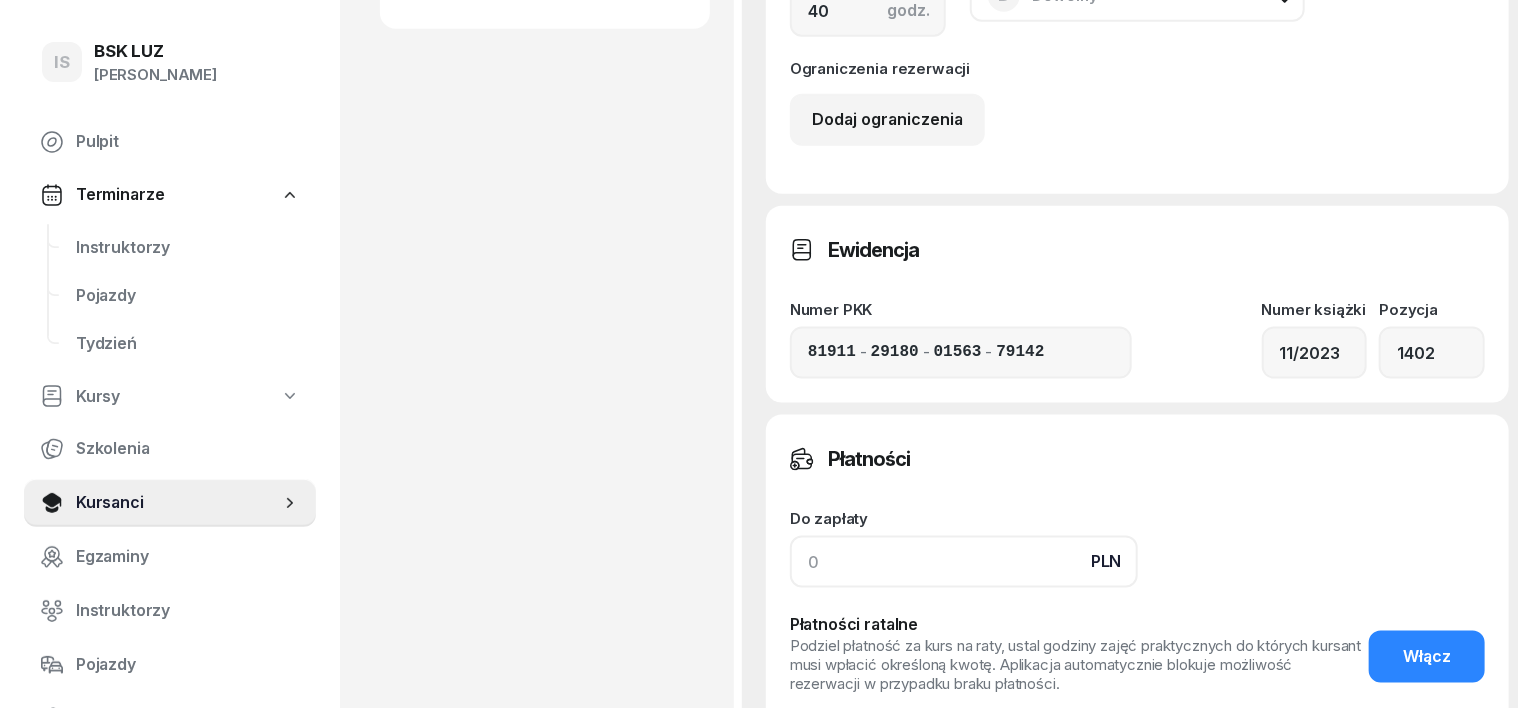 click 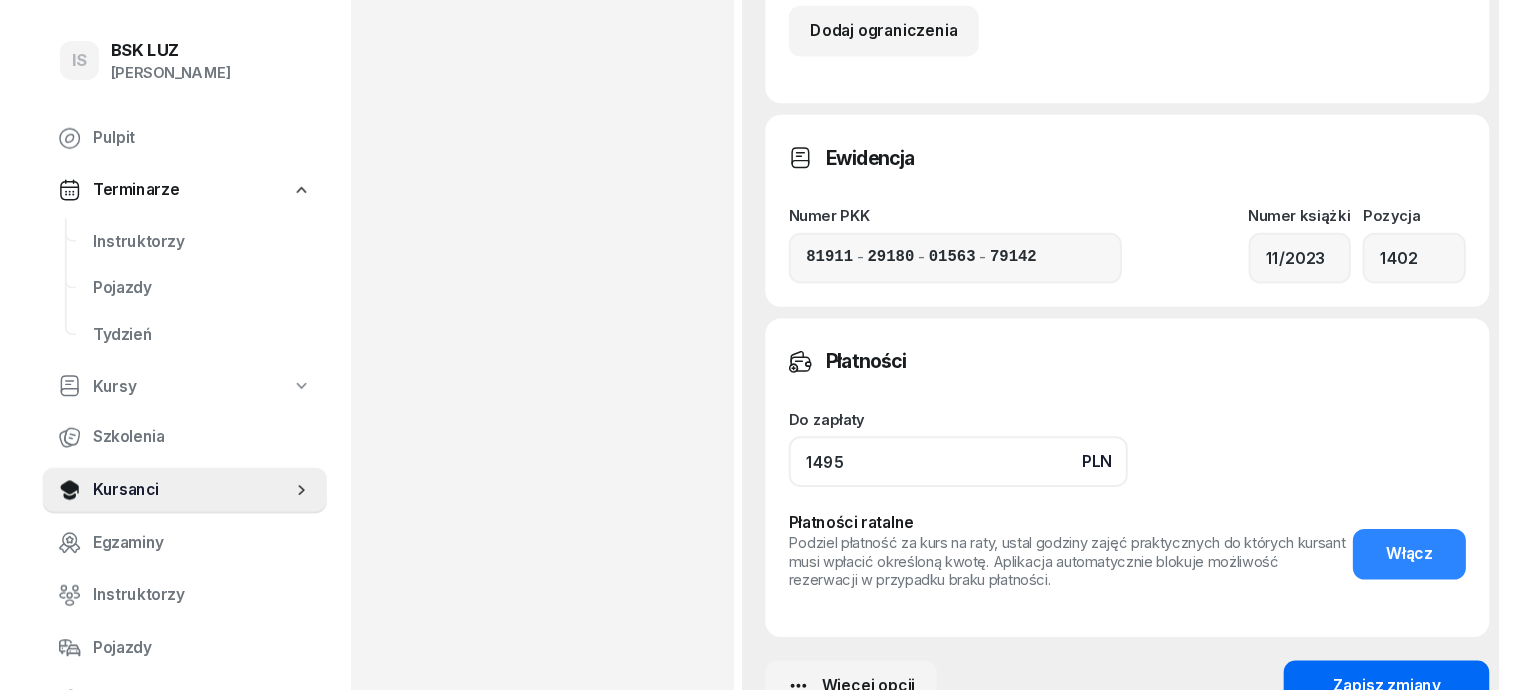 scroll, scrollTop: 1250, scrollLeft: 0, axis: vertical 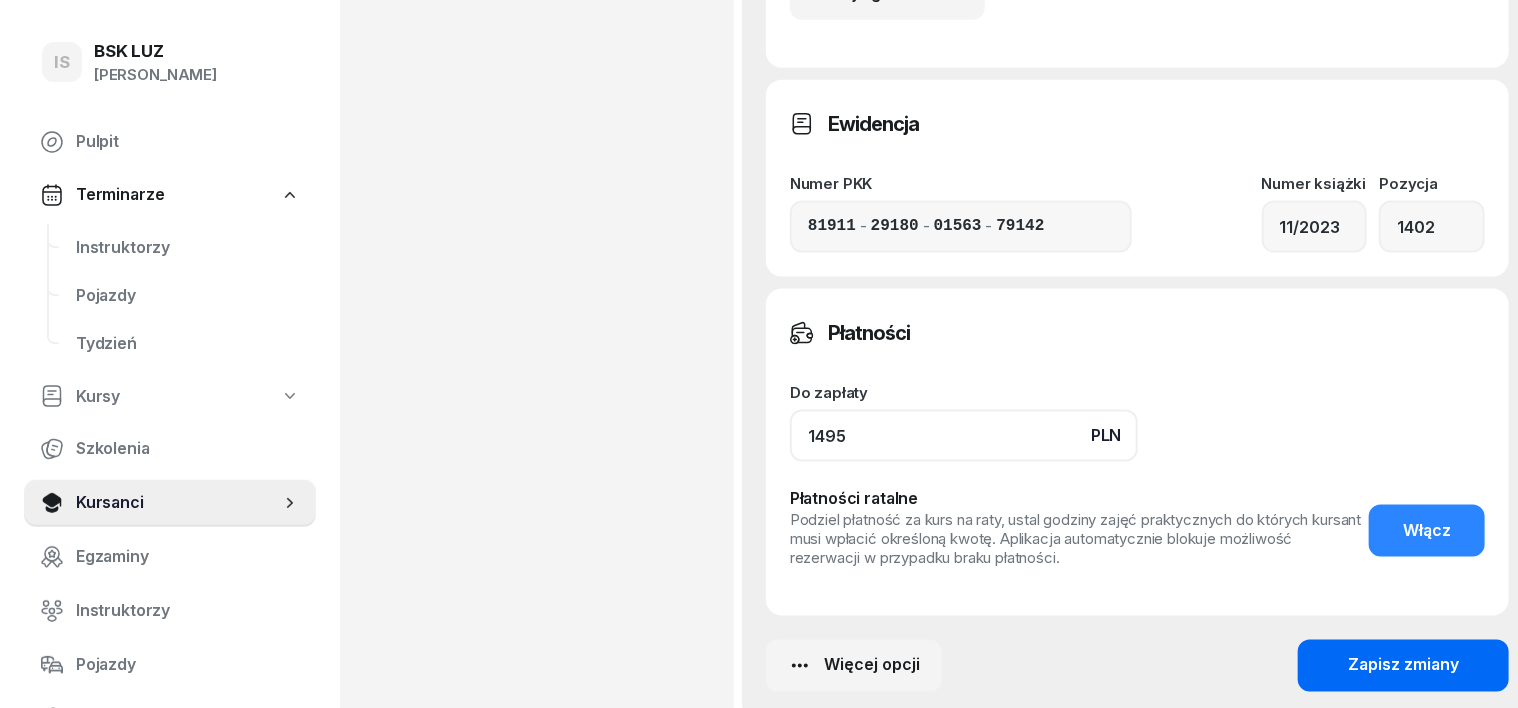 type on "1495" 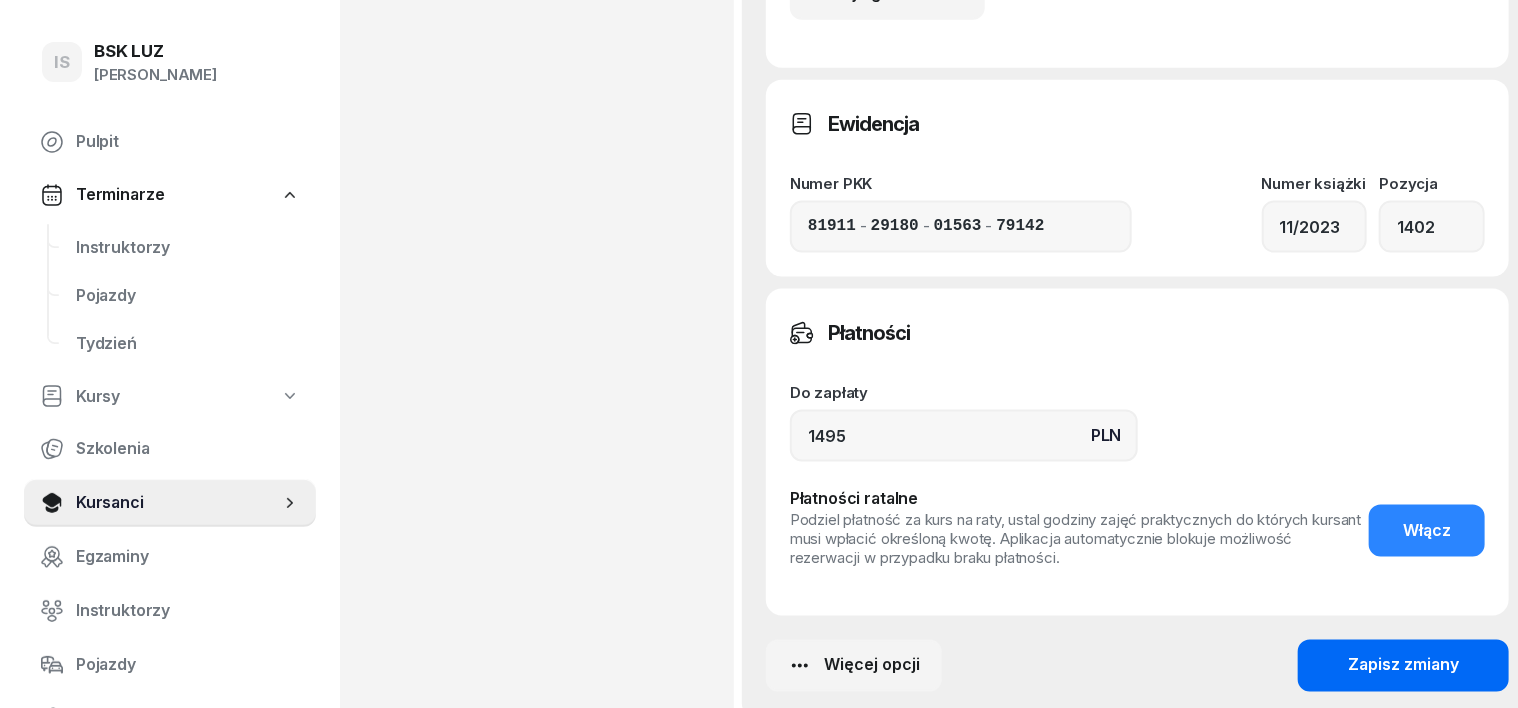 click on "Zapisz zmiany" at bounding box center [1403, 666] 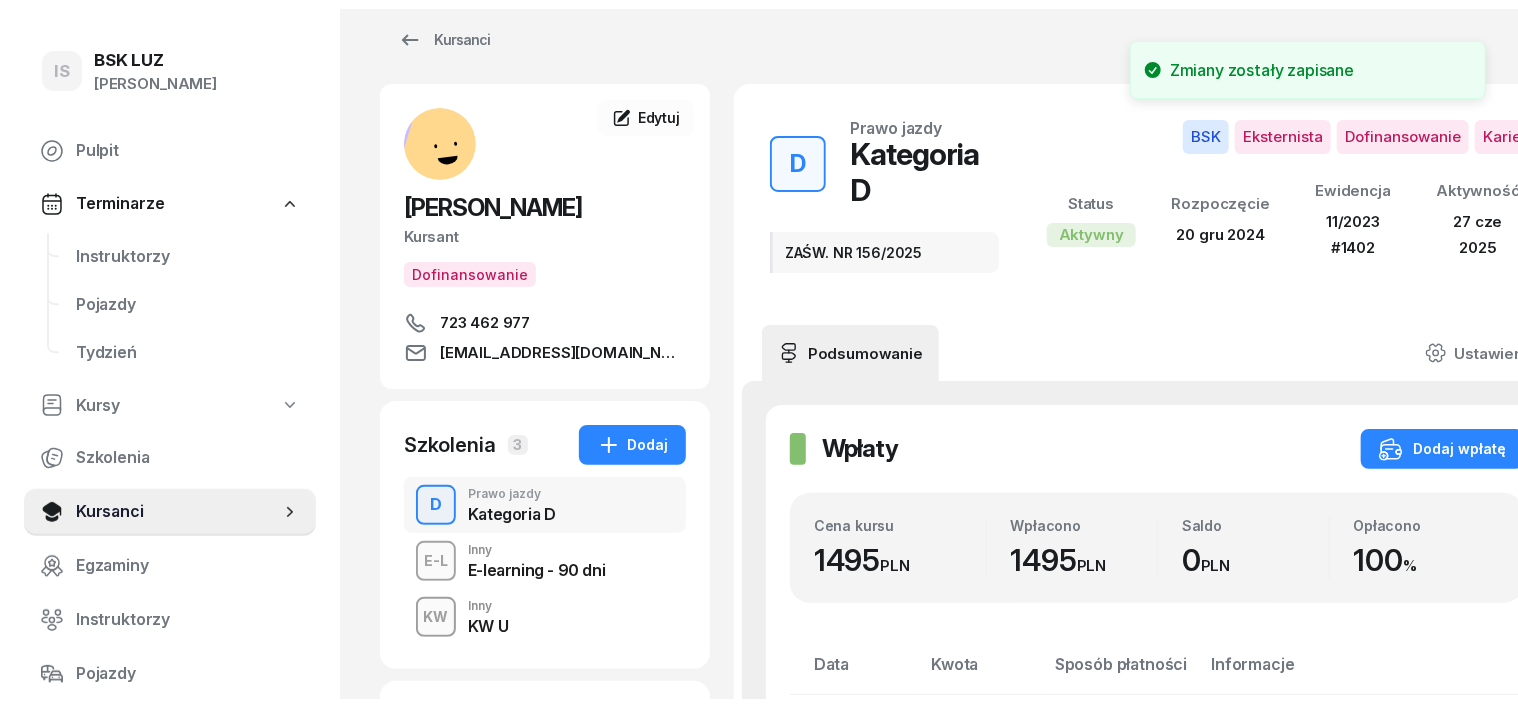 scroll, scrollTop: 0, scrollLeft: 0, axis: both 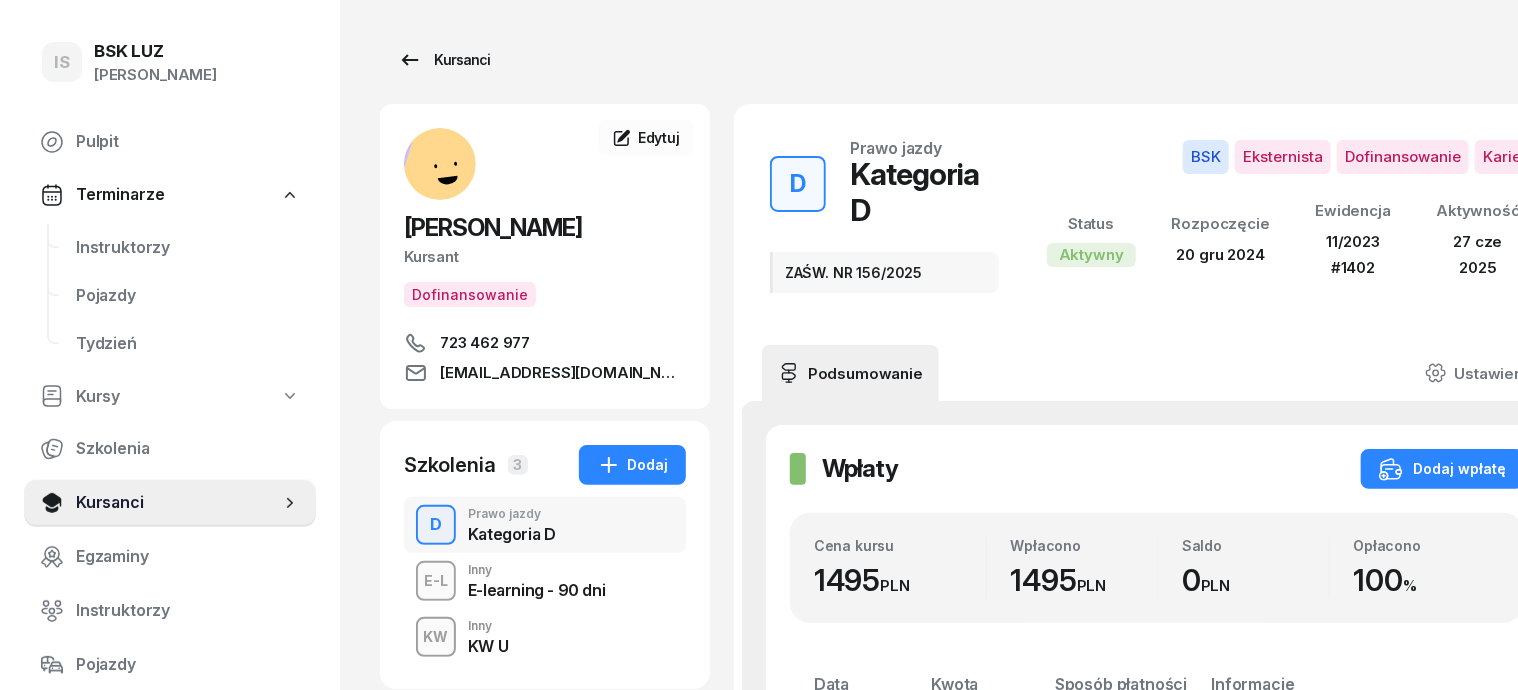 click on "Kursanci" at bounding box center [444, 60] 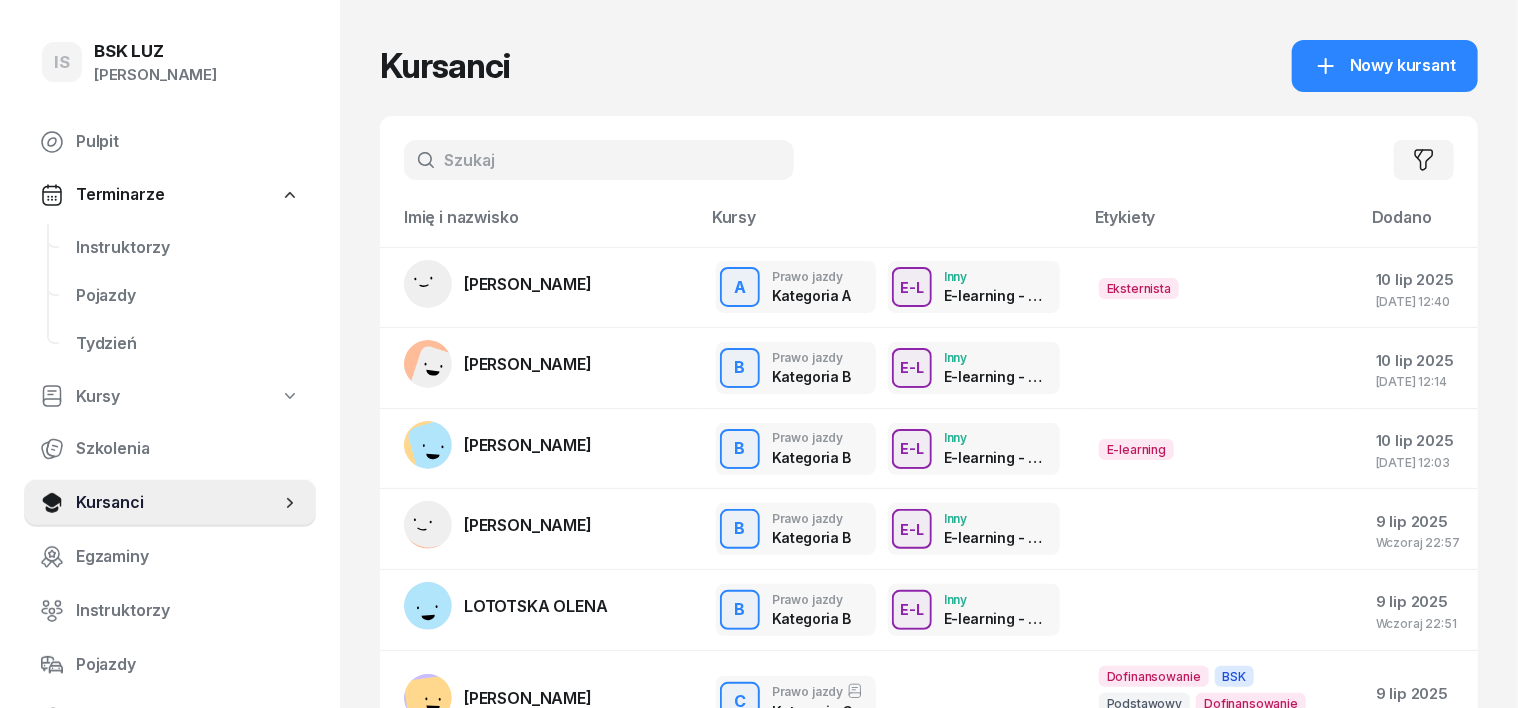 click at bounding box center [599, 160] 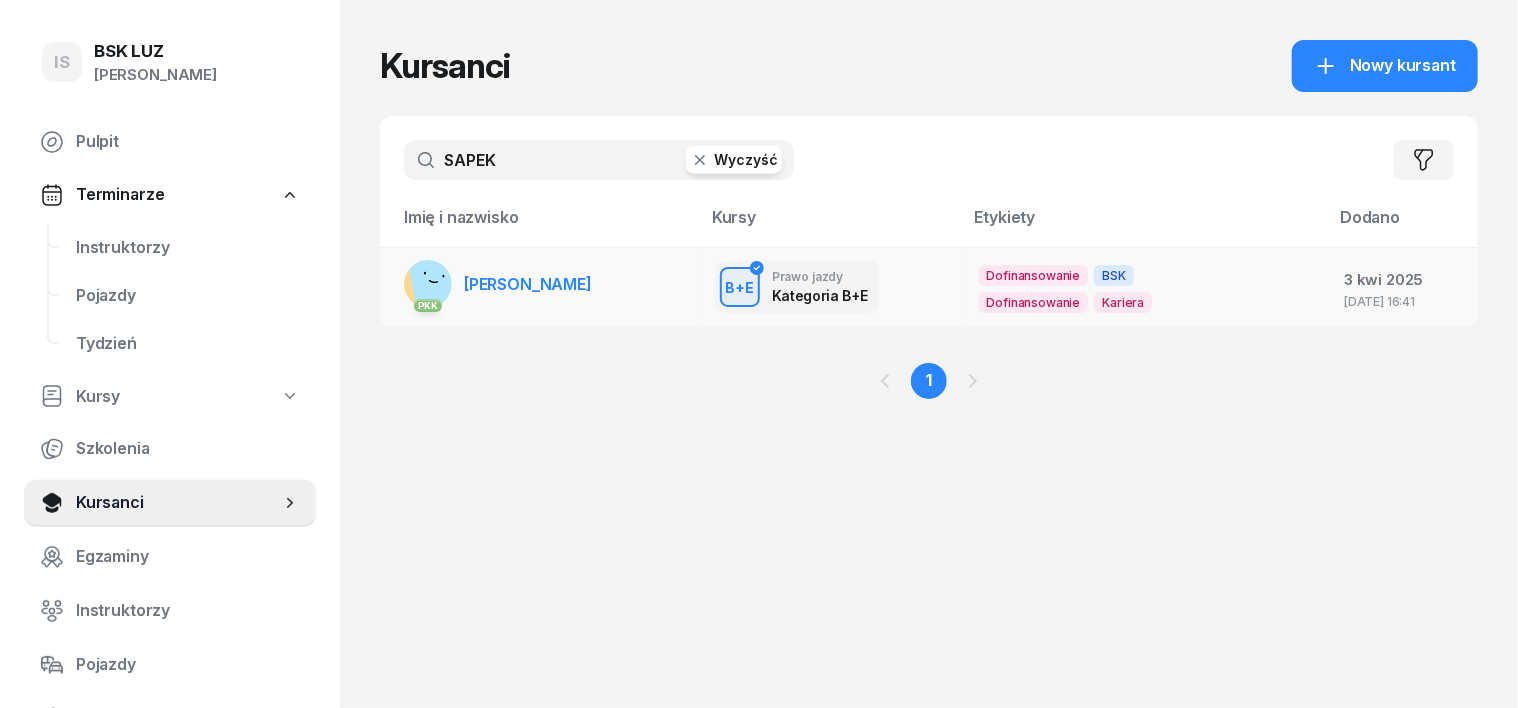 type on "SAPEK" 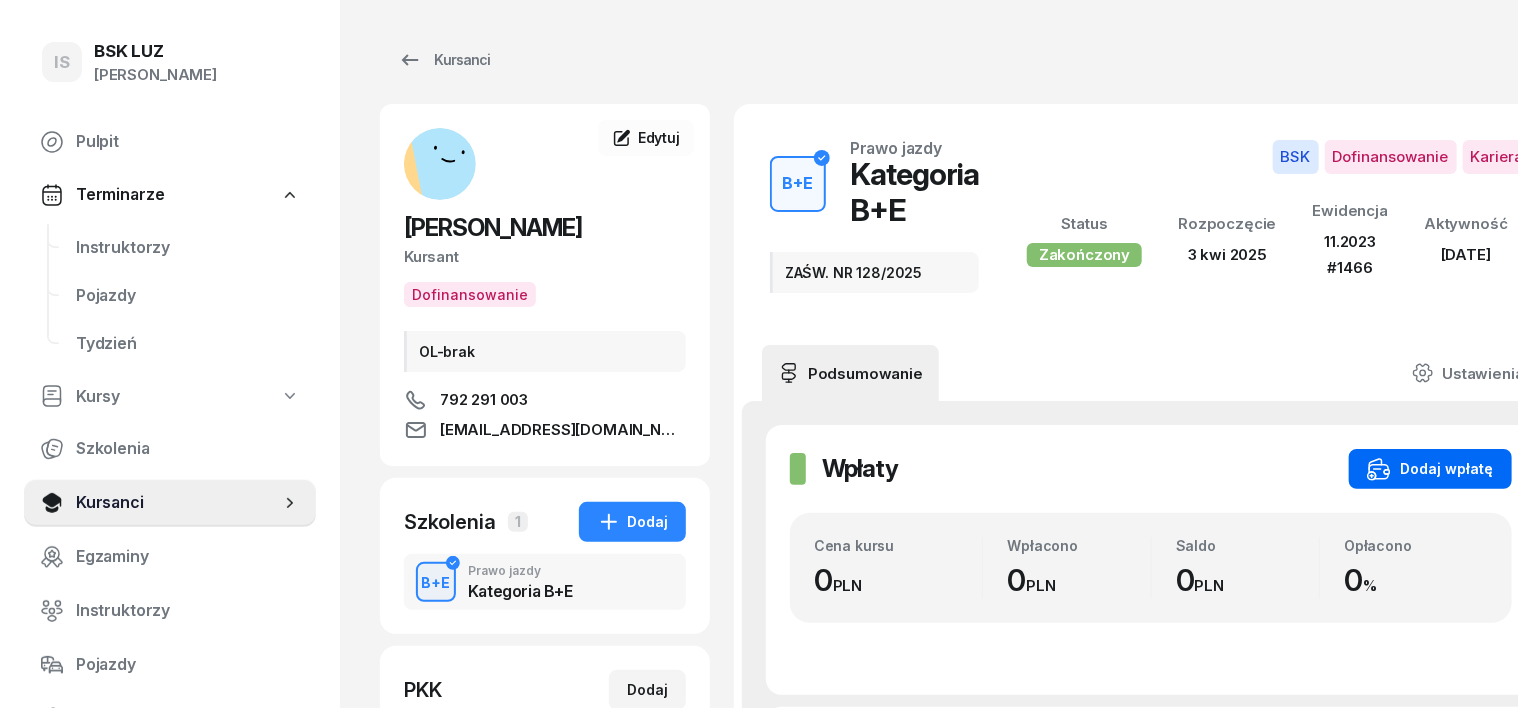 click on "Dodaj wpłatę" at bounding box center [1430, 469] 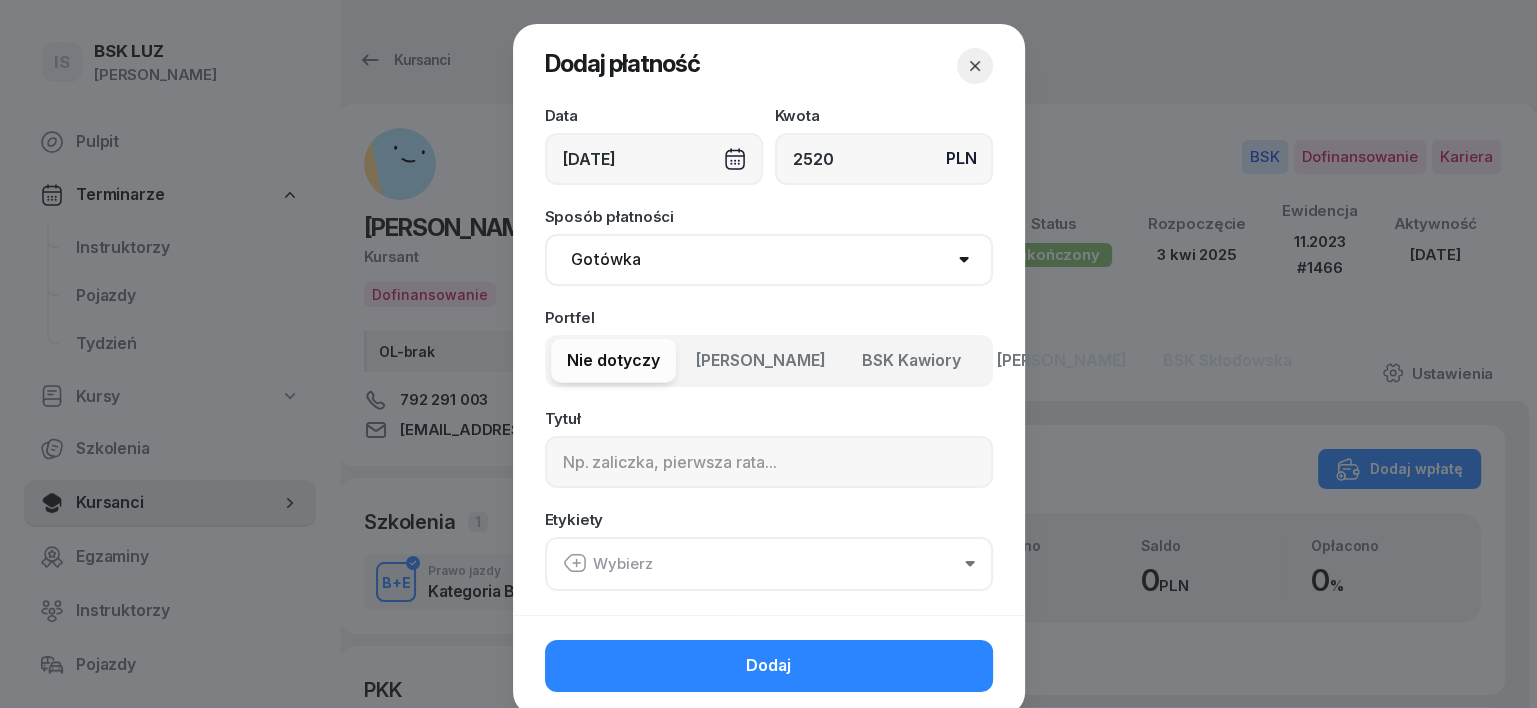 type on "2520" 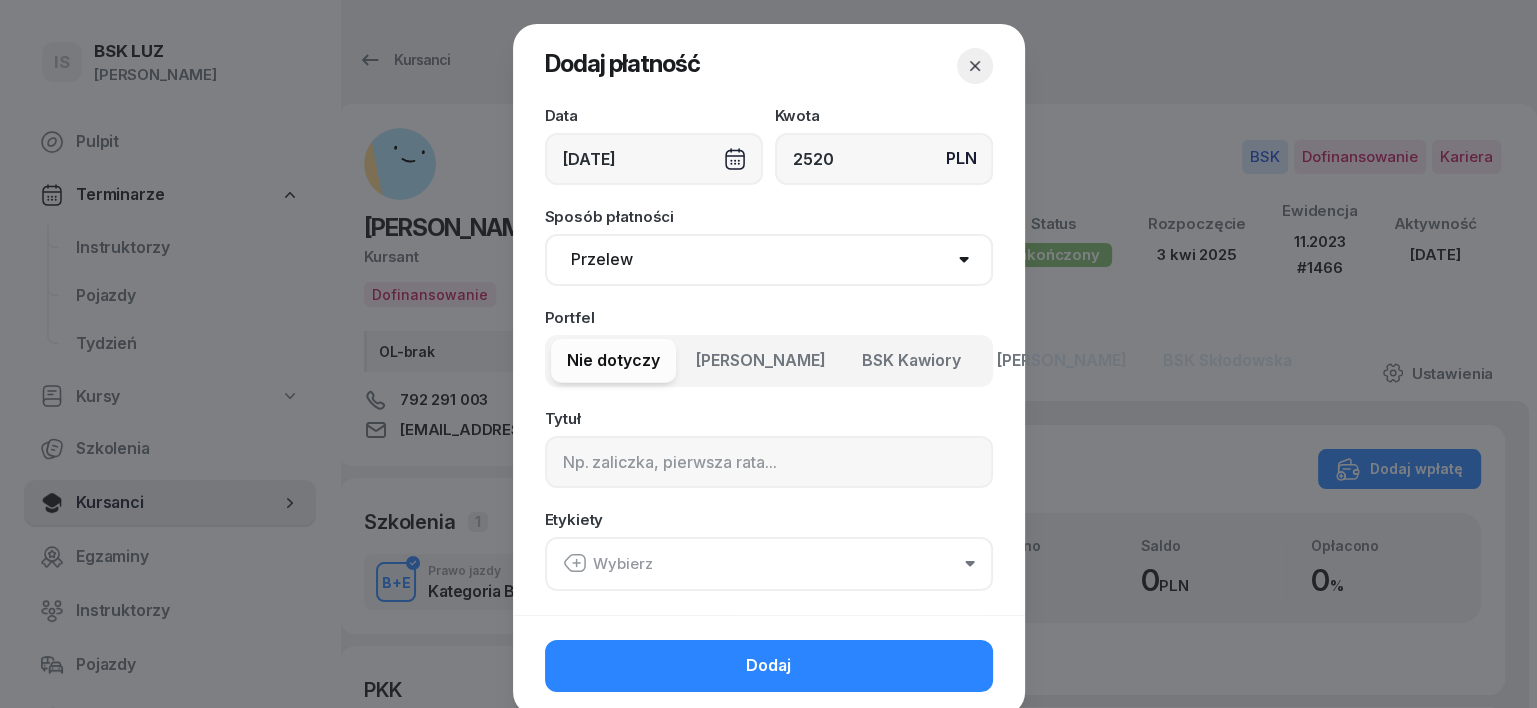 click on "Gotówka Karta Przelew Płatności online BLIK" at bounding box center (769, 260) 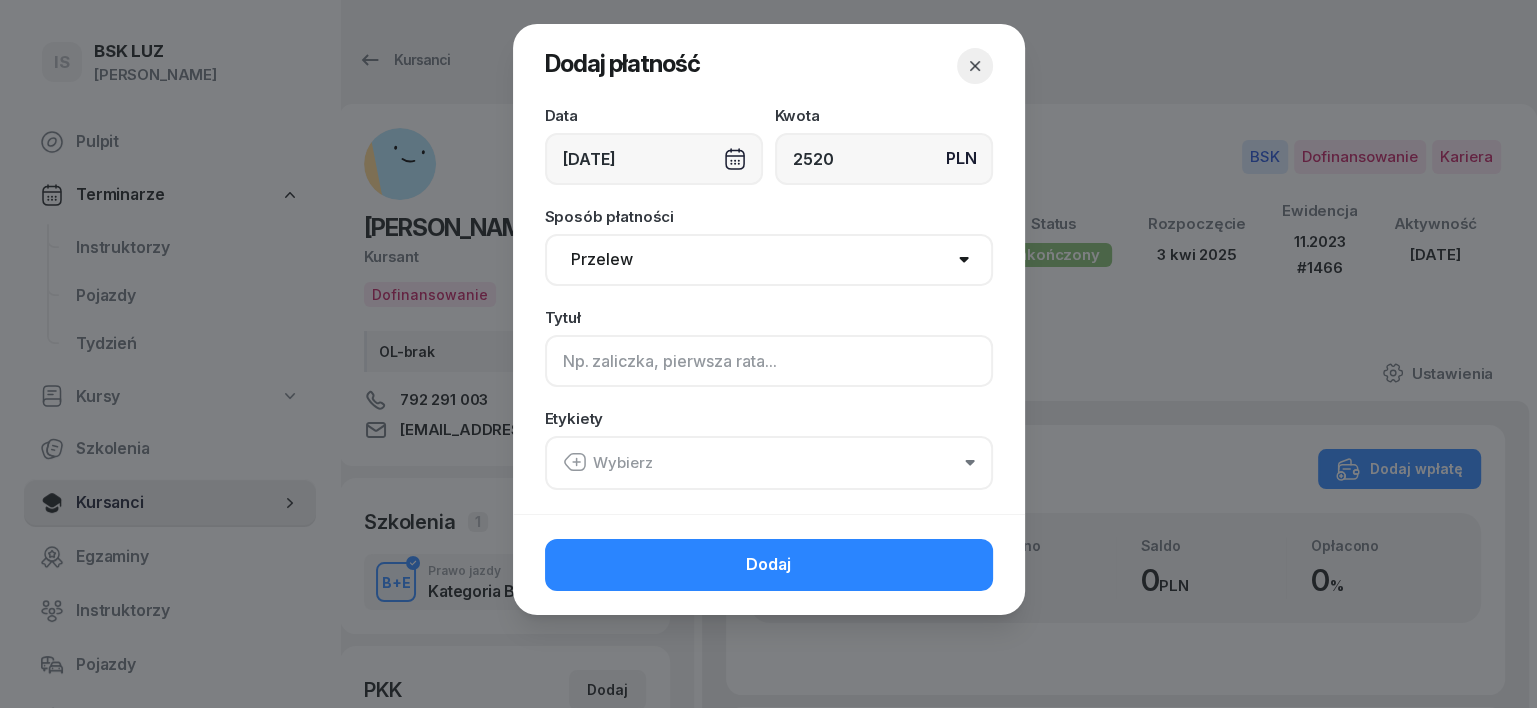 click 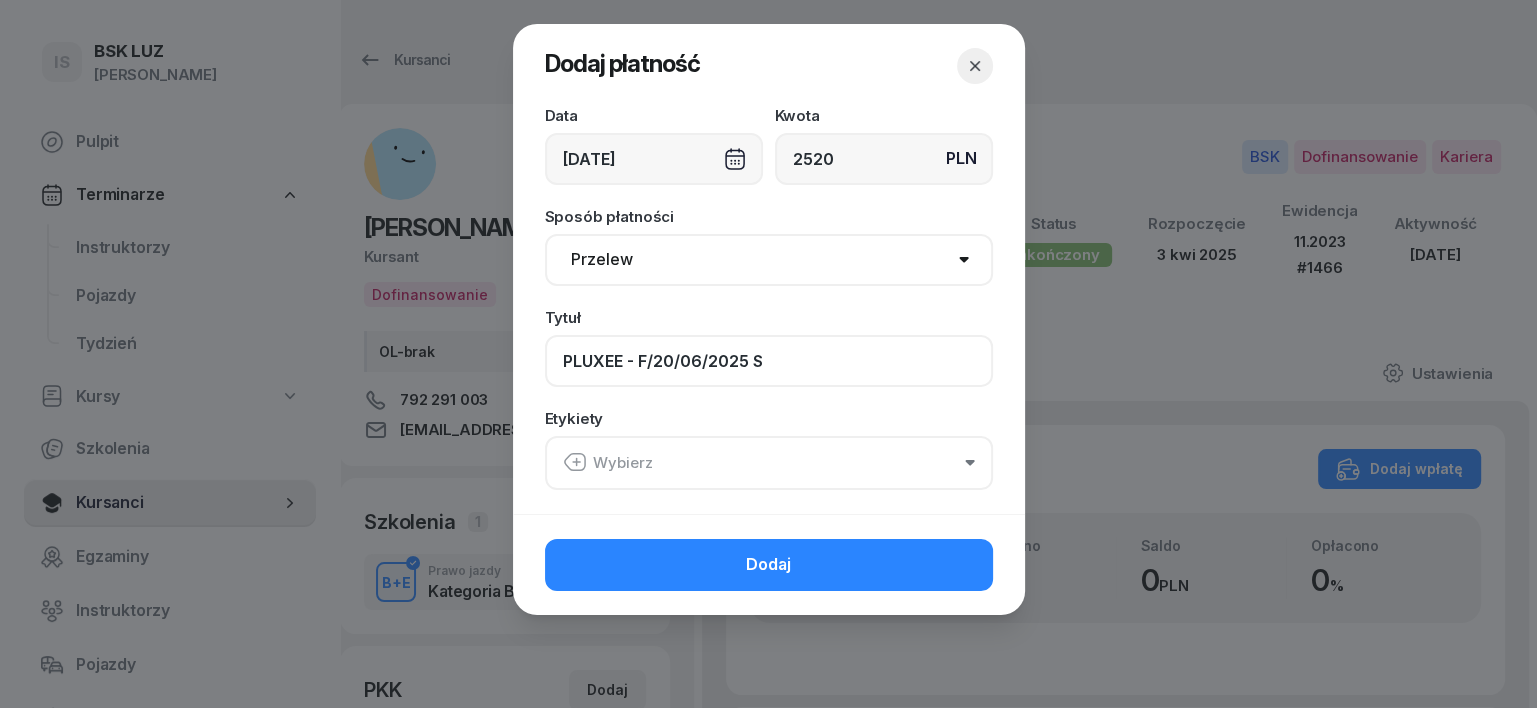 click on "PLUXEE - F/20/06/2025 S" 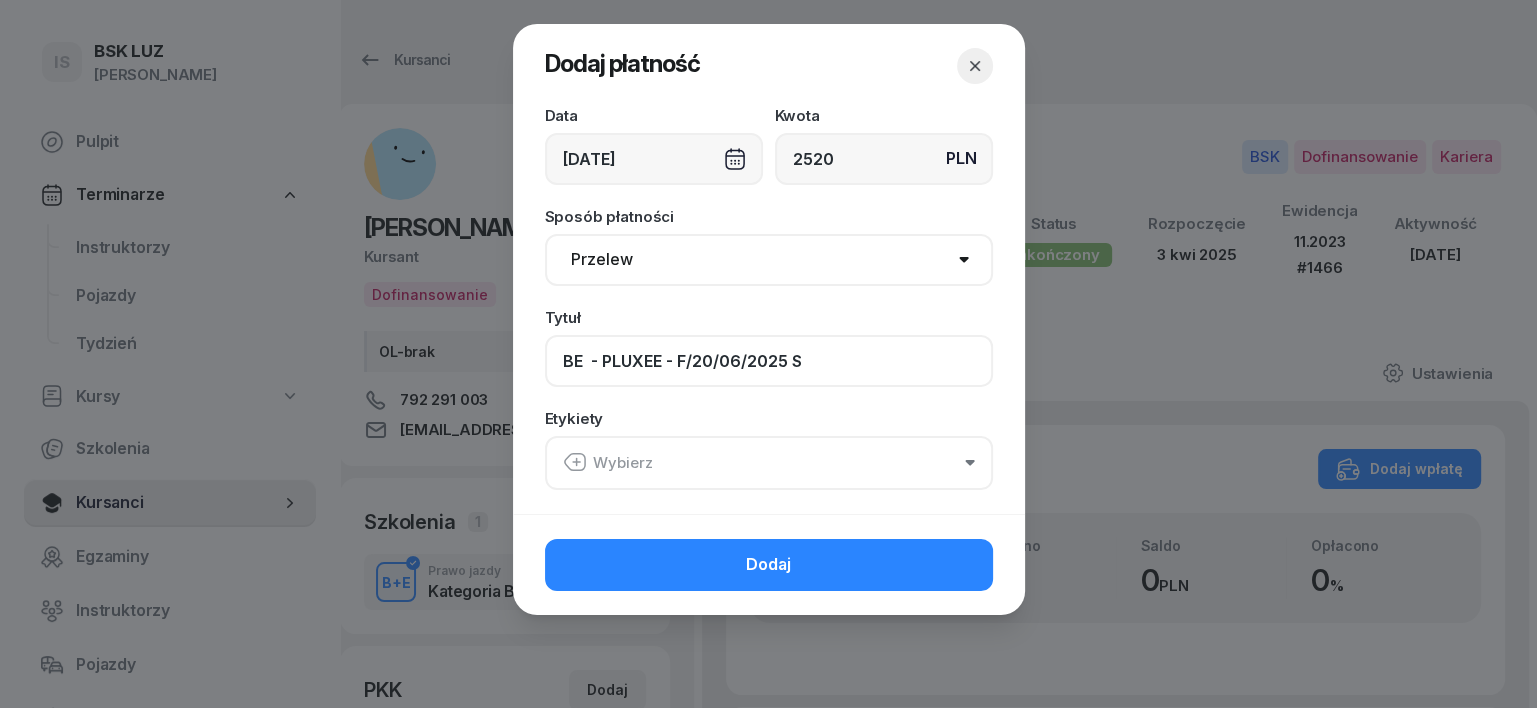 type on "BE  - PLUXEE - F/20/06/2025 S" 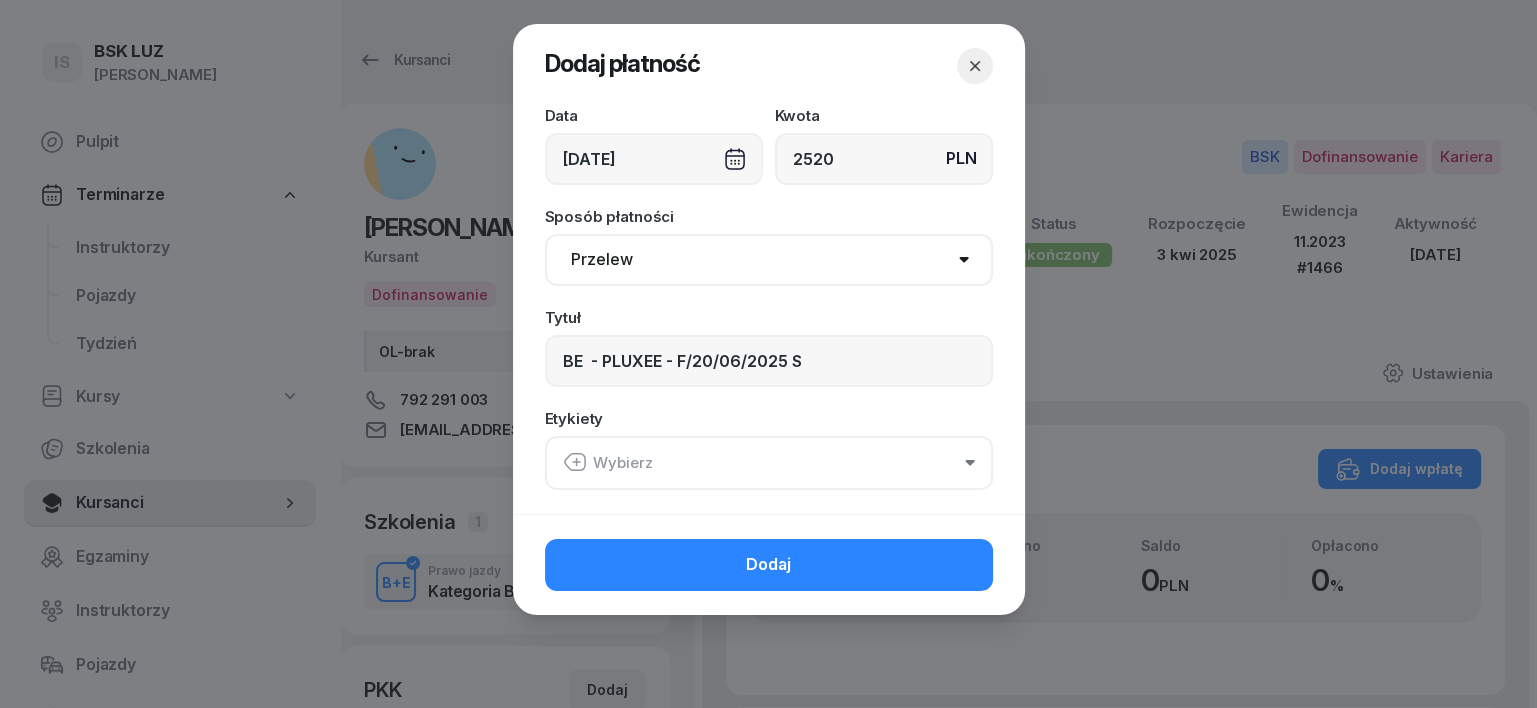 click 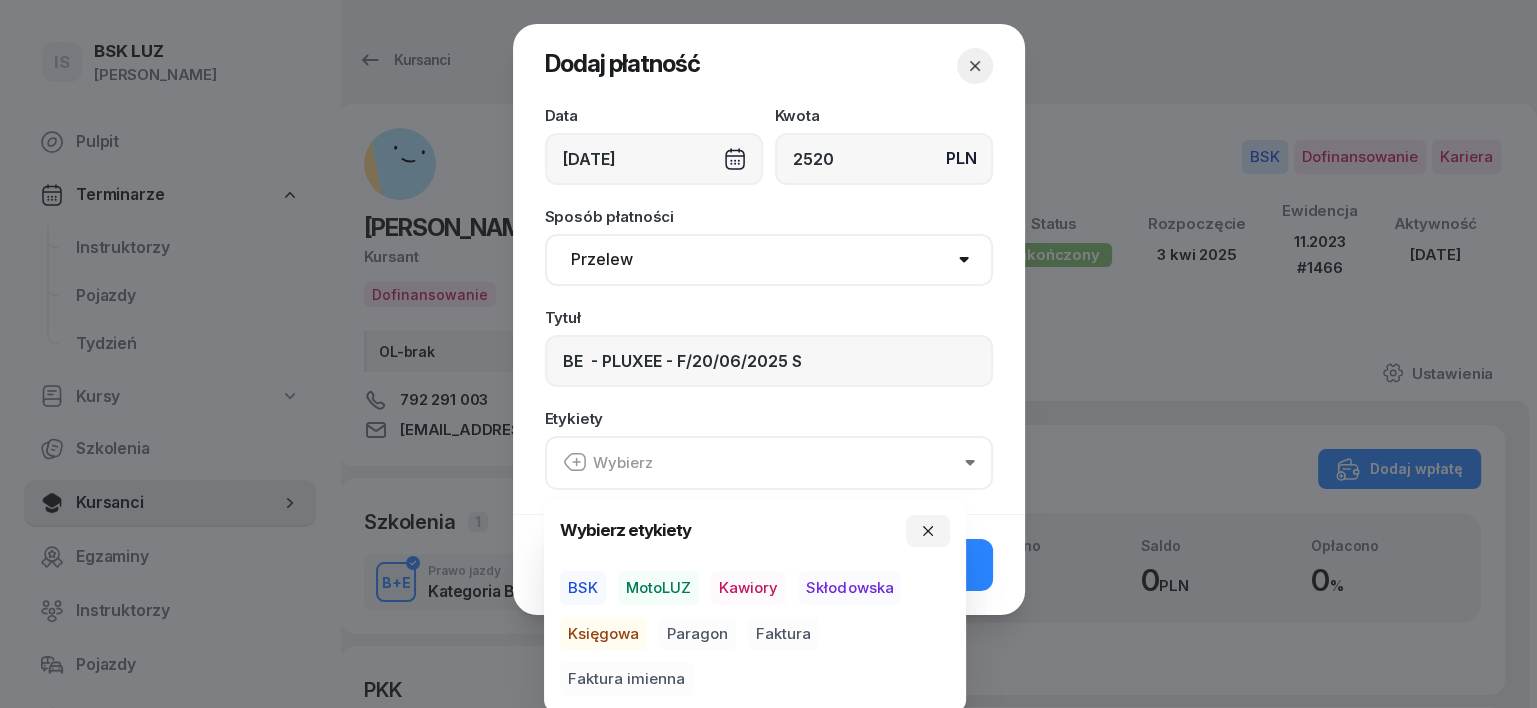 click on "BSK" at bounding box center (583, 588) 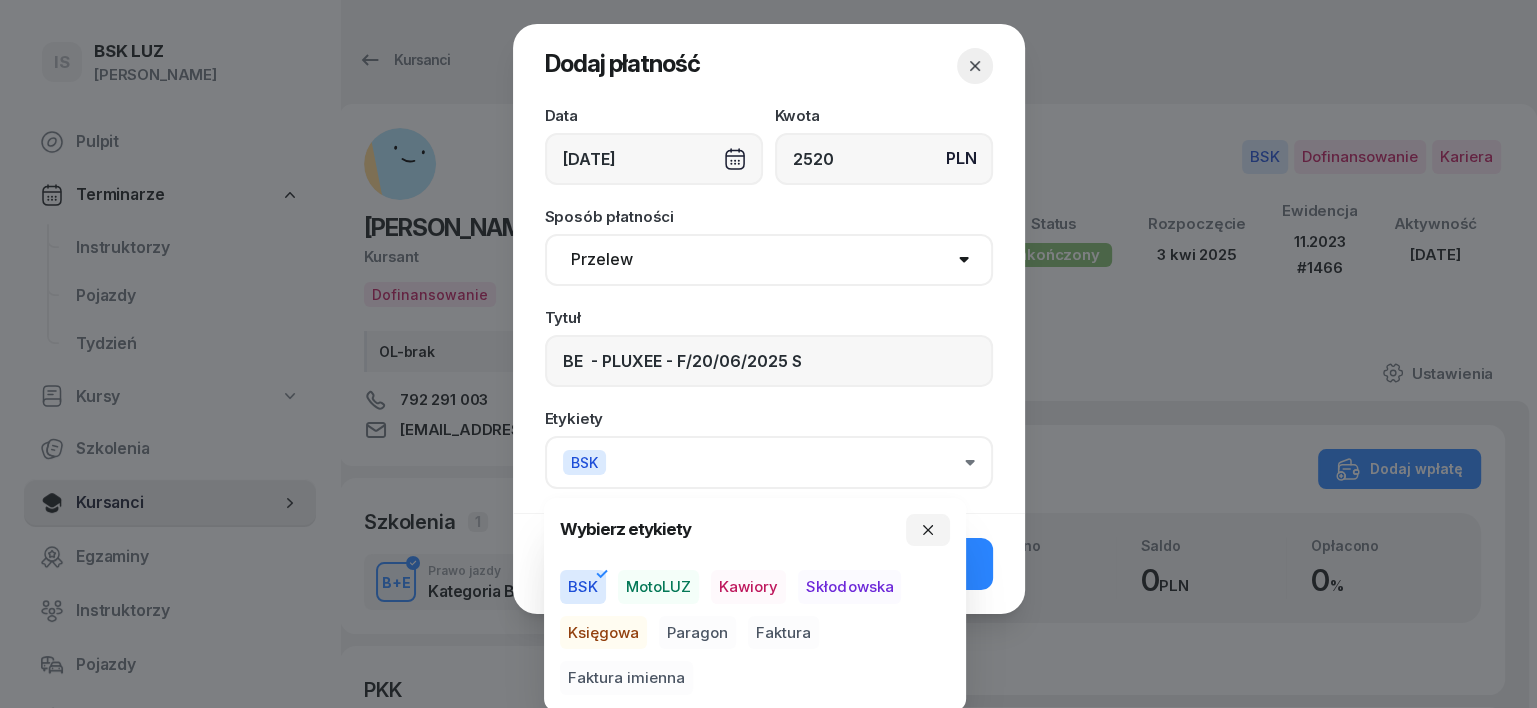 click on "Księgowa" at bounding box center [603, 633] 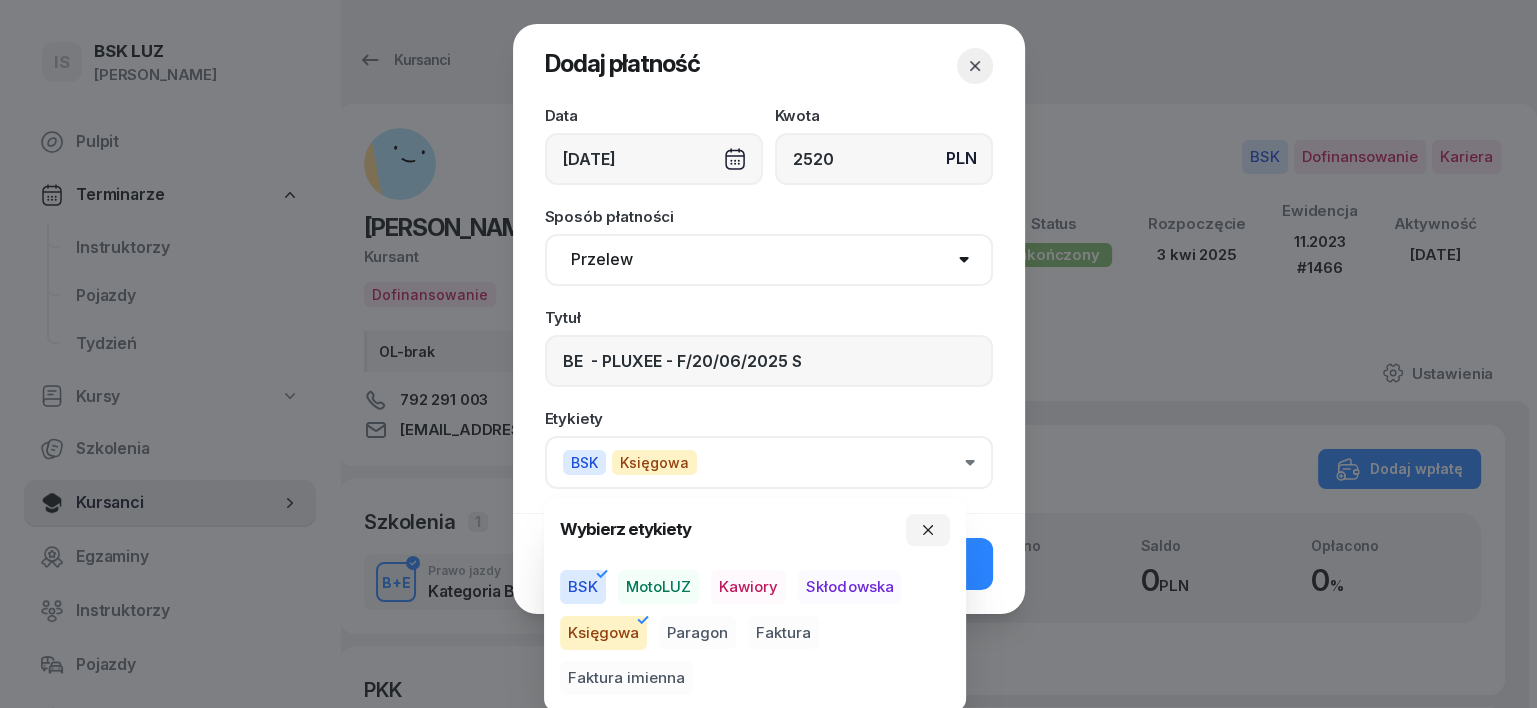 click on "Faktura" at bounding box center (783, 633) 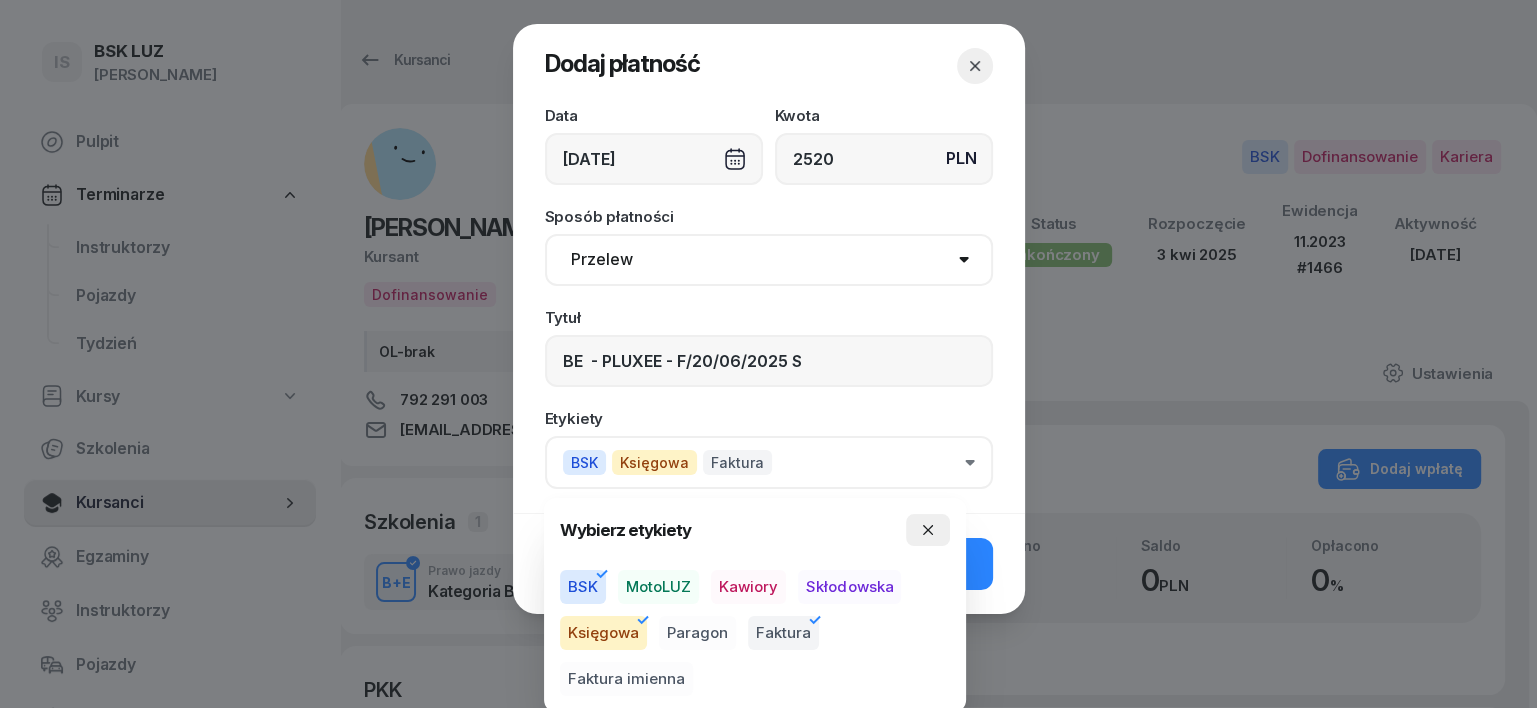 click 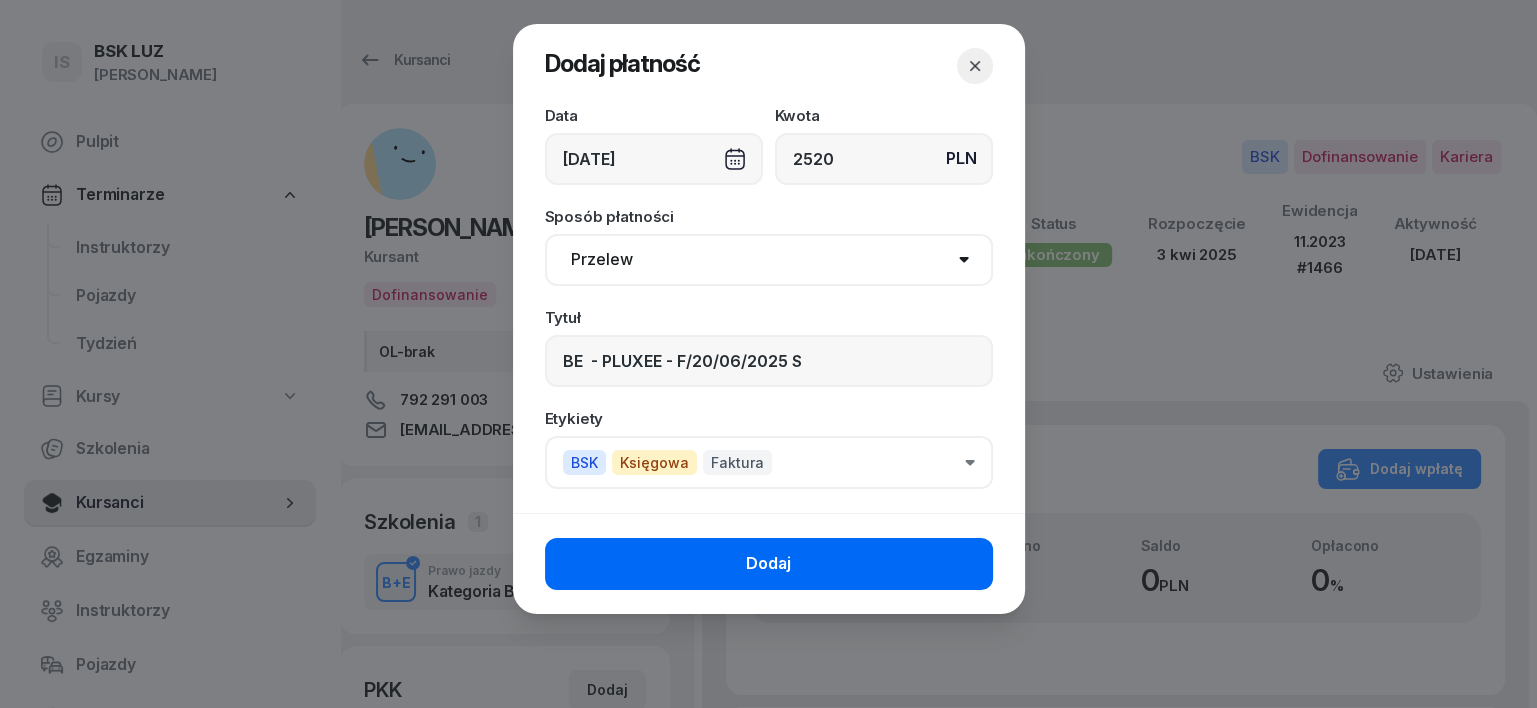 click on "Dodaj" 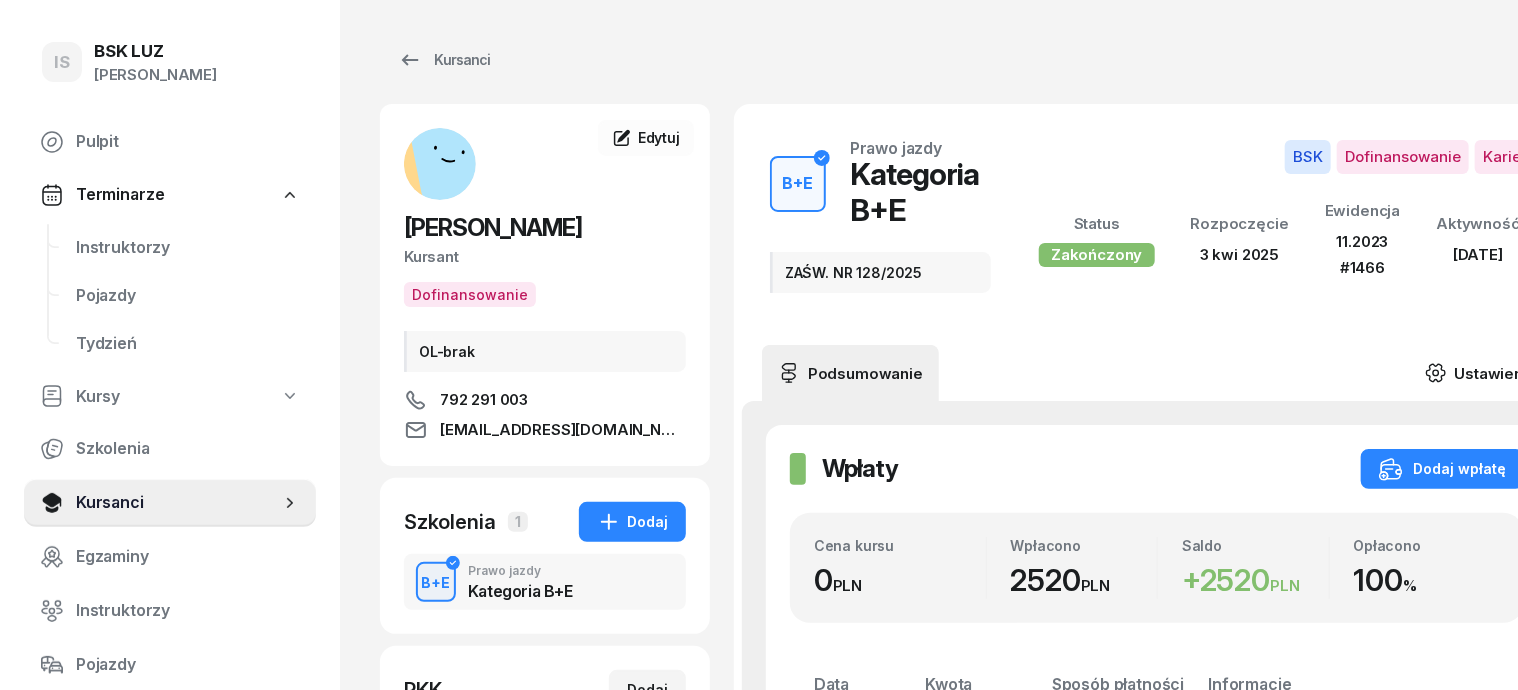 click 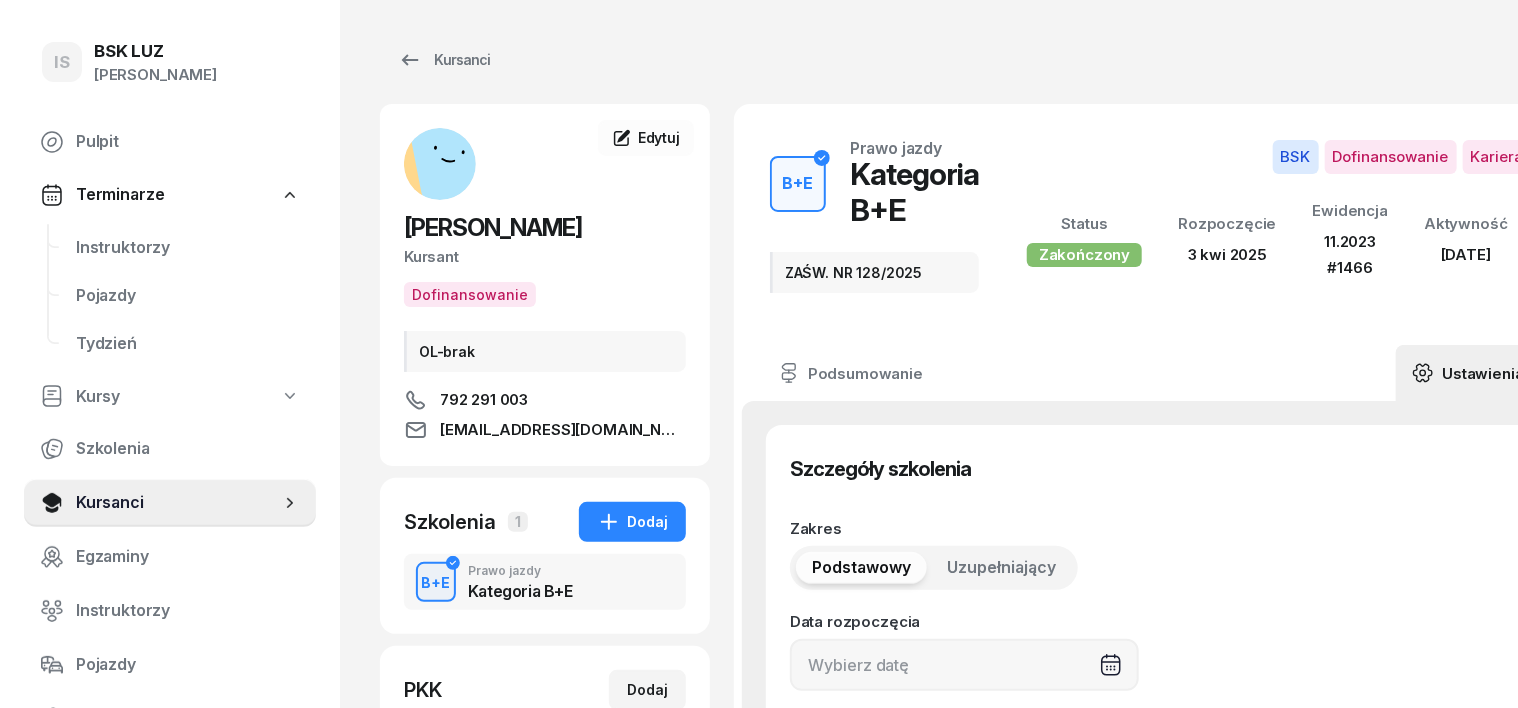 type on "[DATE]" 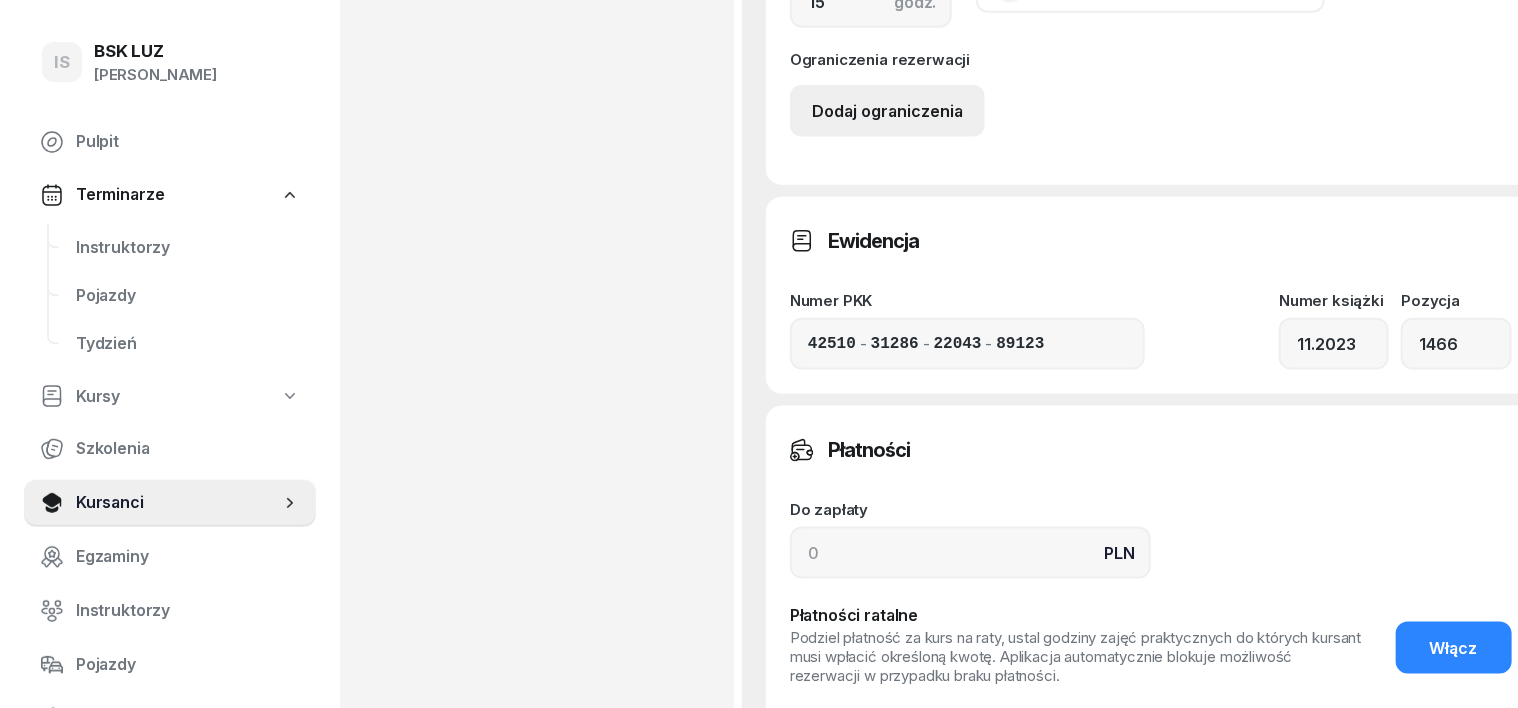 scroll, scrollTop: 1124, scrollLeft: 0, axis: vertical 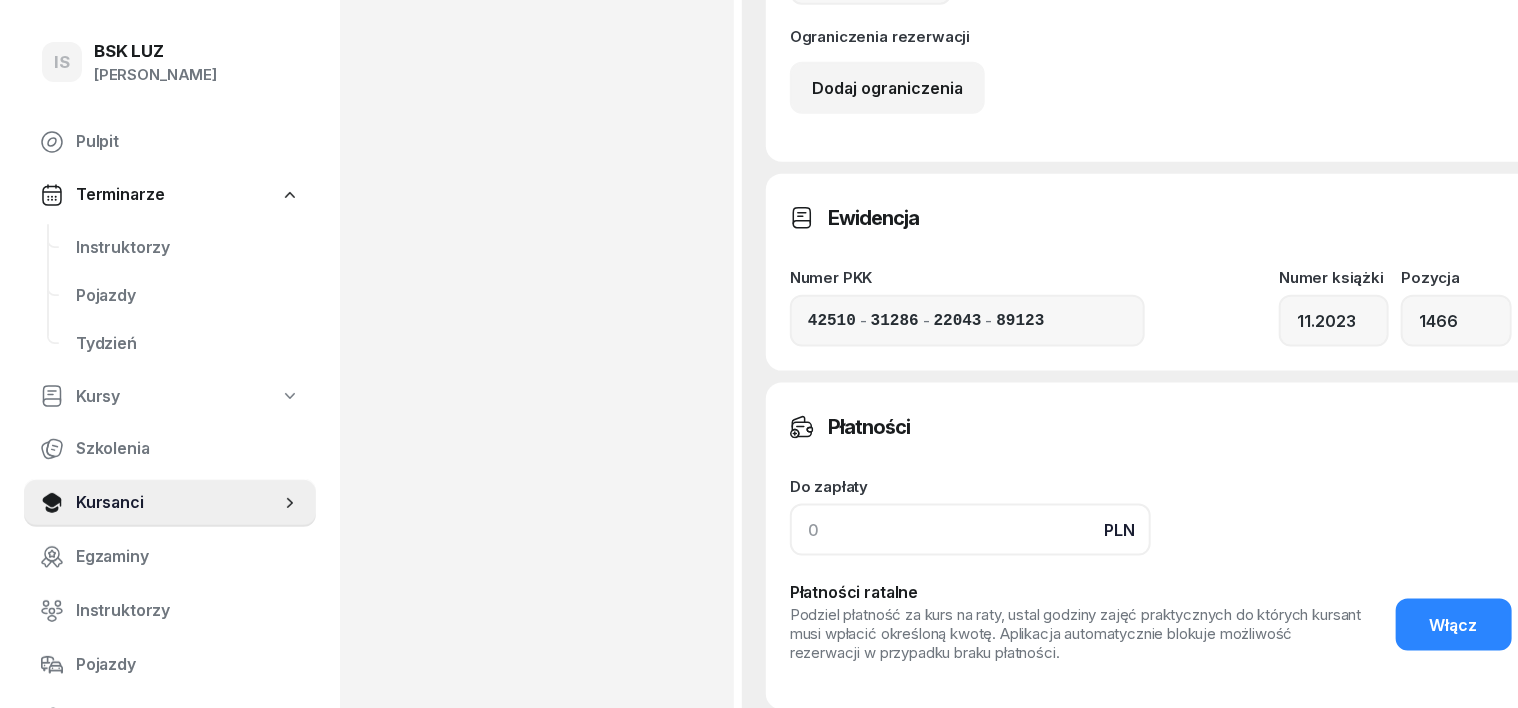 click 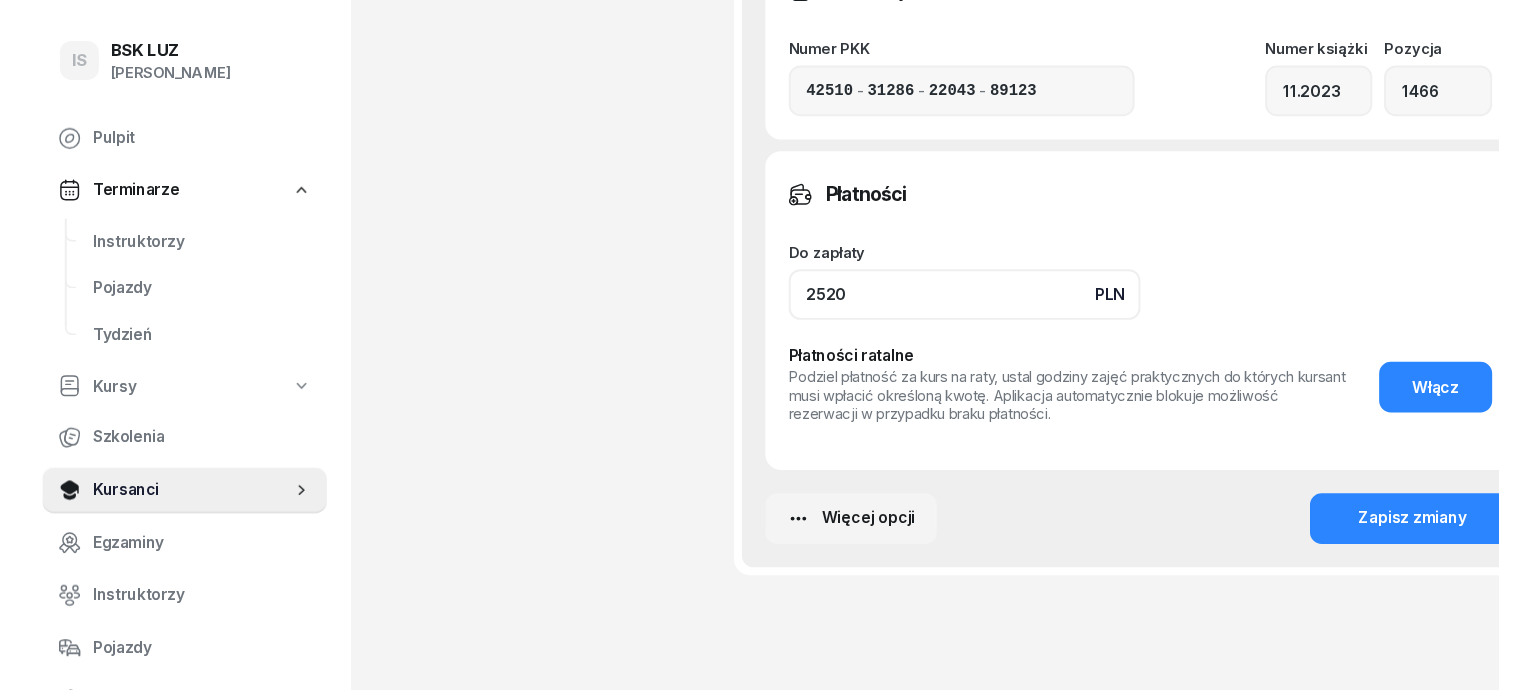scroll, scrollTop: 1375, scrollLeft: 0, axis: vertical 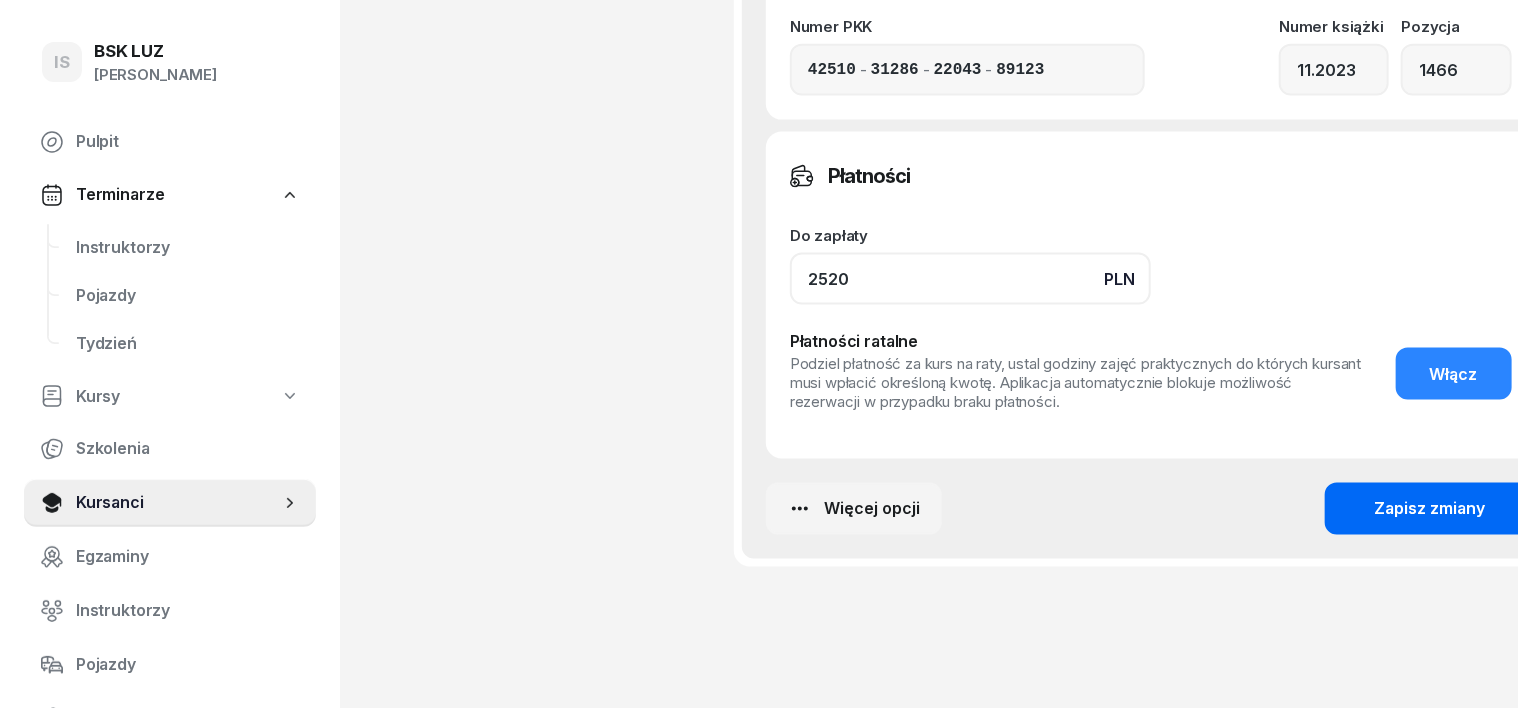 type on "2520" 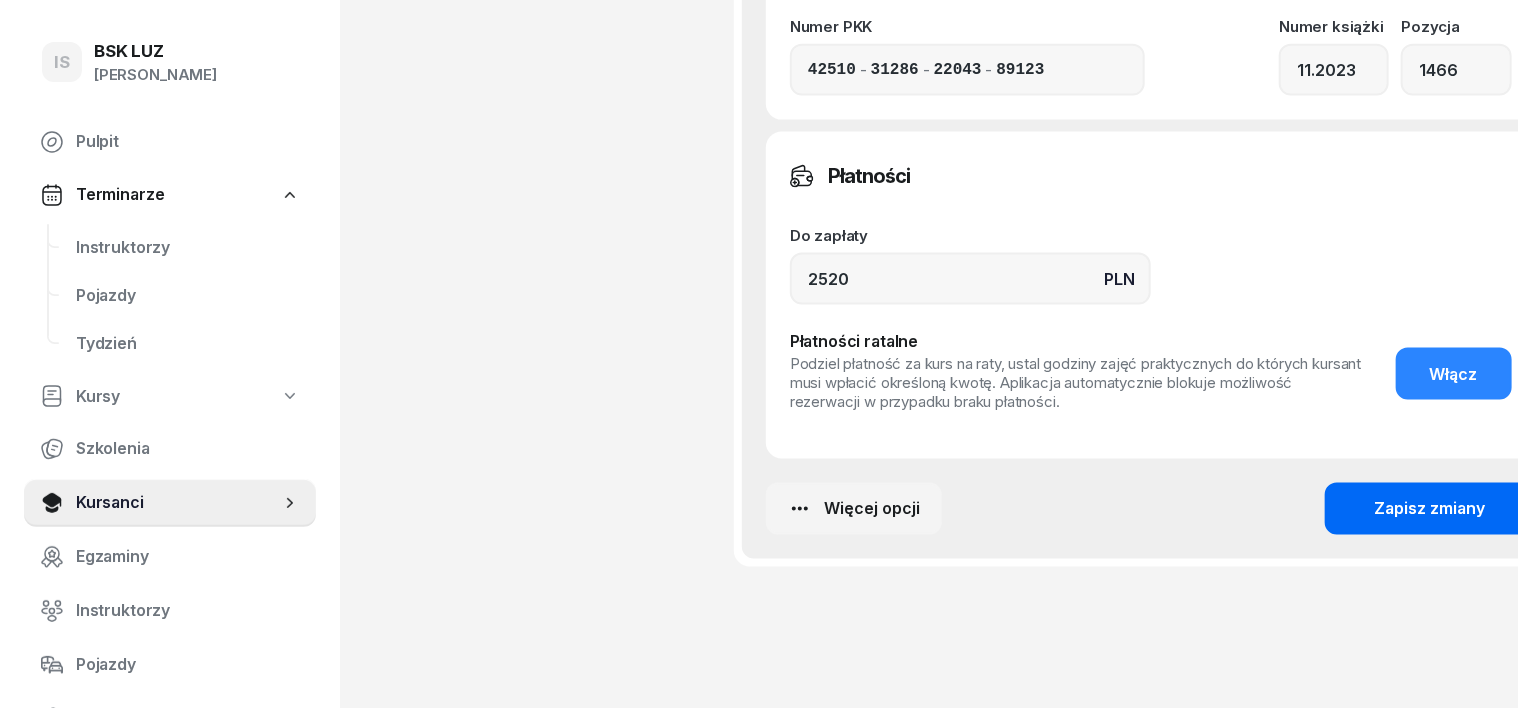 click on "Zapisz zmiany" 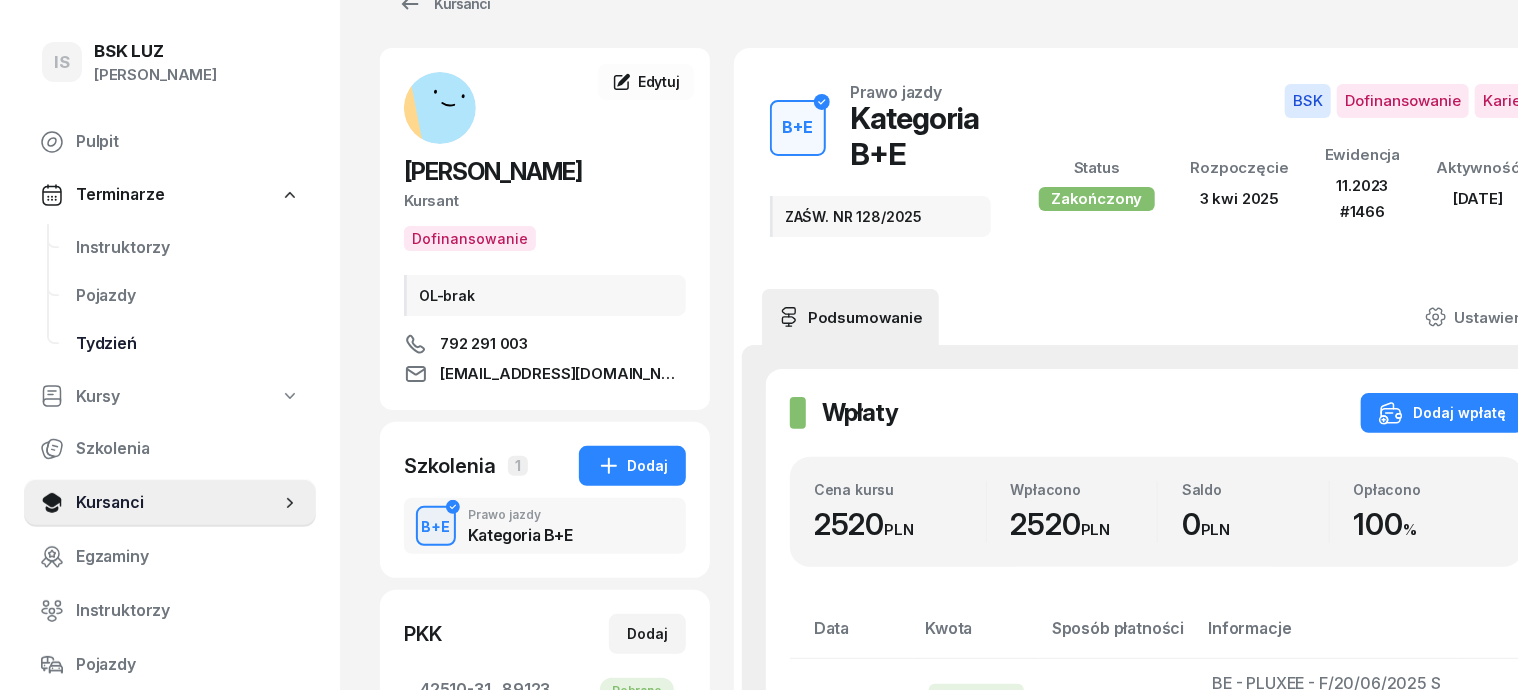 scroll, scrollTop: 0, scrollLeft: 0, axis: both 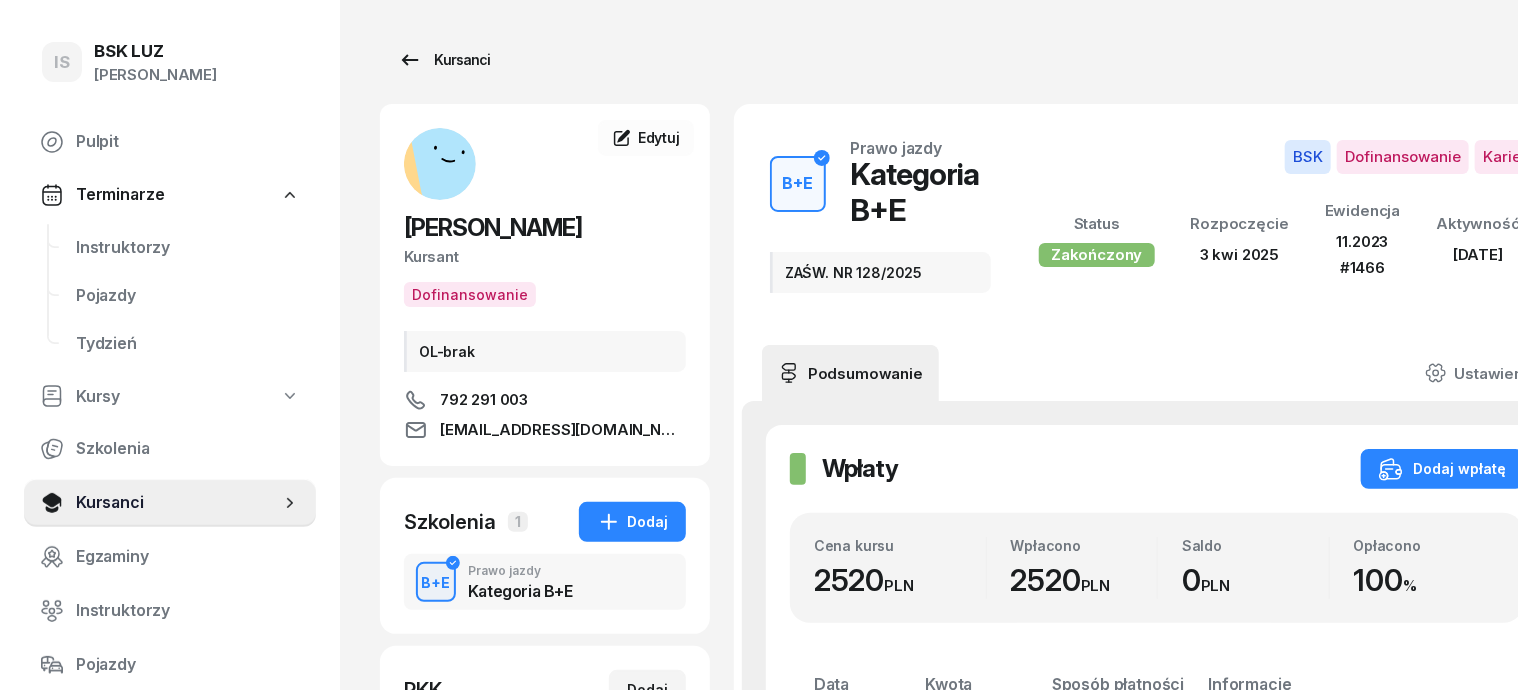 click on "Kursanci" at bounding box center (444, 60) 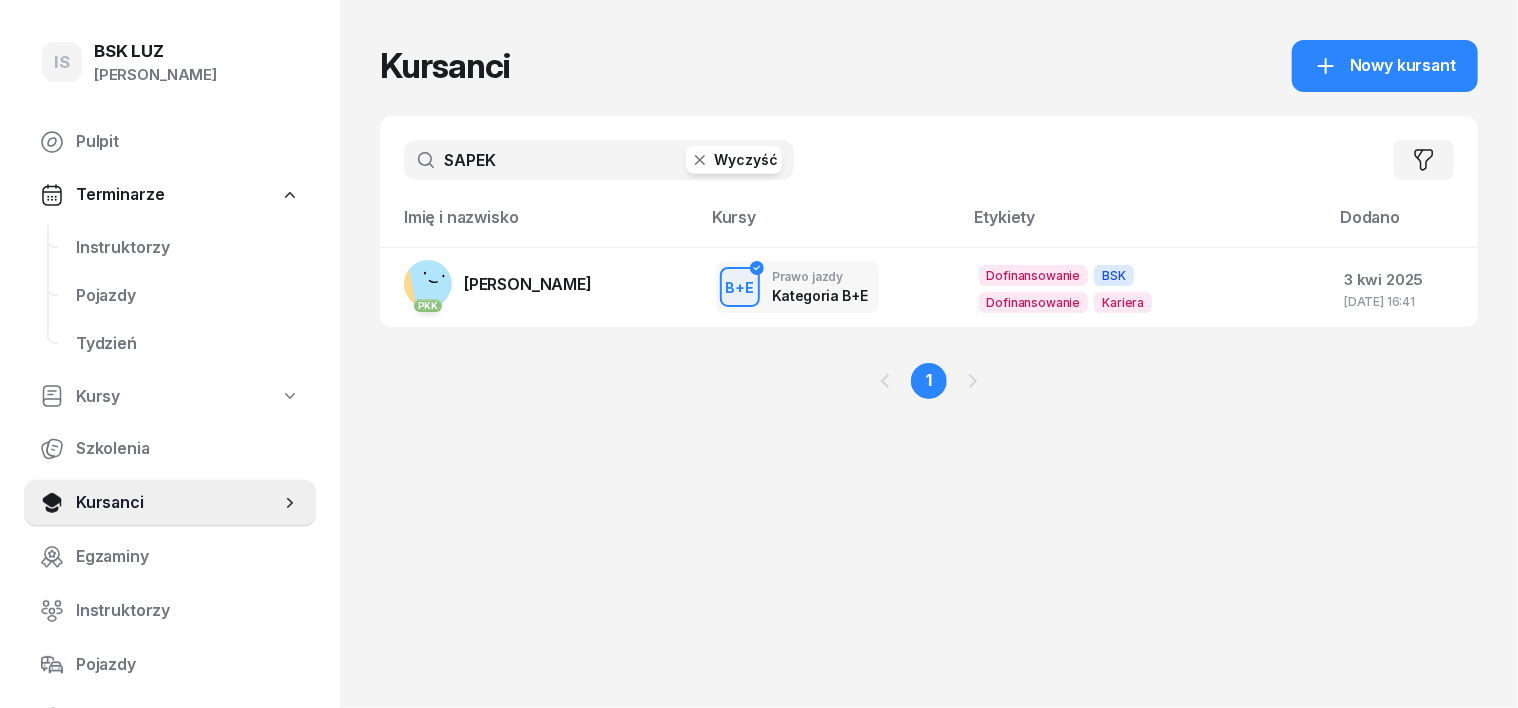 click 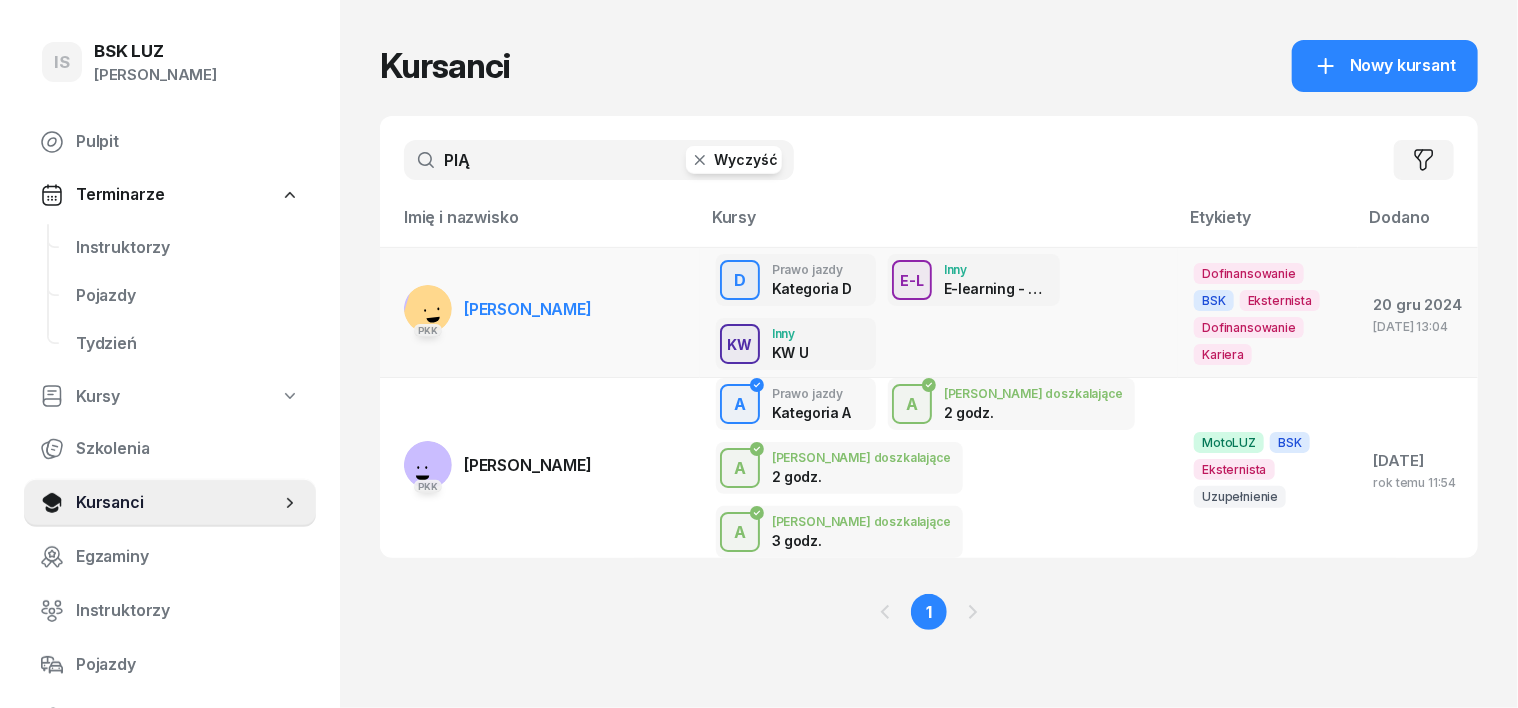 type on "PIĄ" 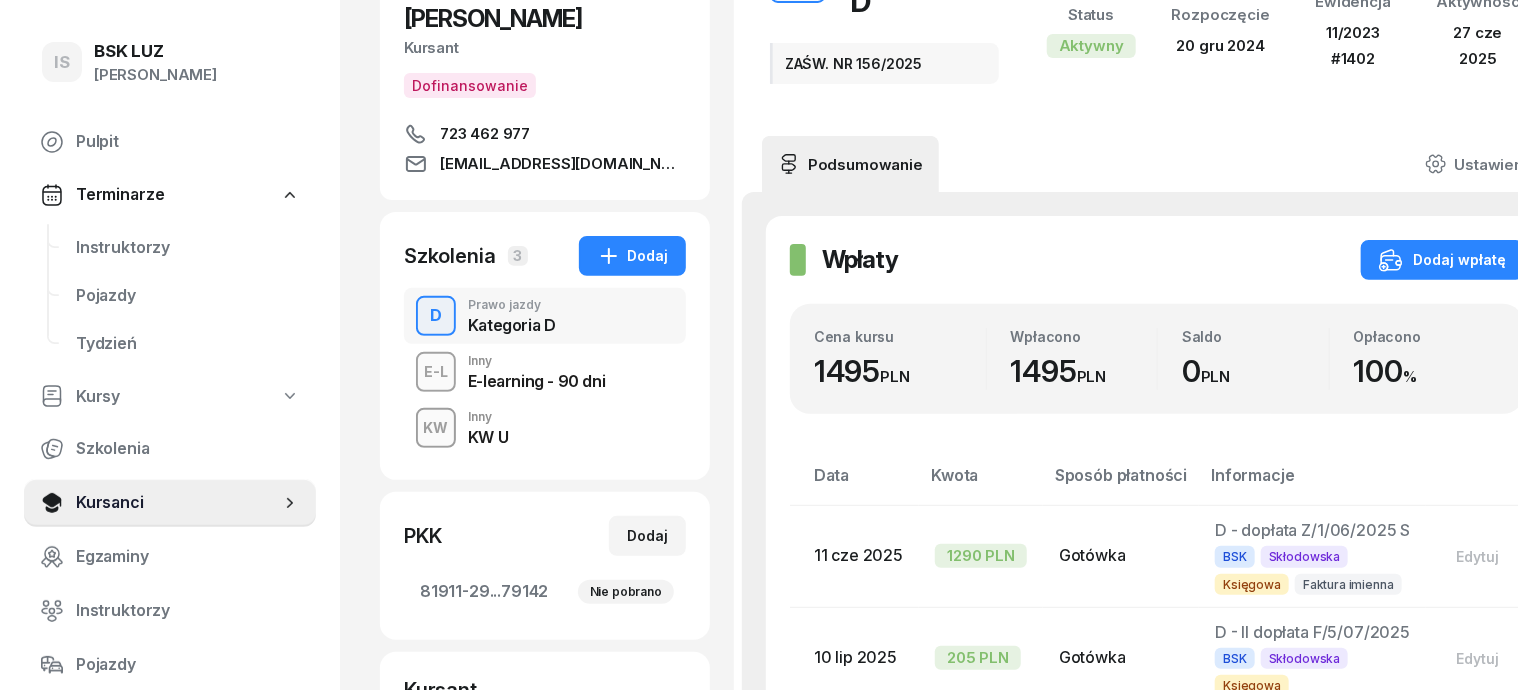scroll, scrollTop: 250, scrollLeft: 0, axis: vertical 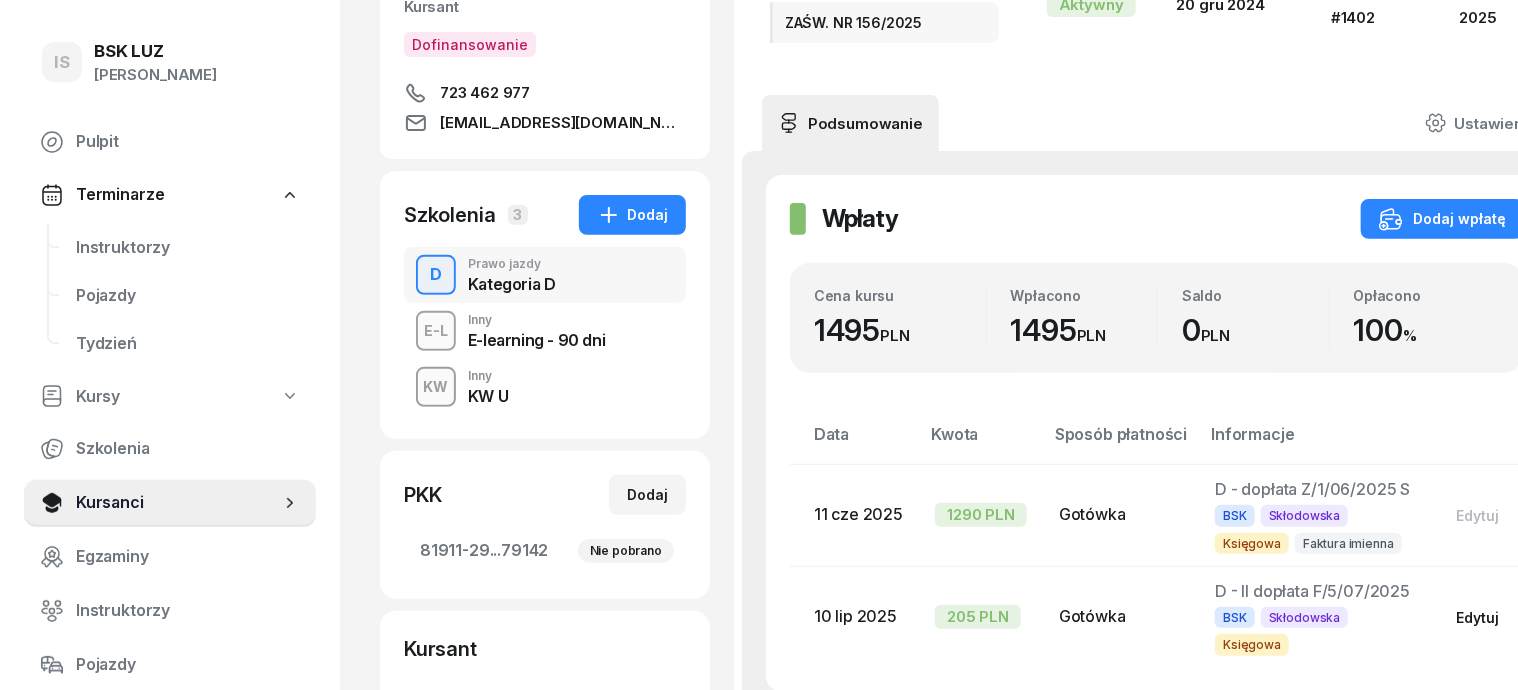 click on "Edytuj" at bounding box center [1477, 617] 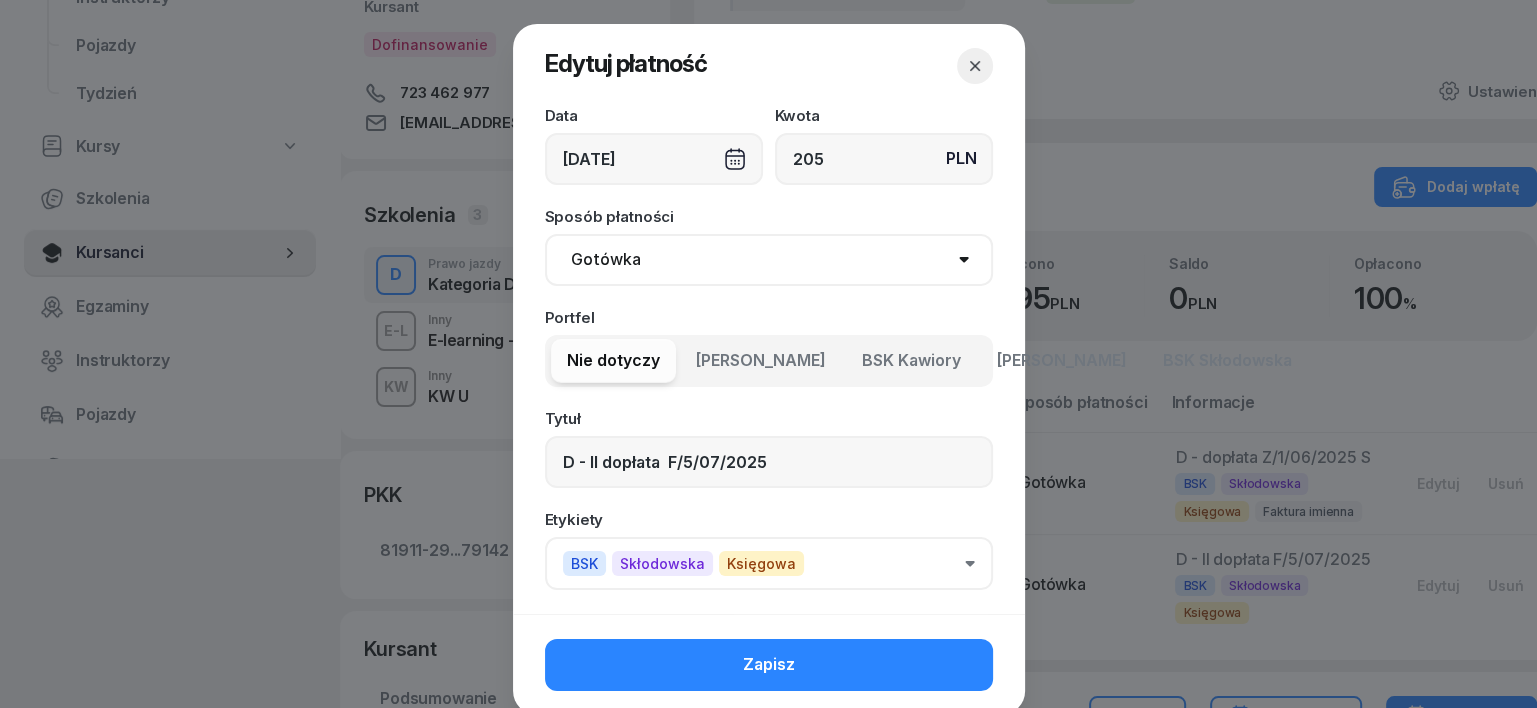 click 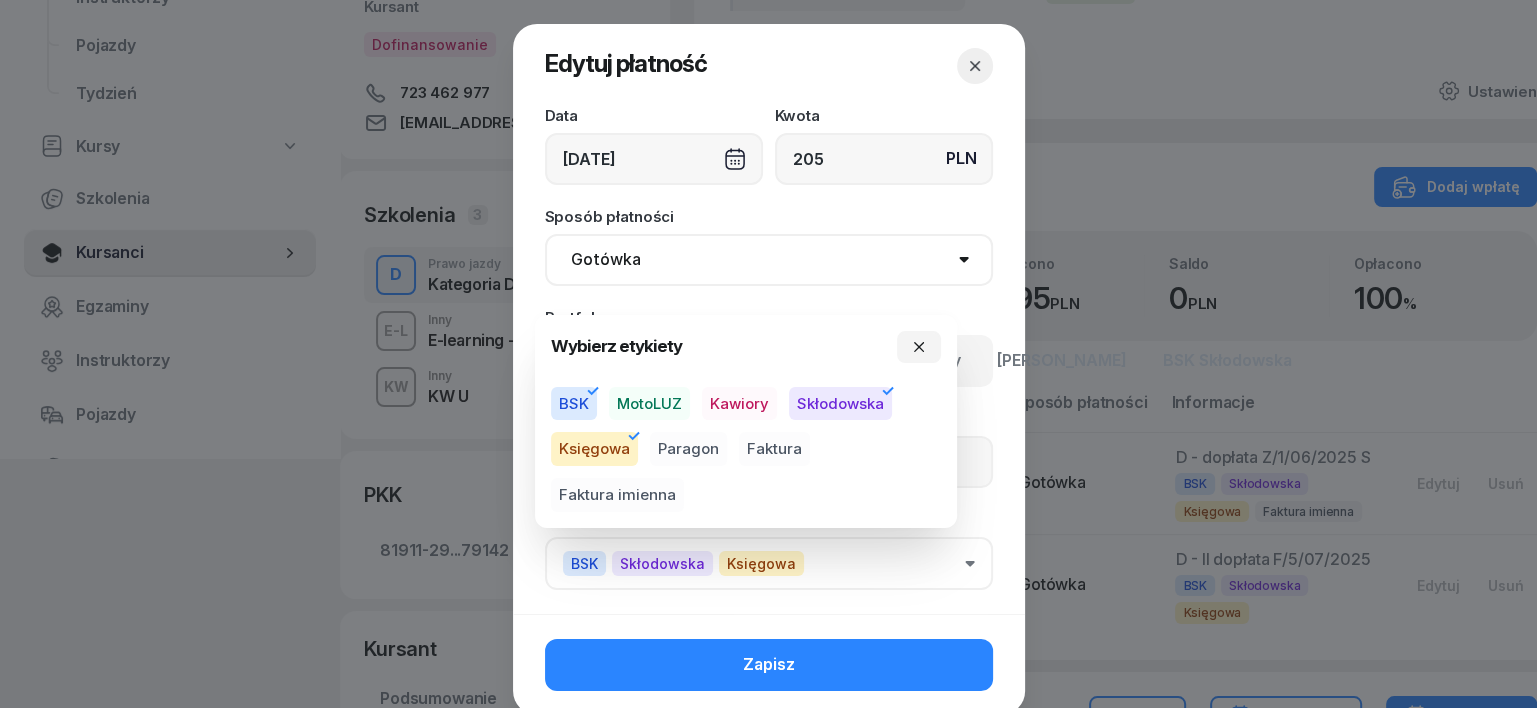 click on "Faktura imienna" at bounding box center (617, 495) 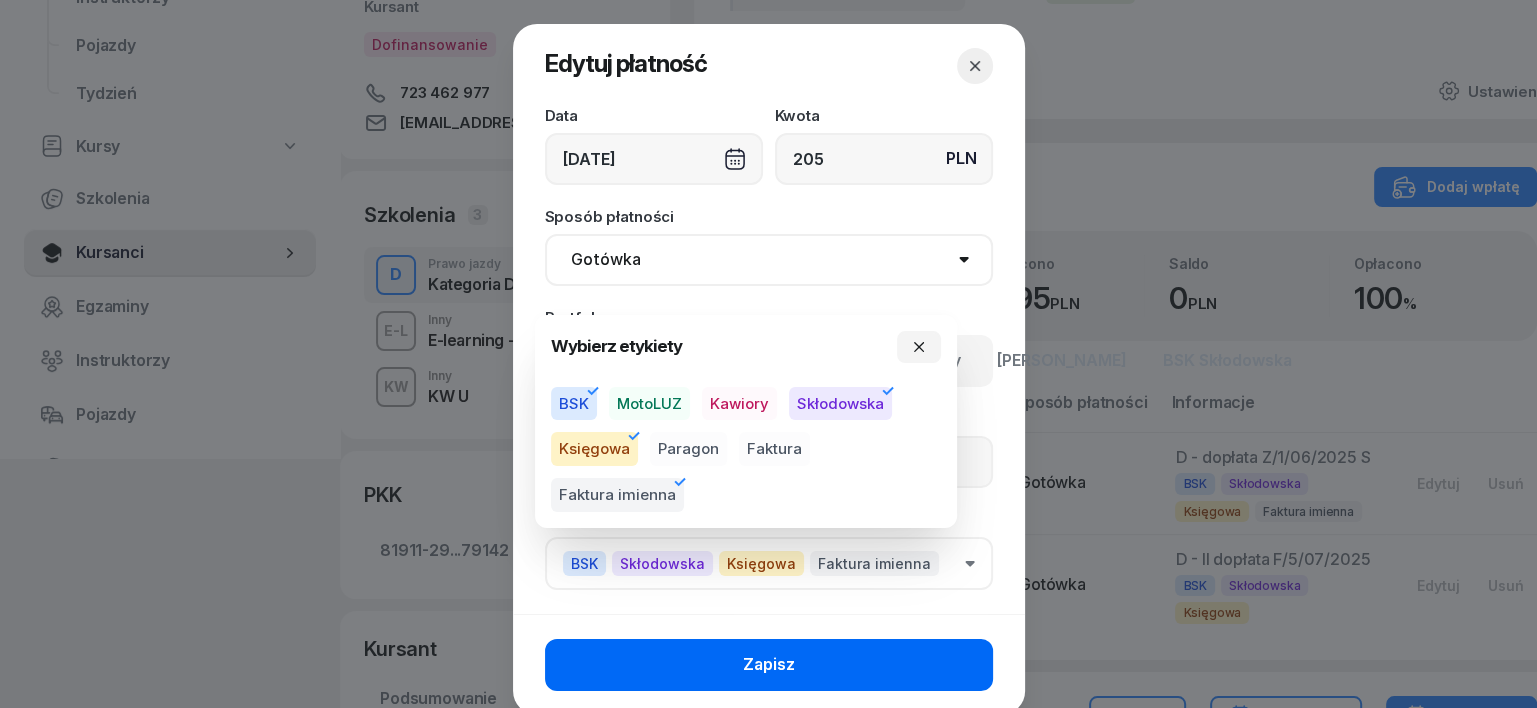 click on "Zapisz" 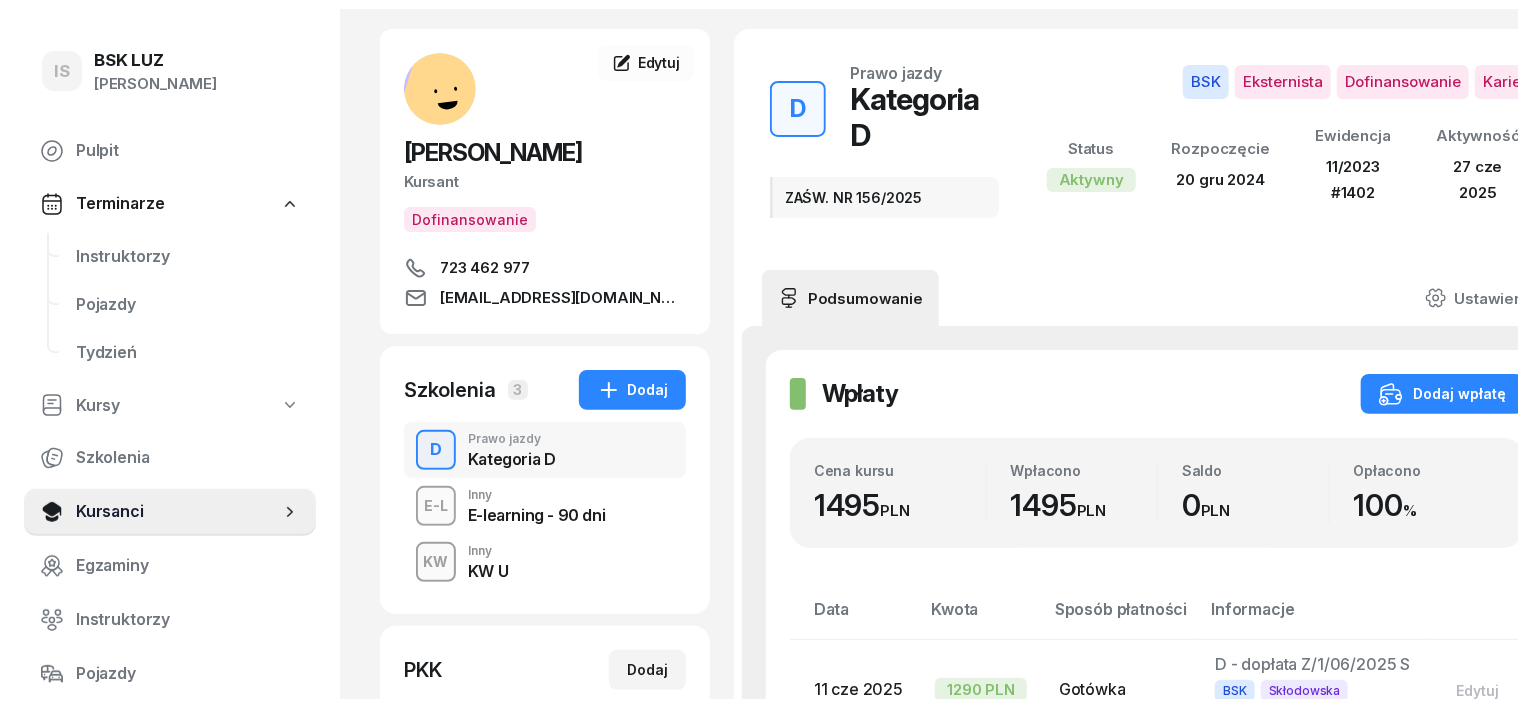 scroll, scrollTop: 0, scrollLeft: 0, axis: both 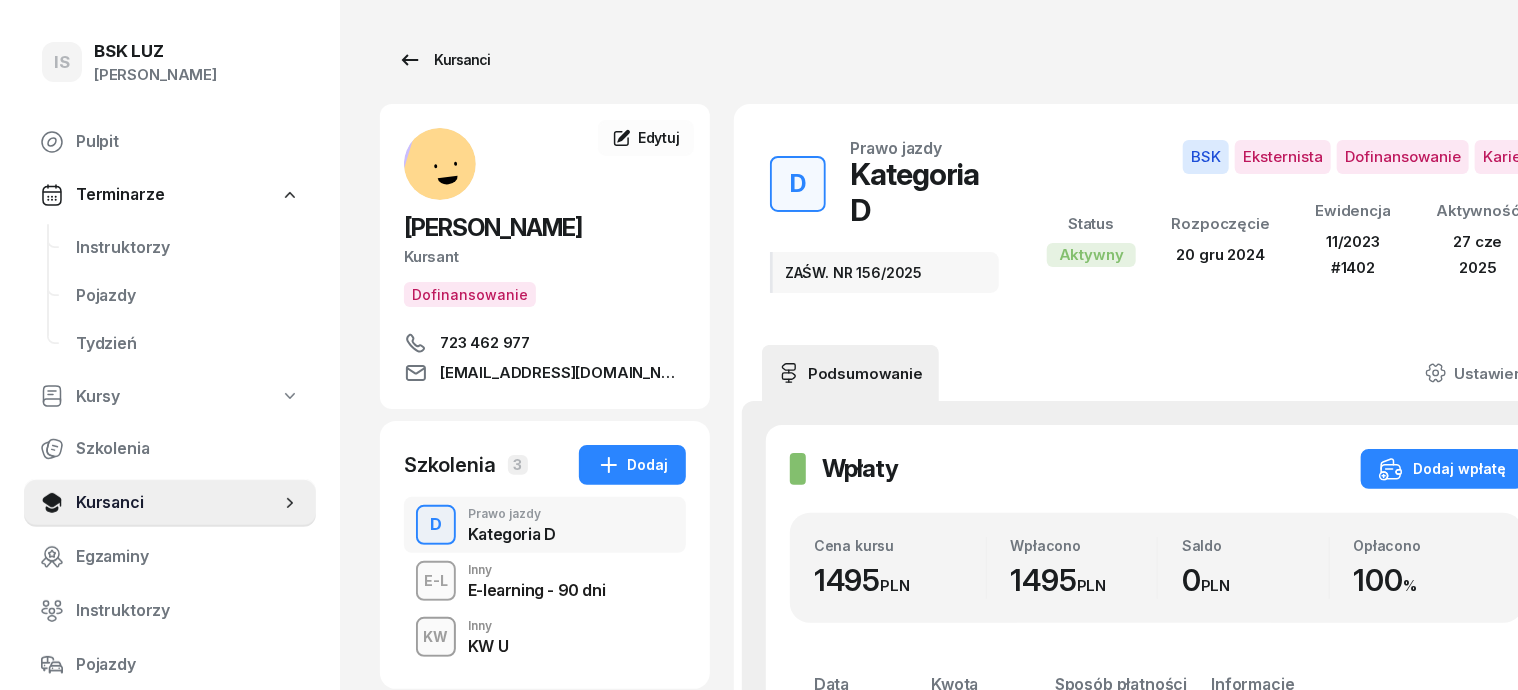 click on "Kursanci" at bounding box center [444, 60] 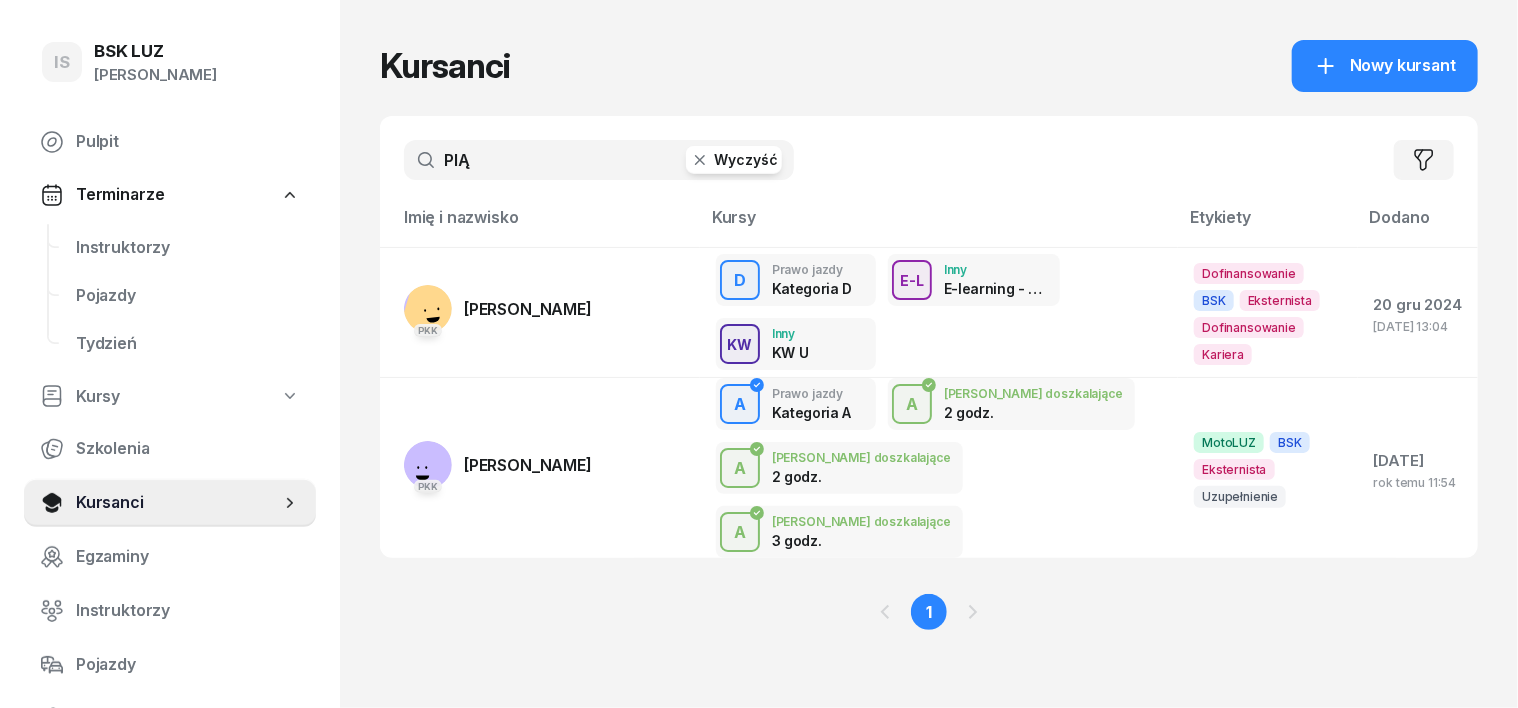 click 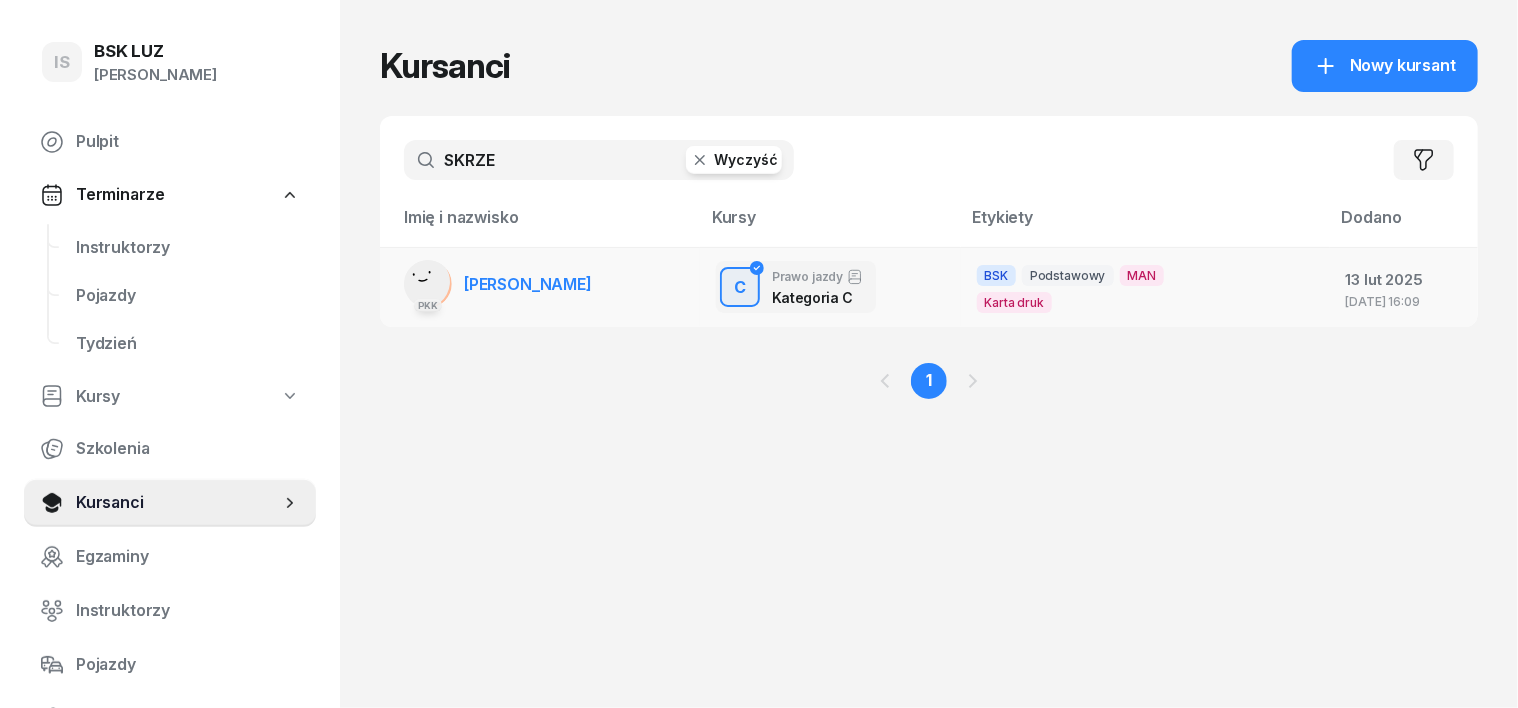 type on "SKRZE" 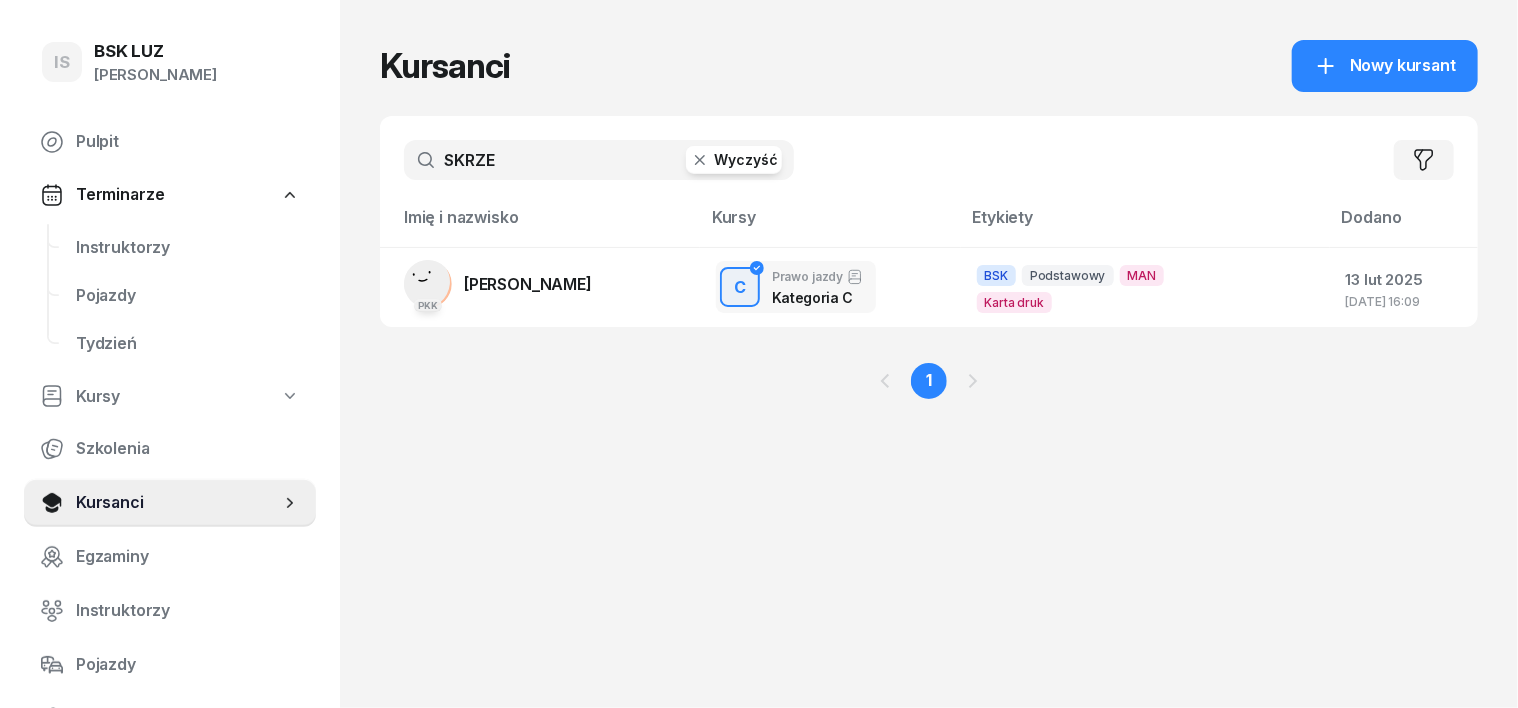 click 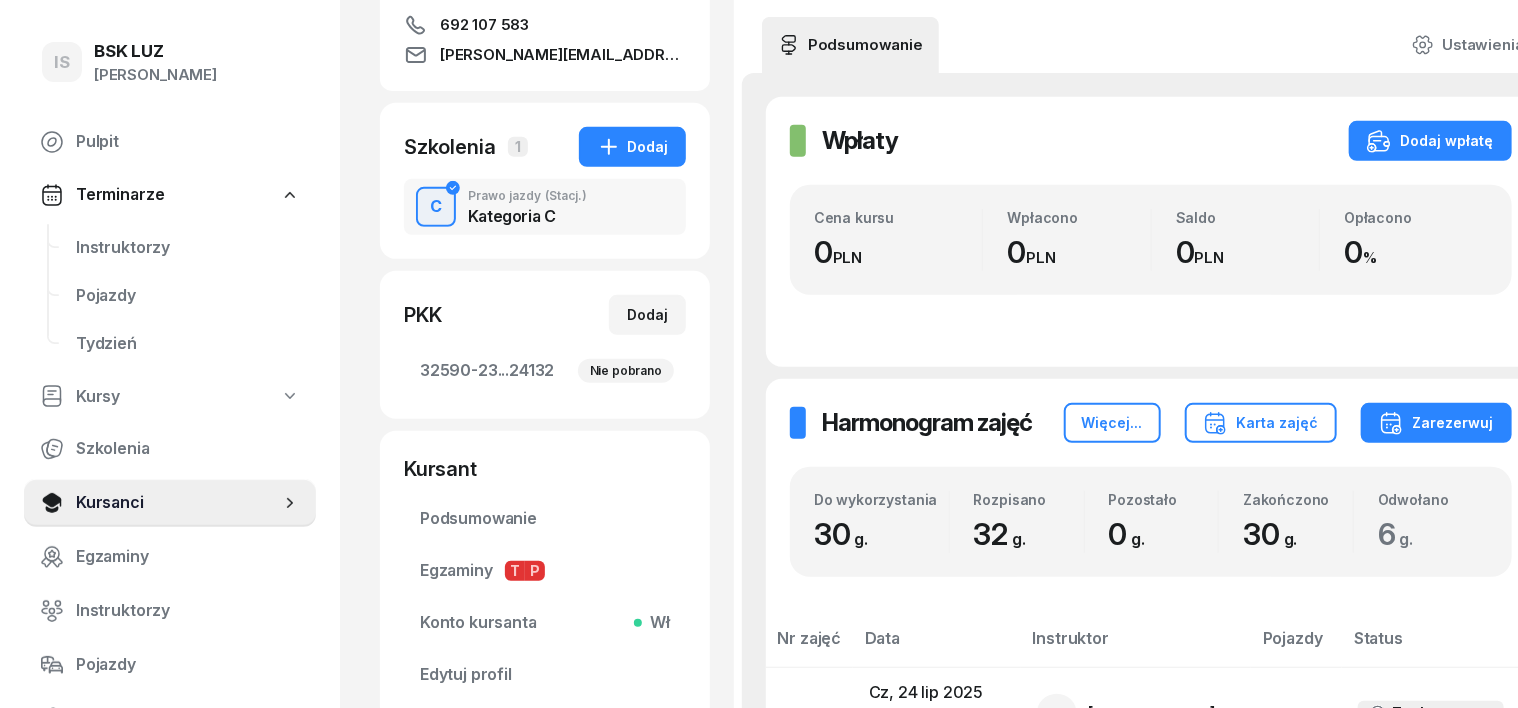 scroll, scrollTop: 375, scrollLeft: 0, axis: vertical 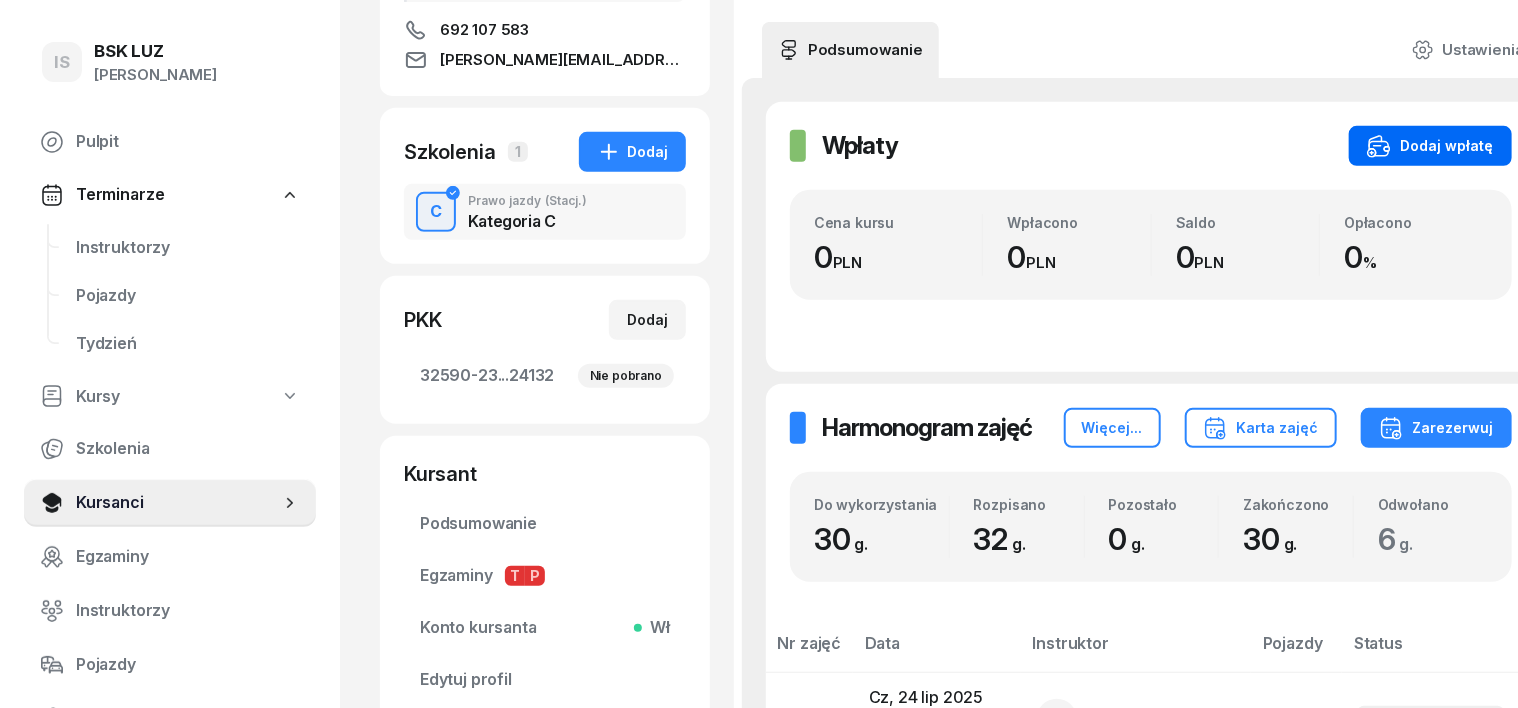 click on "Dodaj wpłatę" at bounding box center (1430, 146) 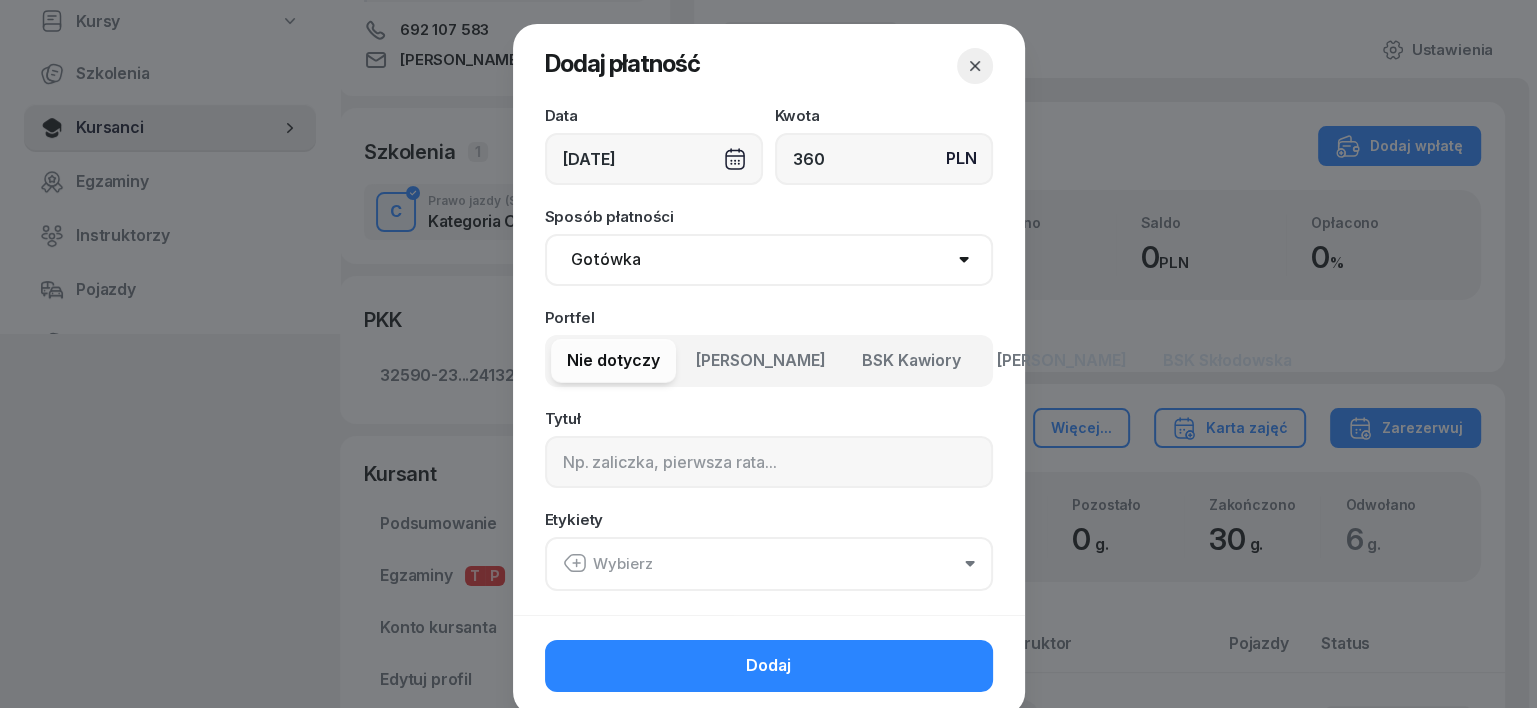 type on "360" 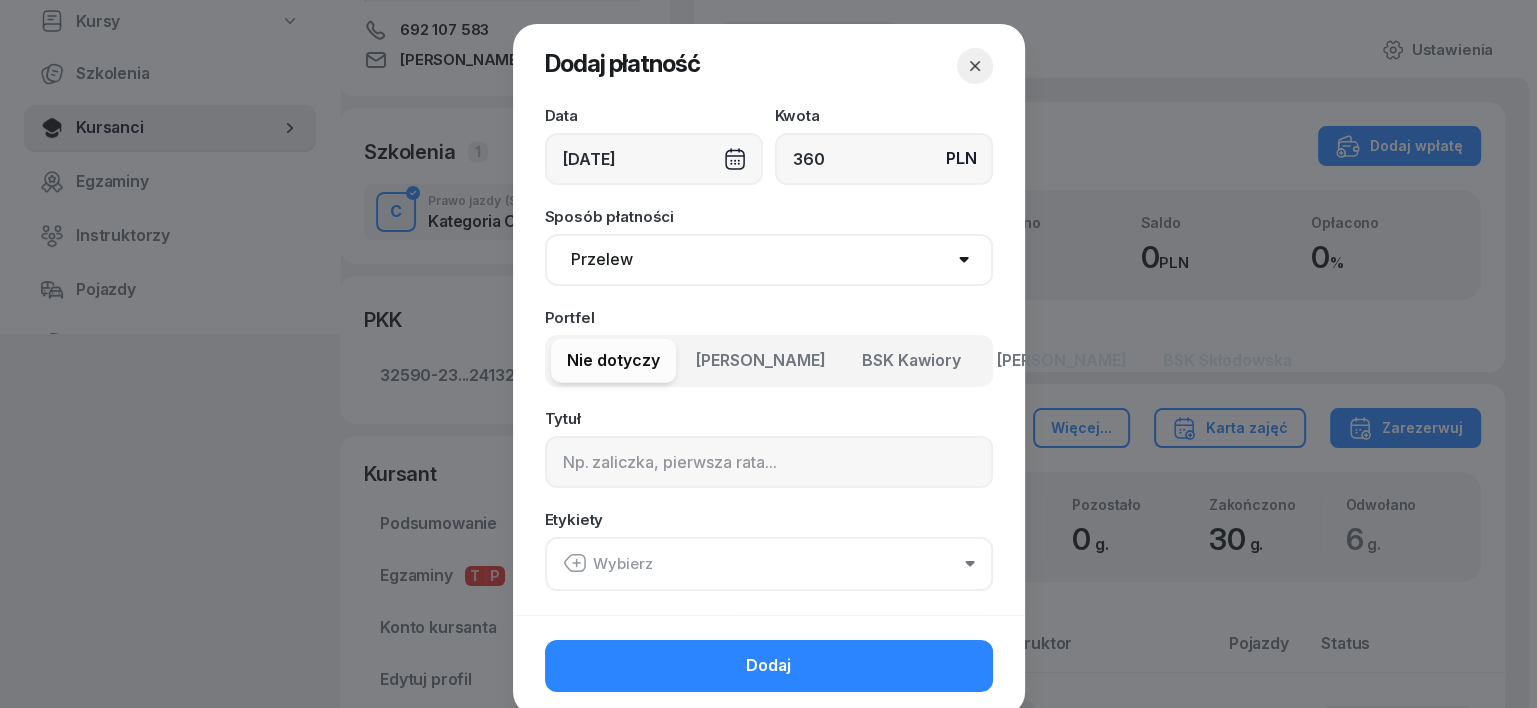 click on "Gotówka Karta Przelew Płatności online BLIK" at bounding box center (769, 260) 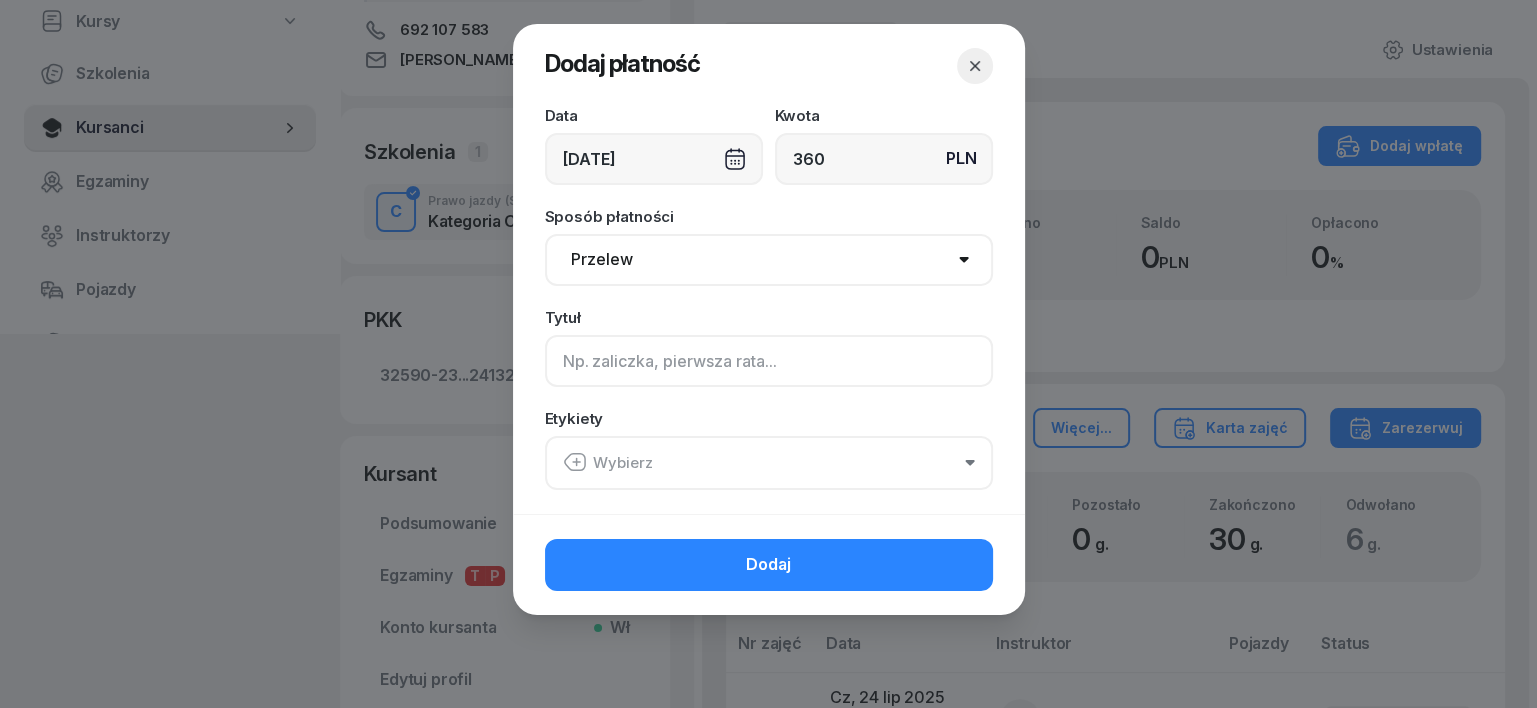click 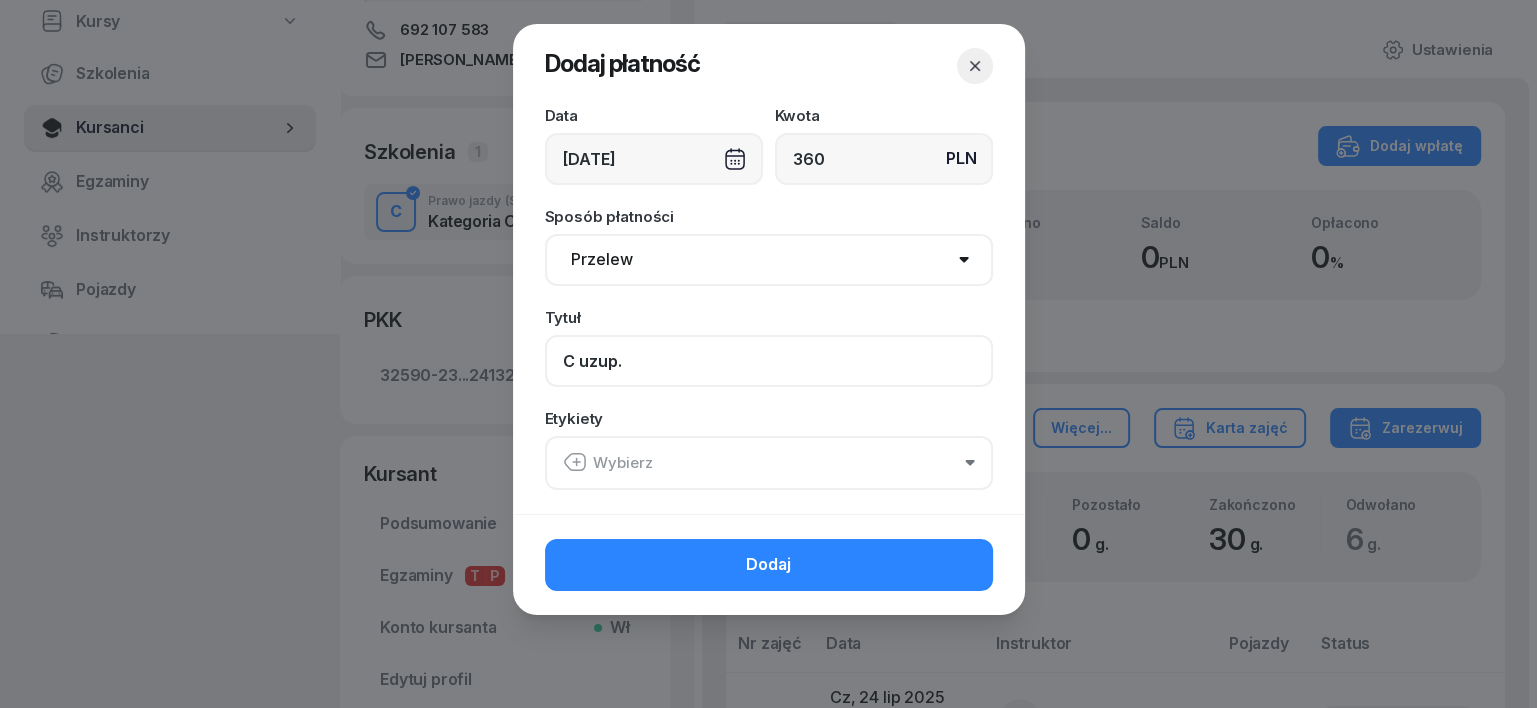 type on "C uzup." 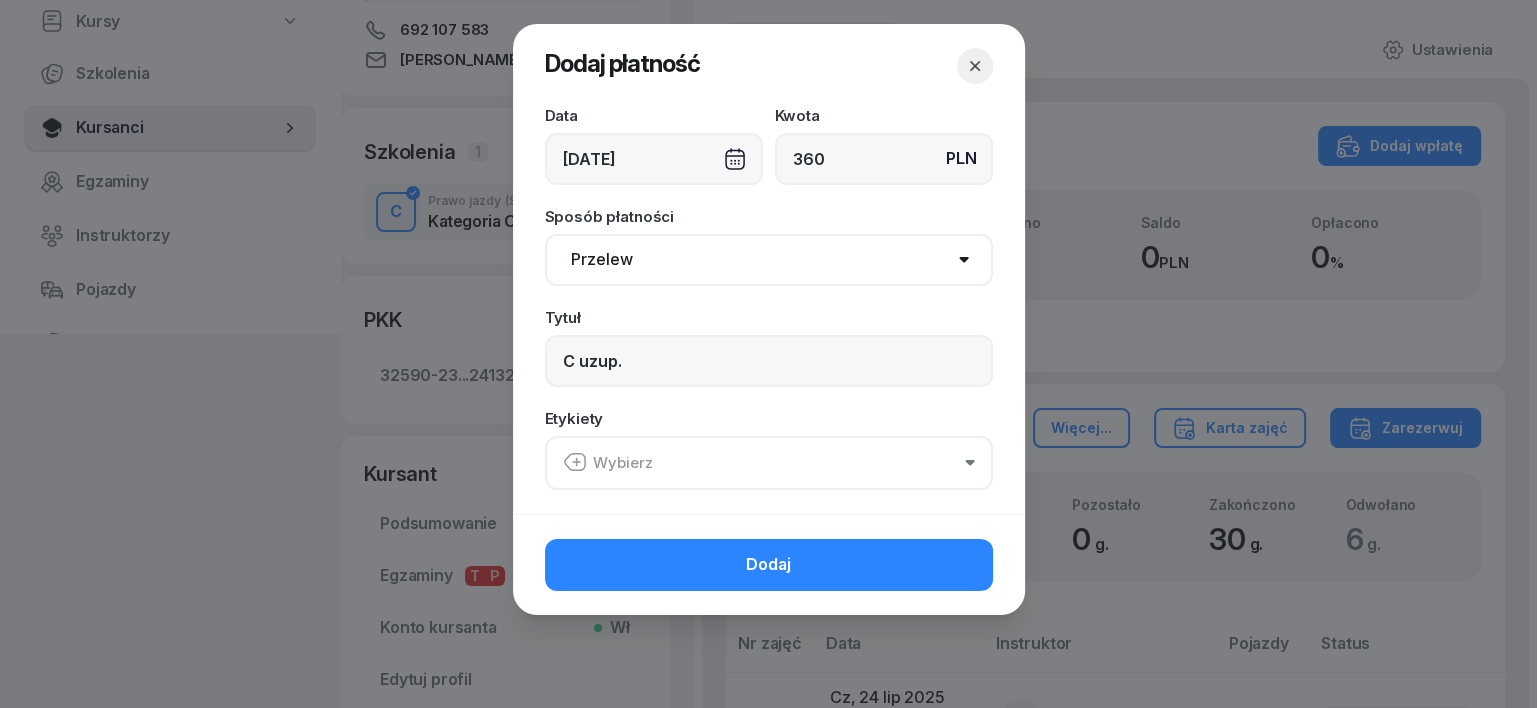click 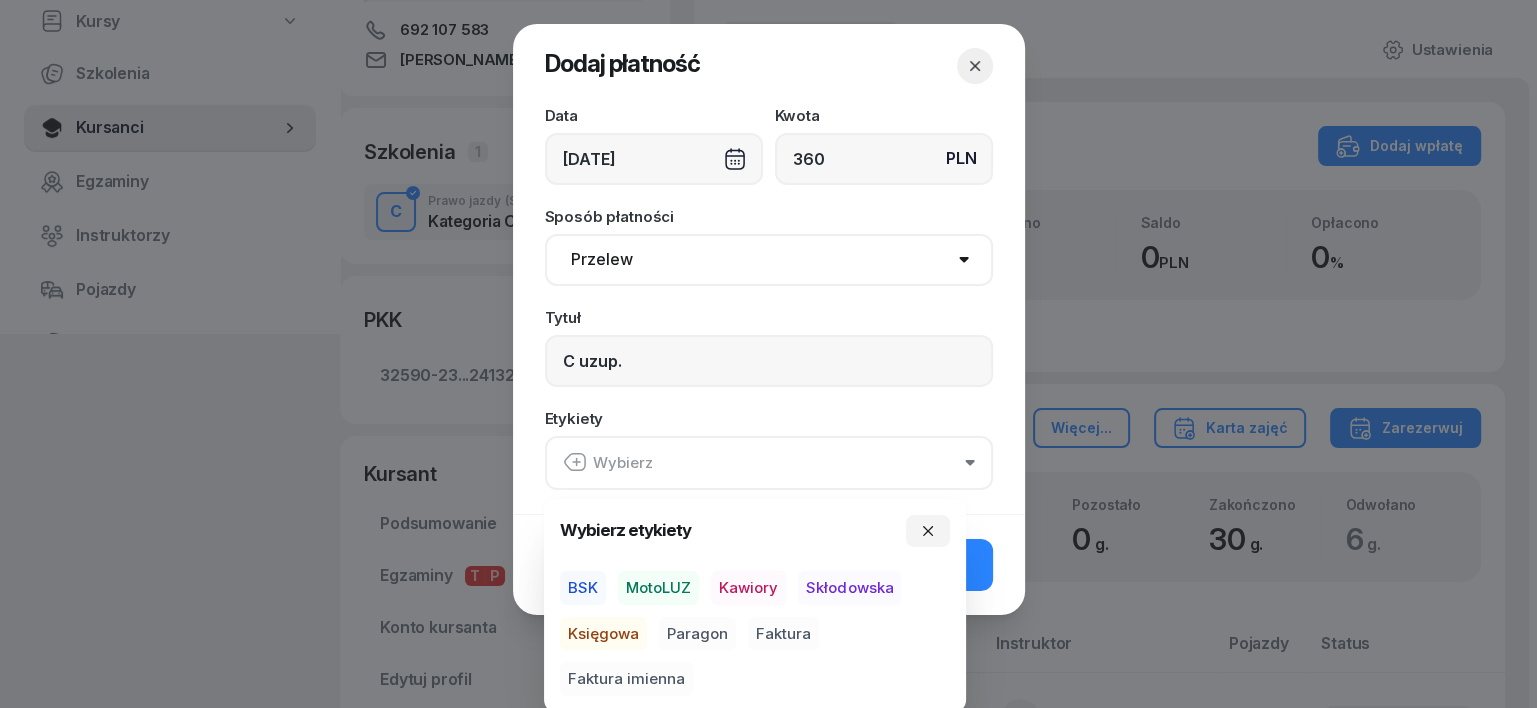 click on "BSK" at bounding box center [583, 588] 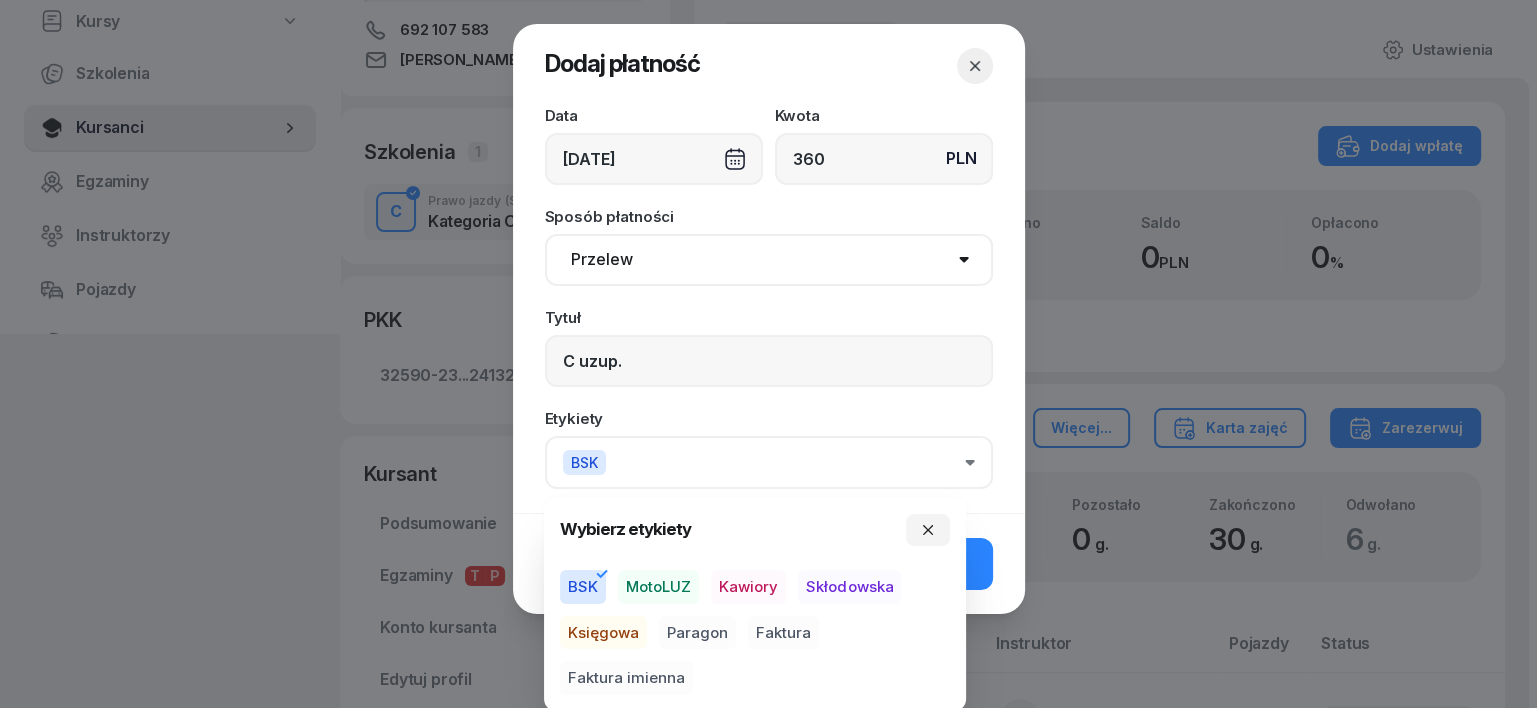 drag, startPoint x: 592, startPoint y: 627, endPoint x: 641, endPoint y: 636, distance: 49.819675 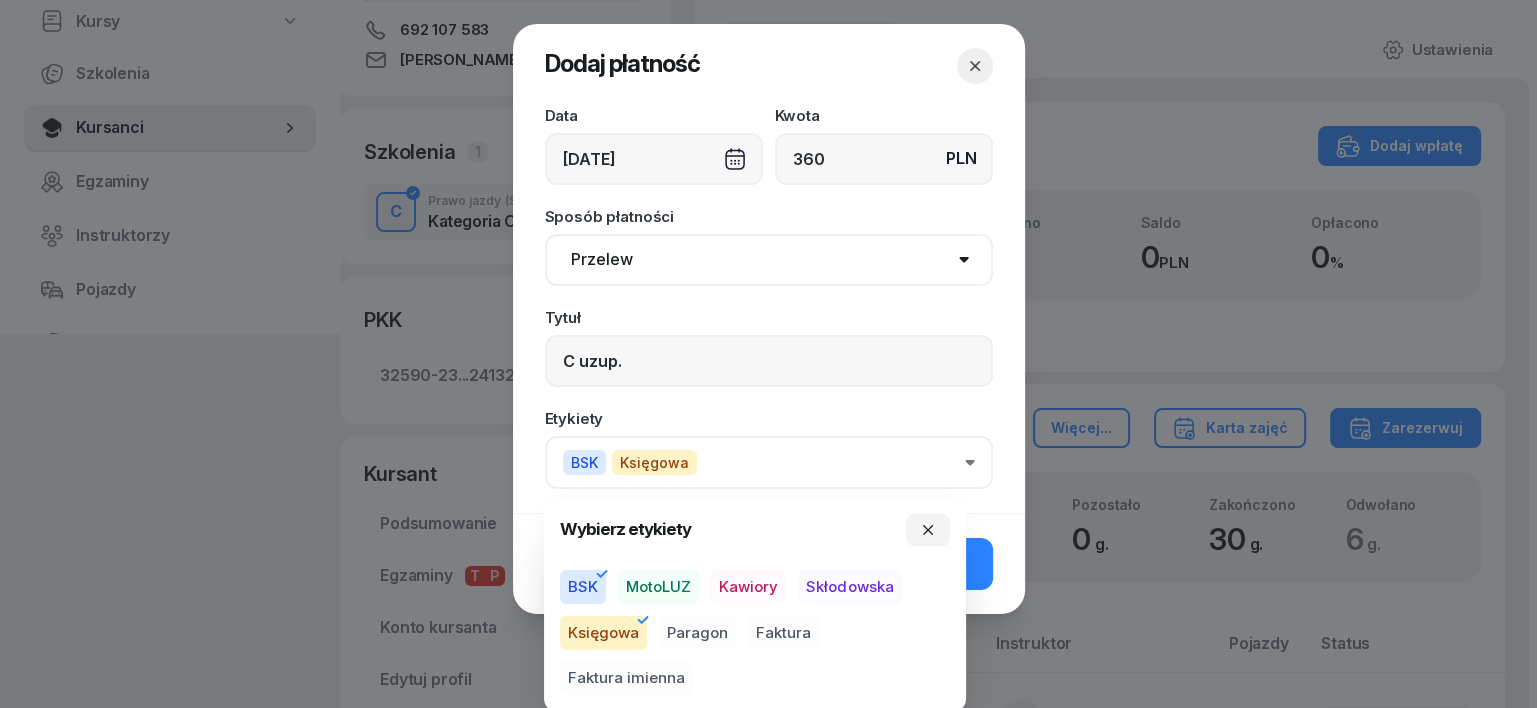 drag, startPoint x: 695, startPoint y: 636, endPoint x: 792, endPoint y: 604, distance: 102.14206 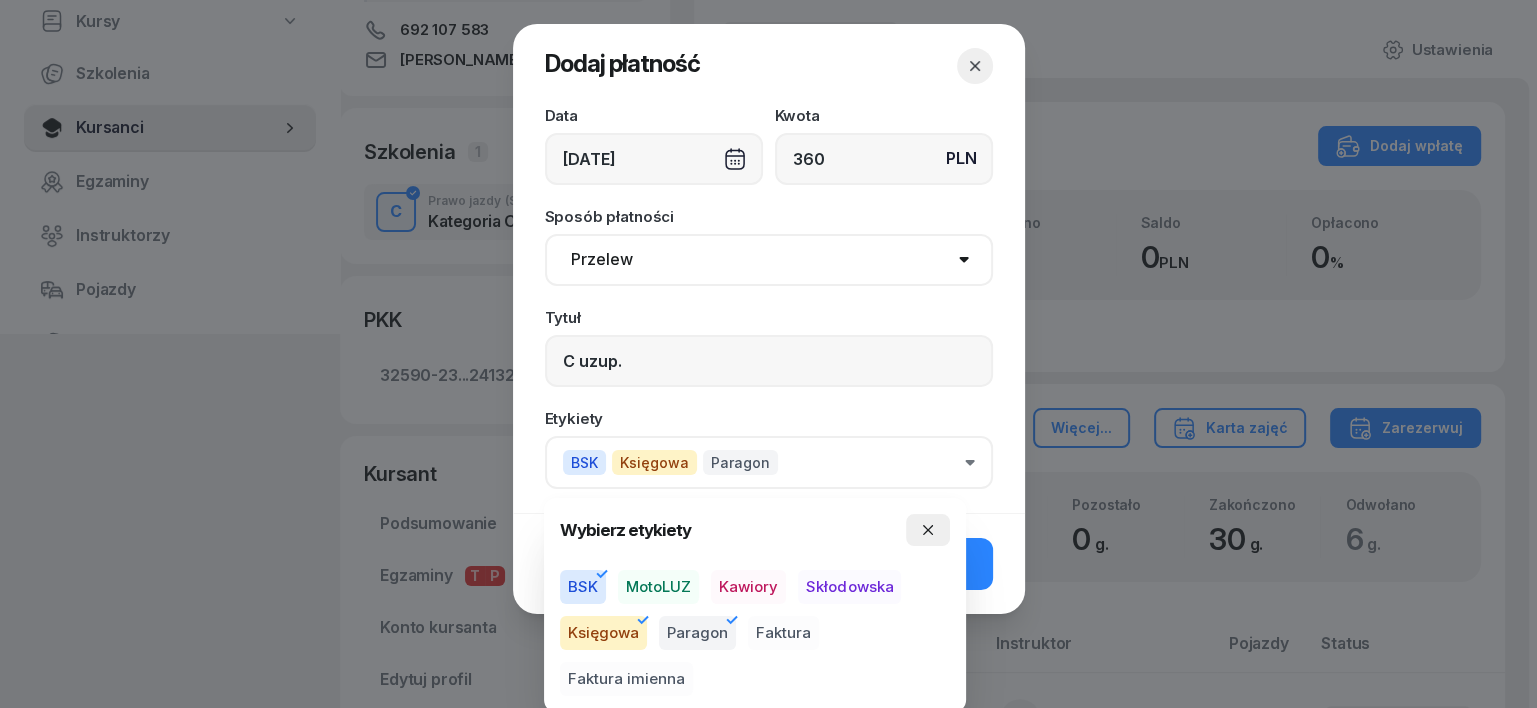 click 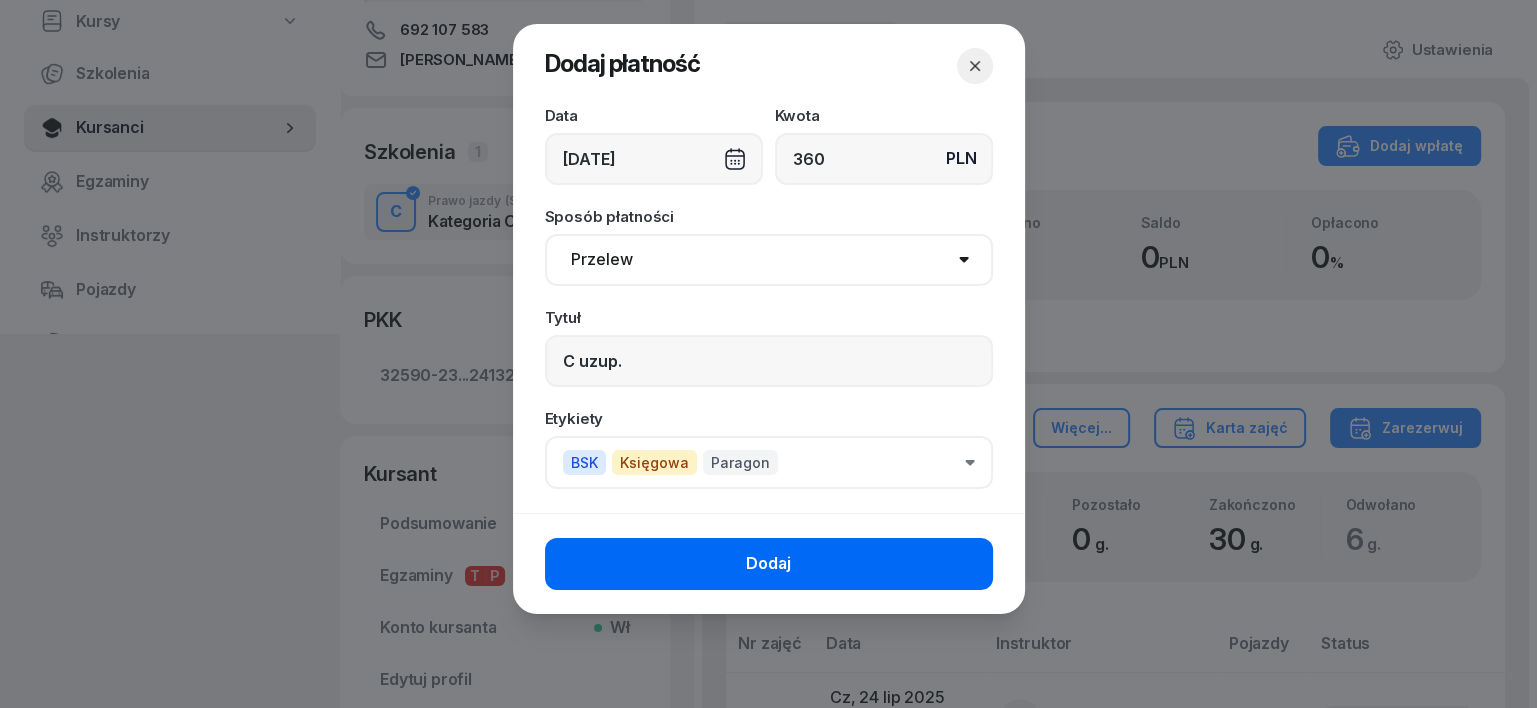click on "Dodaj" 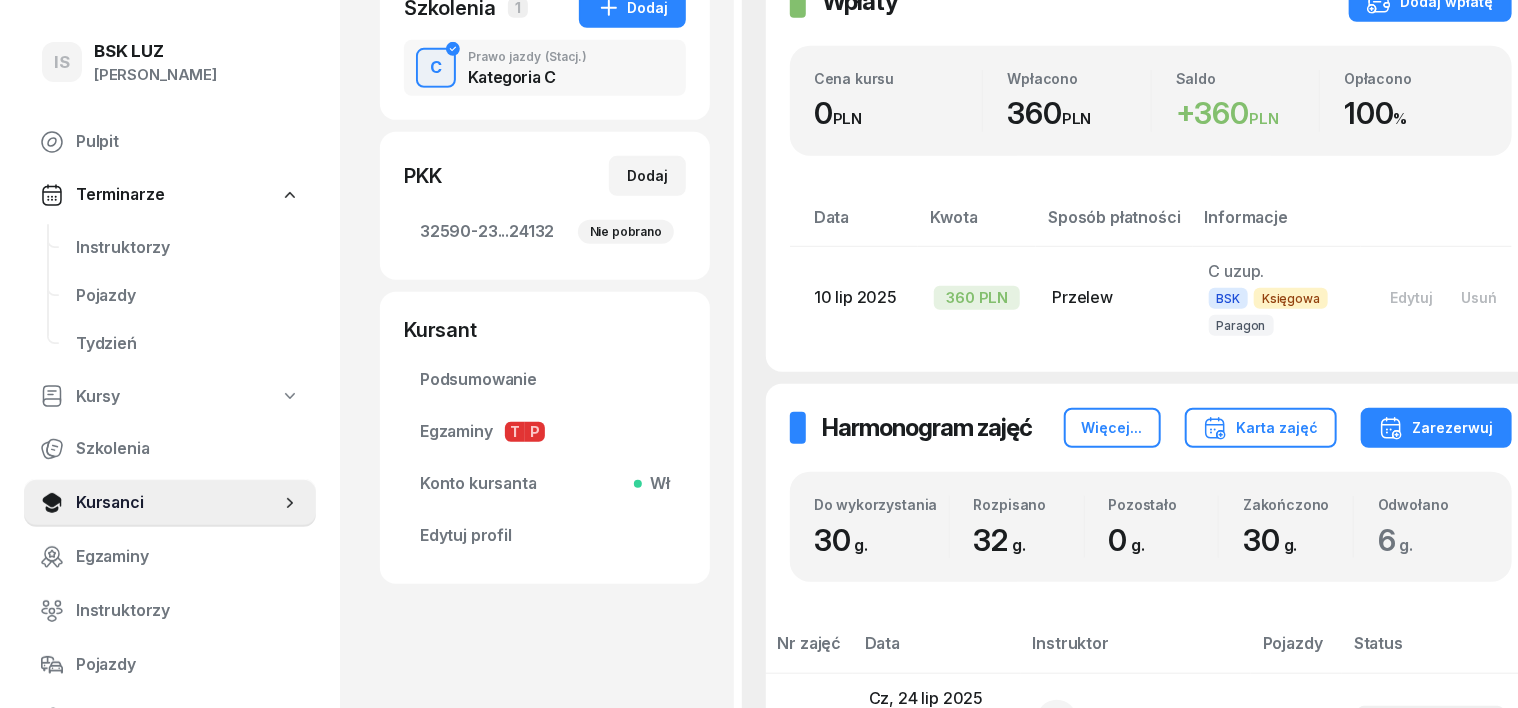 scroll, scrollTop: 0, scrollLeft: 0, axis: both 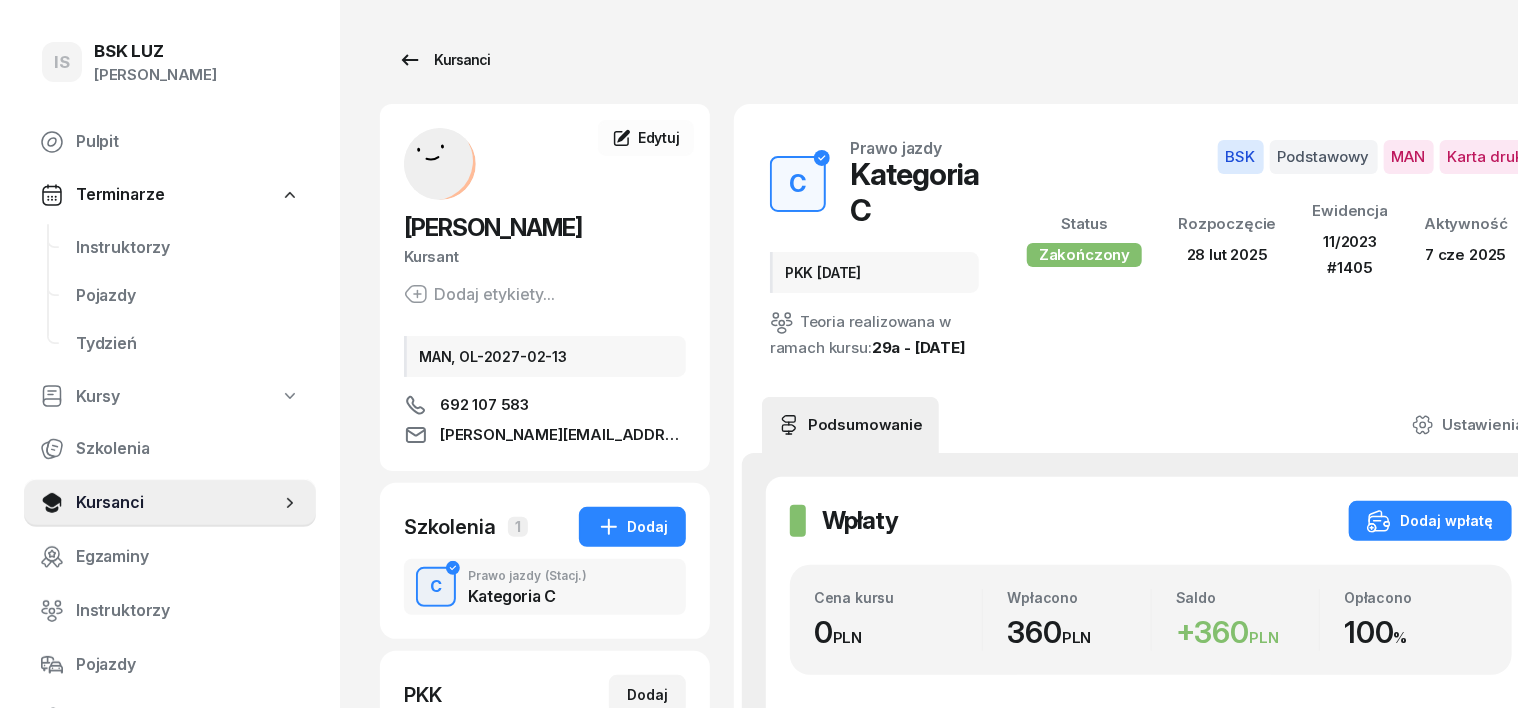 click on "Kursanci" at bounding box center [444, 60] 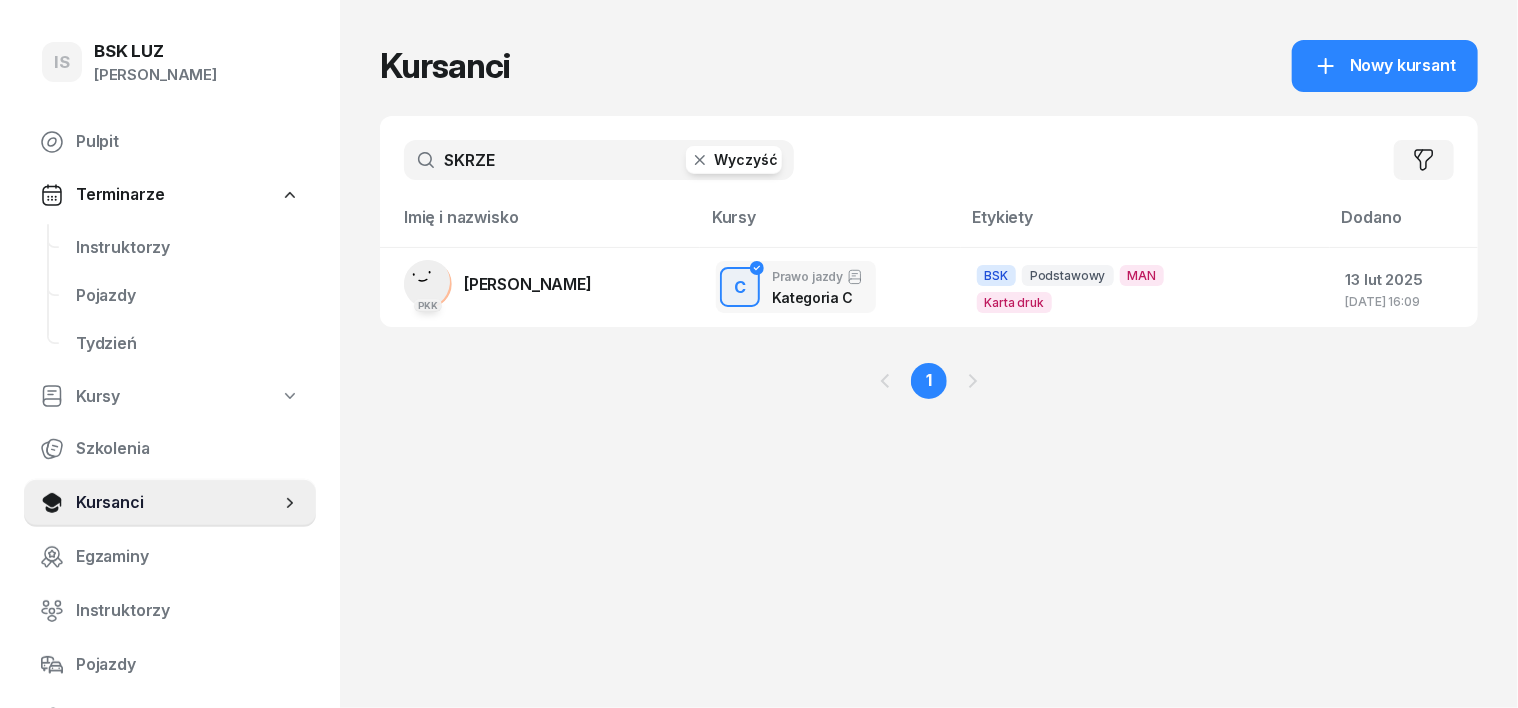 click 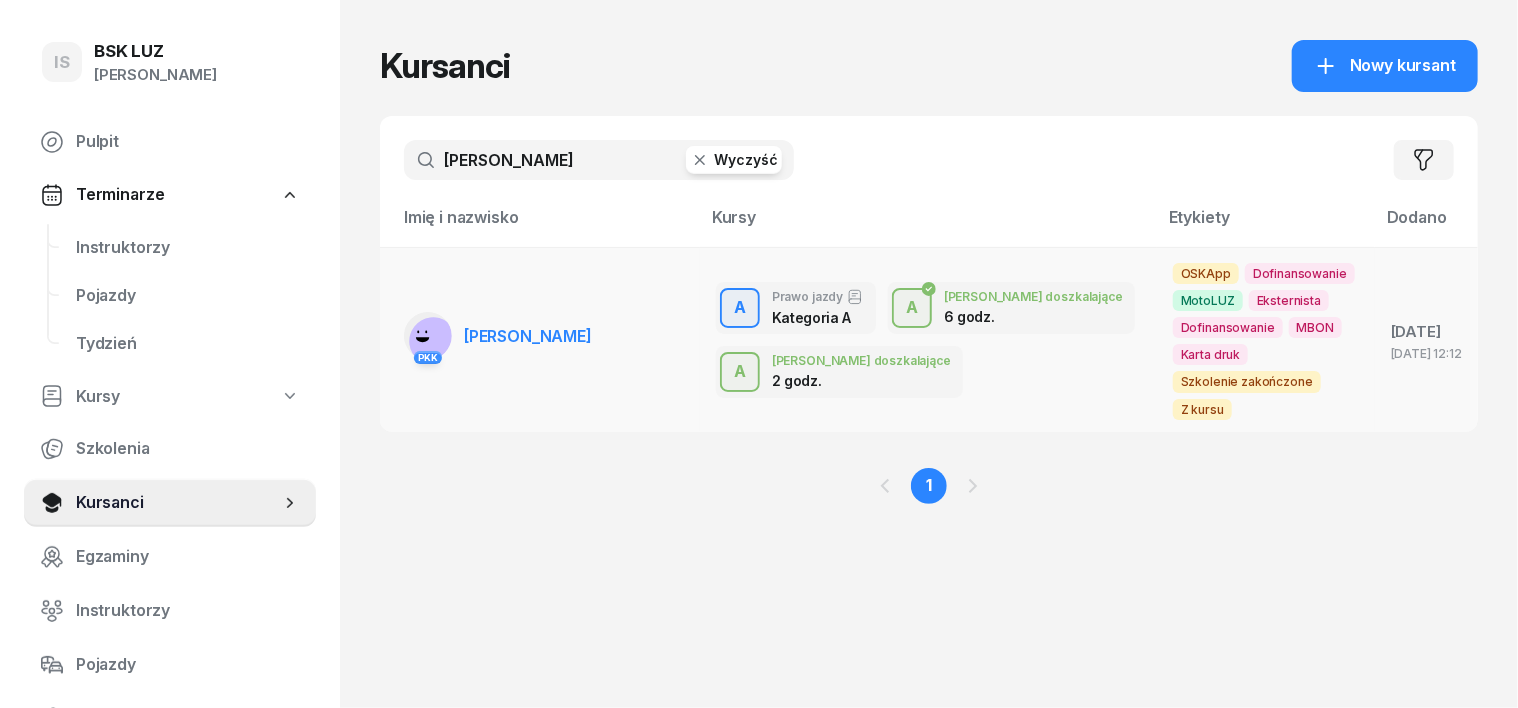 type on "[PERSON_NAME]" 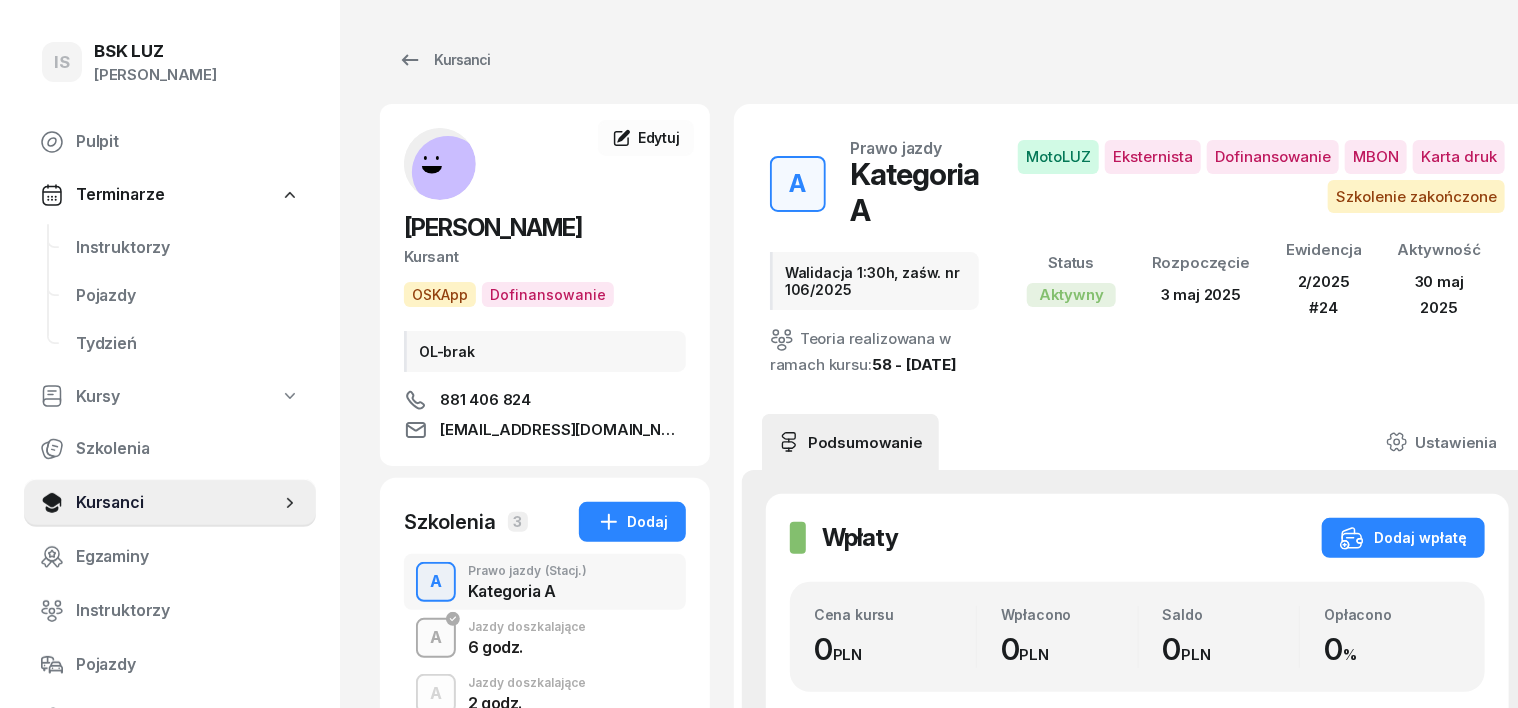 click on "A" at bounding box center (436, 638) 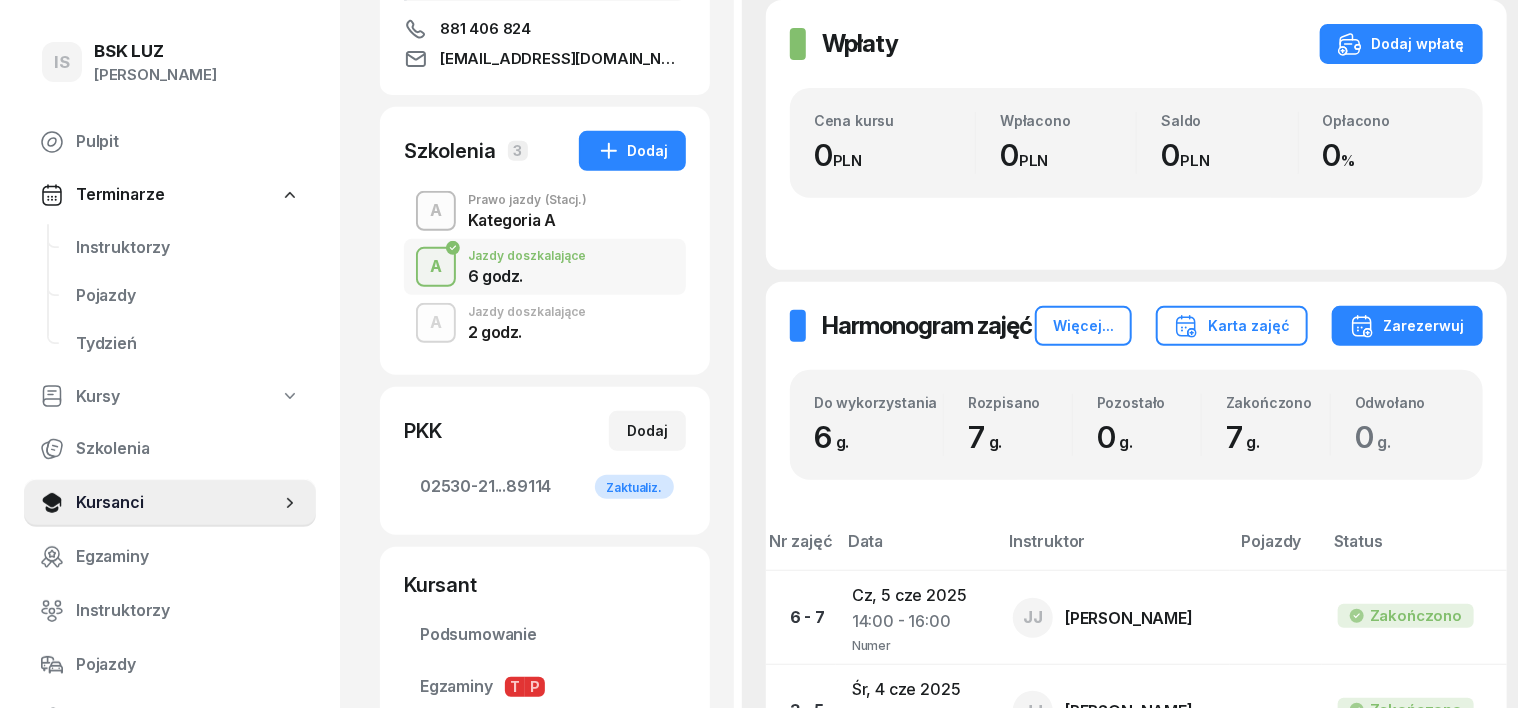 scroll, scrollTop: 375, scrollLeft: 0, axis: vertical 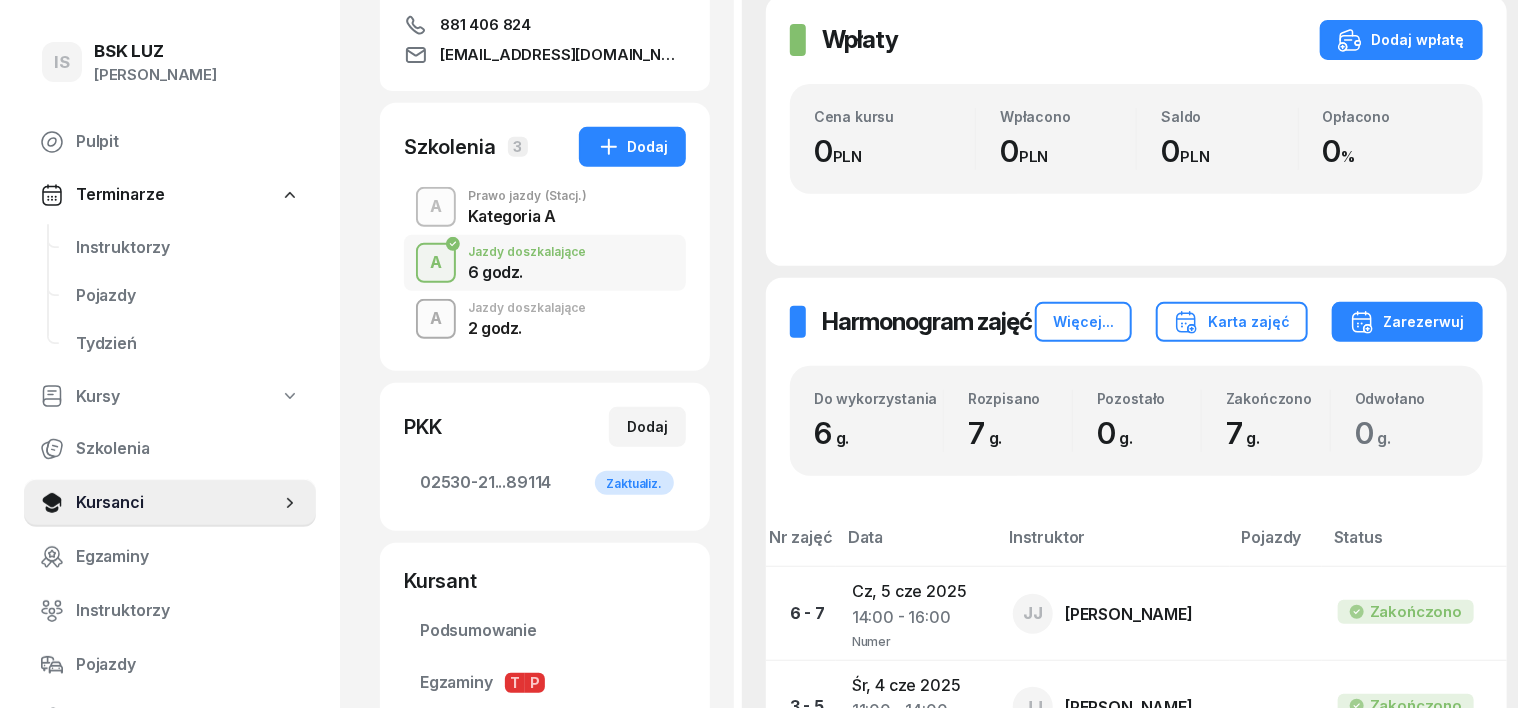 click on "A" at bounding box center [436, 319] 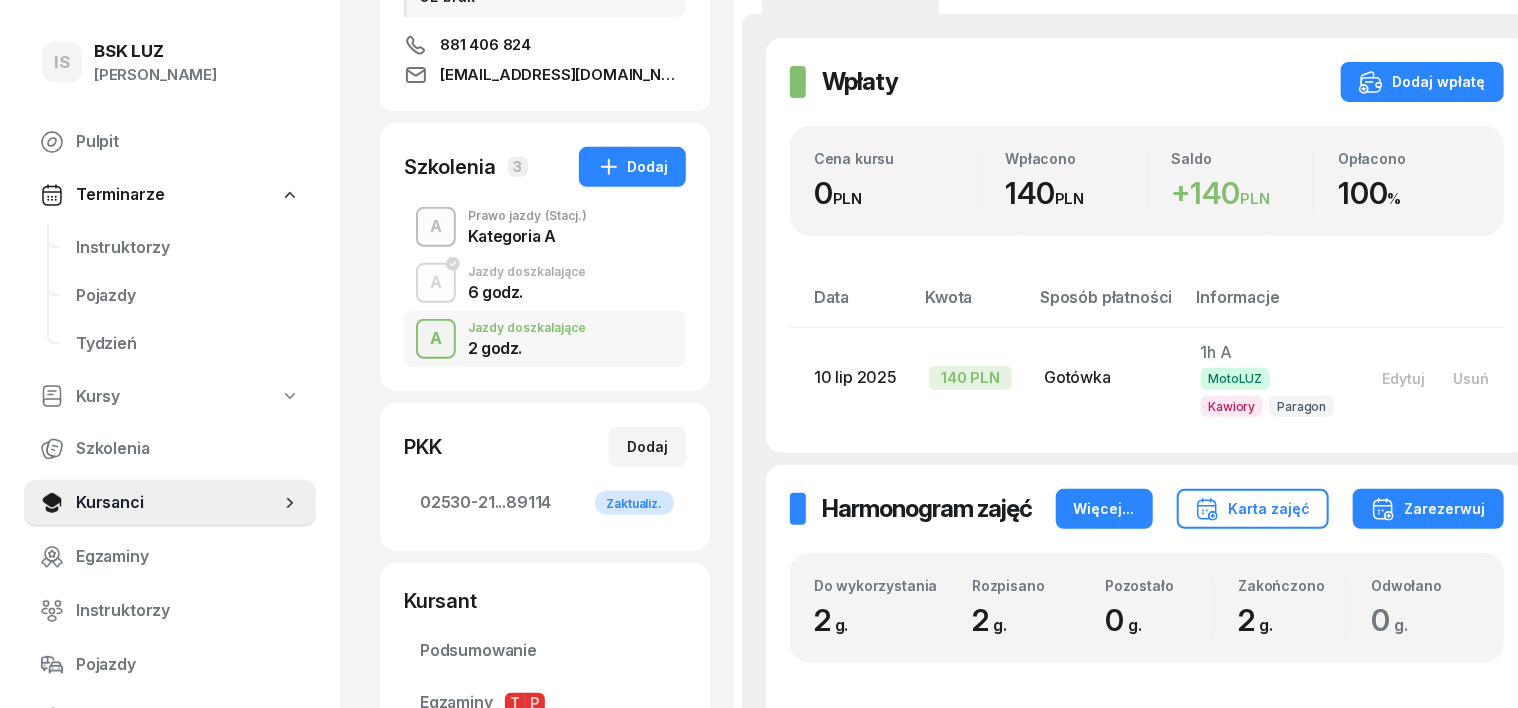 scroll, scrollTop: 500, scrollLeft: 0, axis: vertical 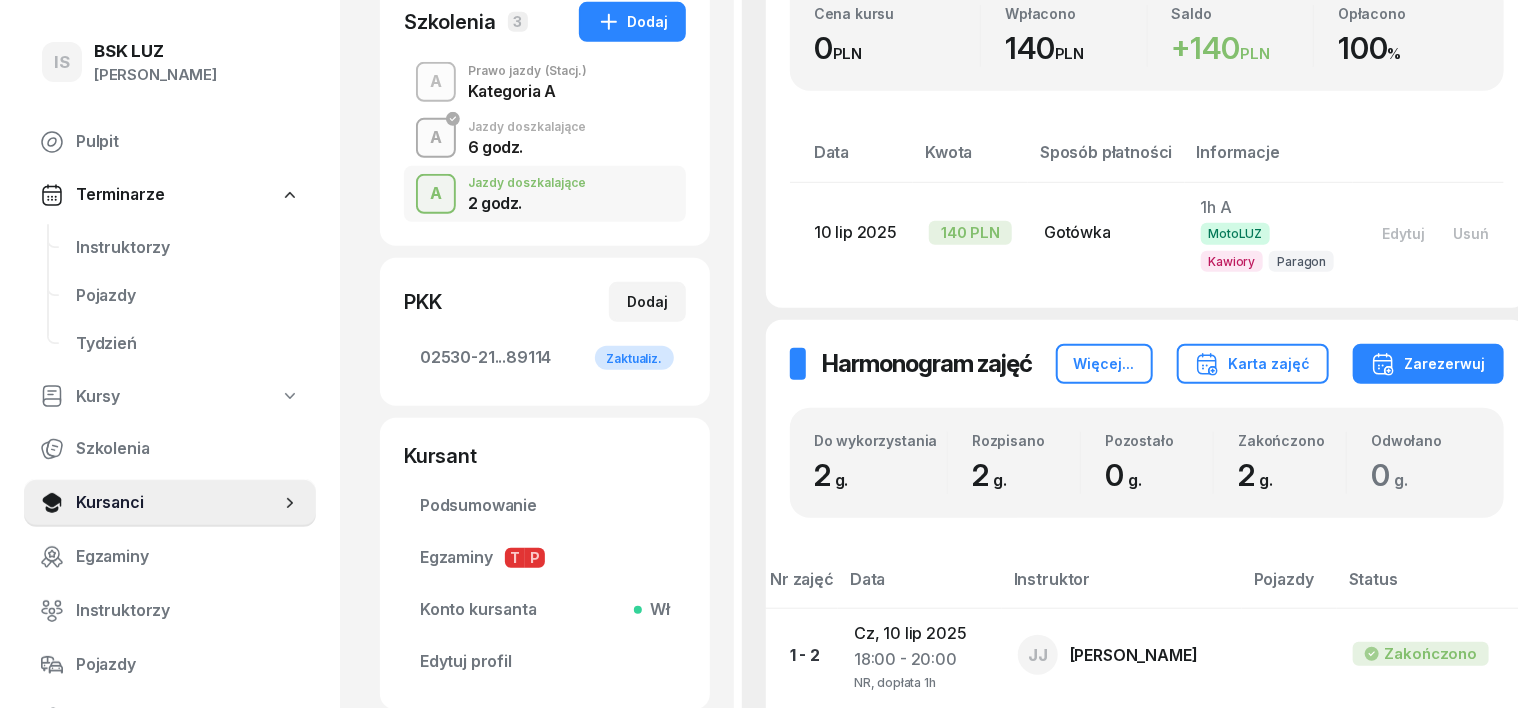 click on "A" at bounding box center [436, 138] 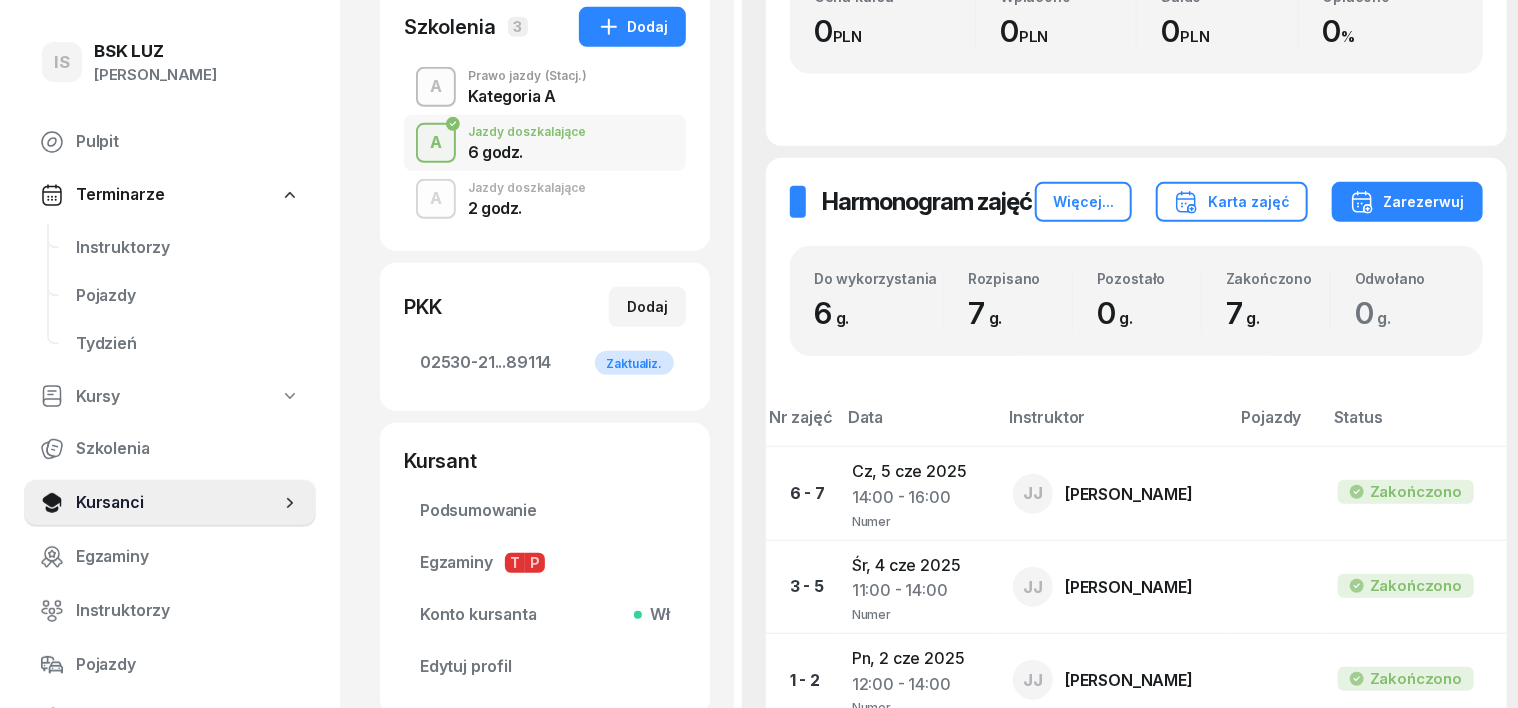 scroll, scrollTop: 500, scrollLeft: 0, axis: vertical 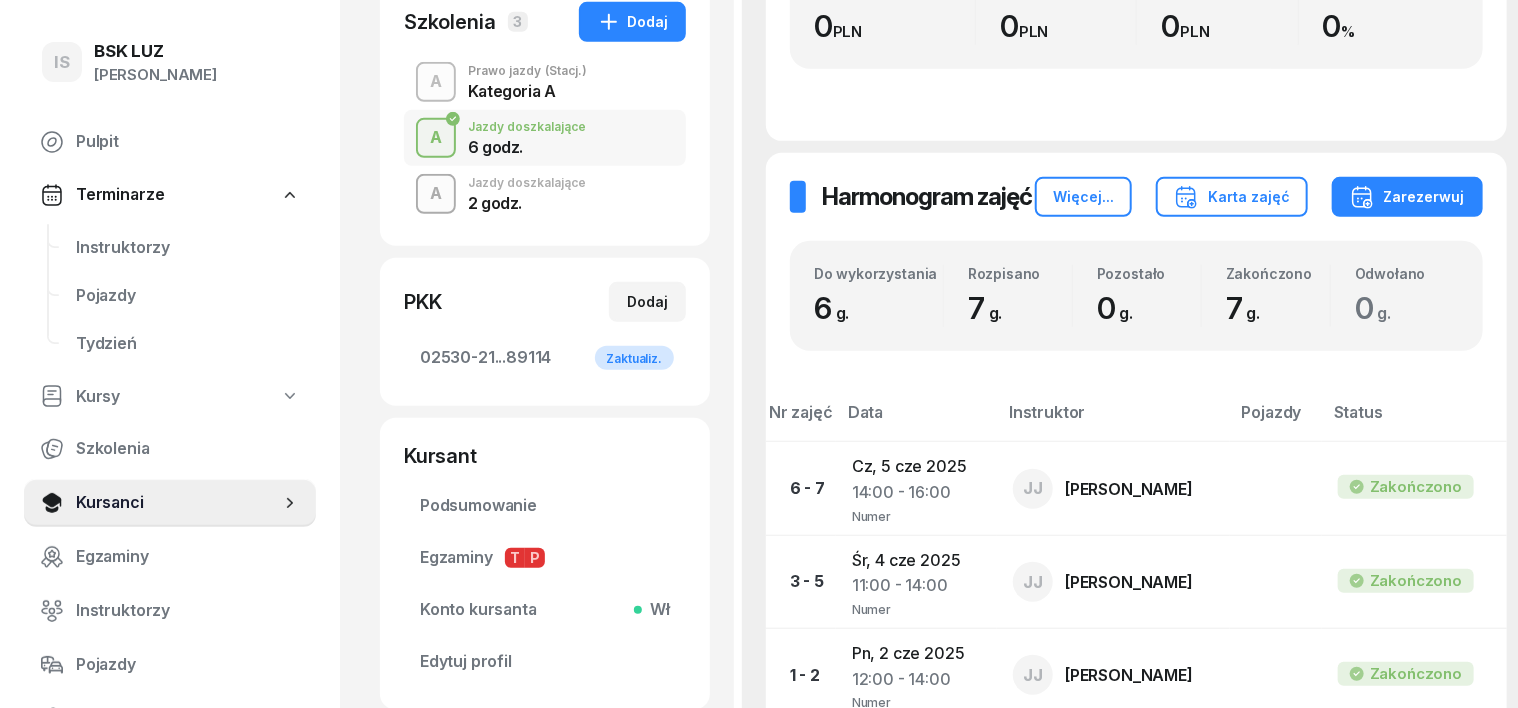 click on "A" at bounding box center (436, 194) 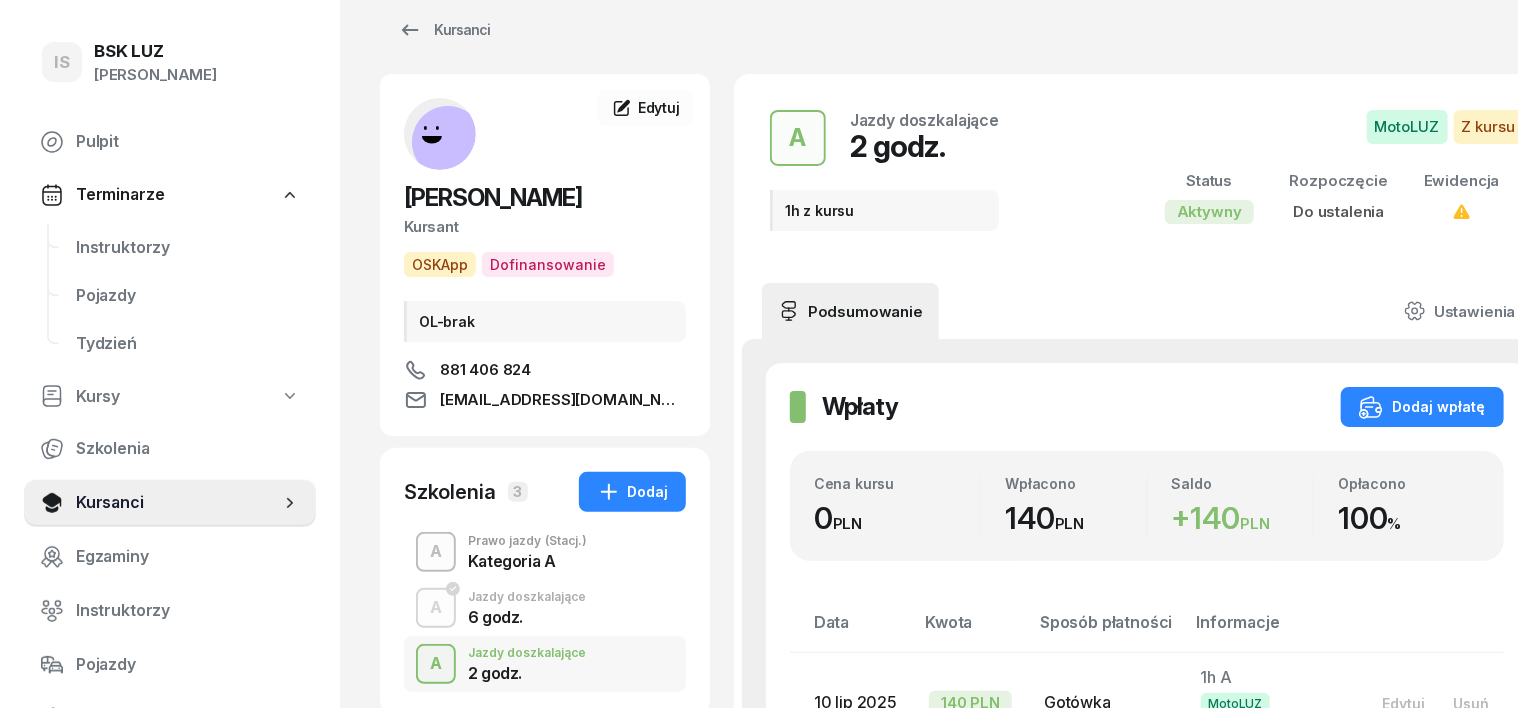 scroll, scrollTop: 0, scrollLeft: 0, axis: both 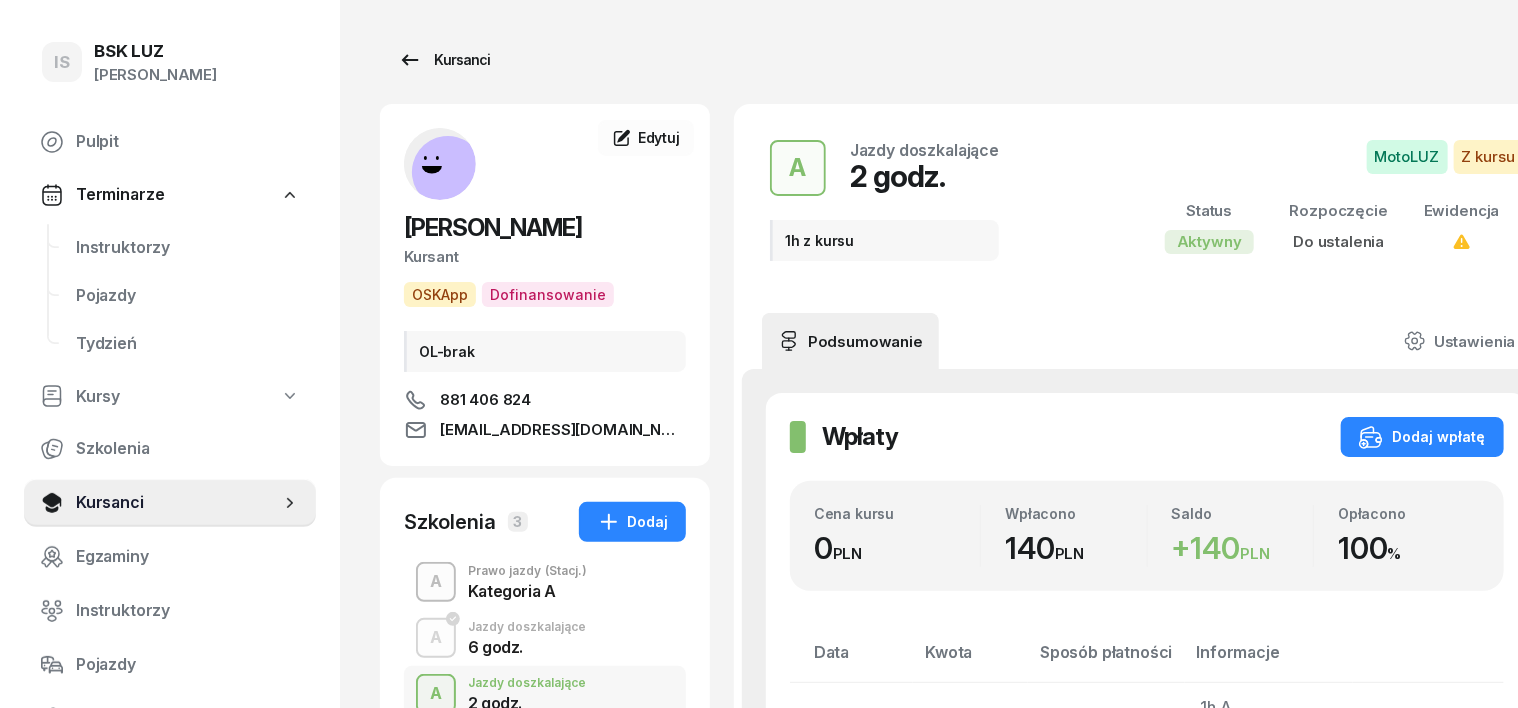 click on "Kursanci" at bounding box center (444, 60) 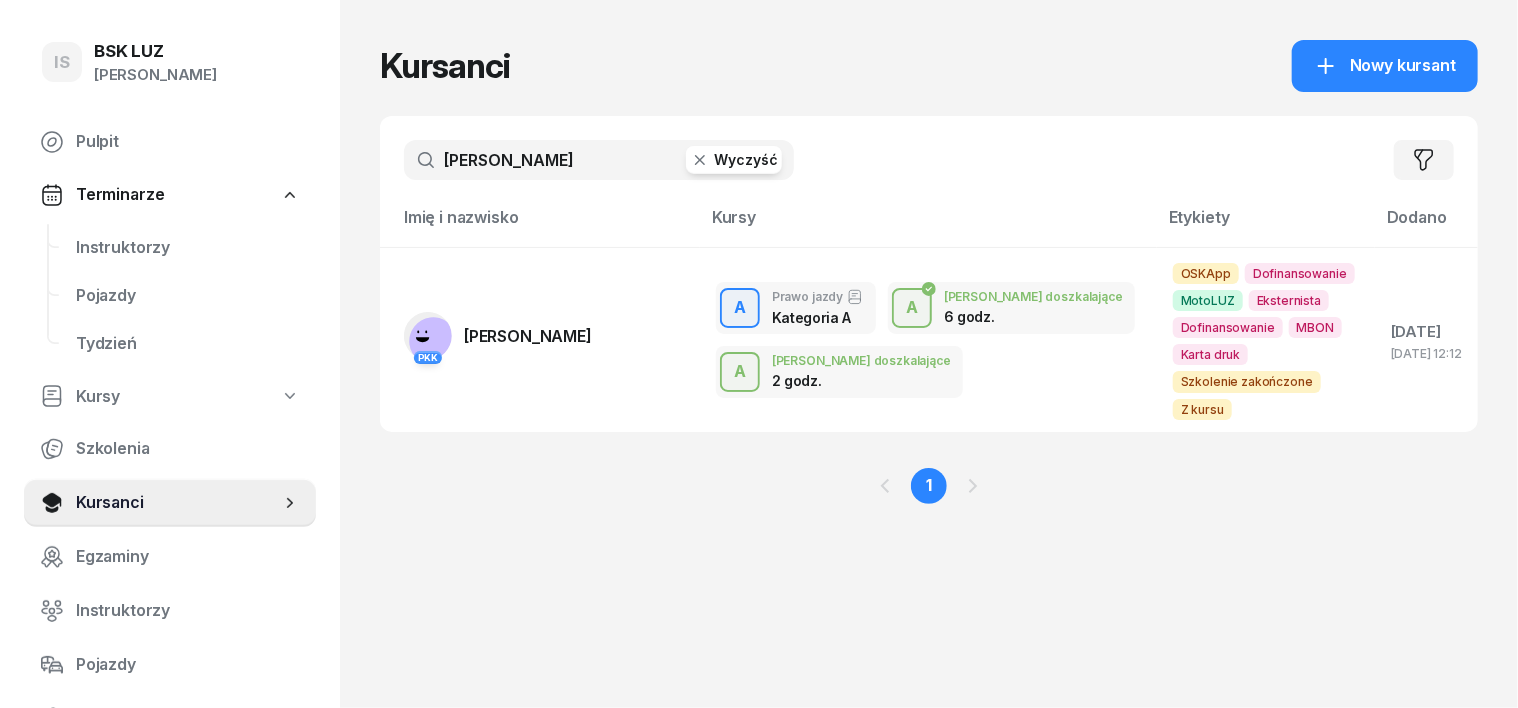 drag, startPoint x: 660, startPoint y: 156, endPoint x: 638, endPoint y: 170, distance: 26.076809 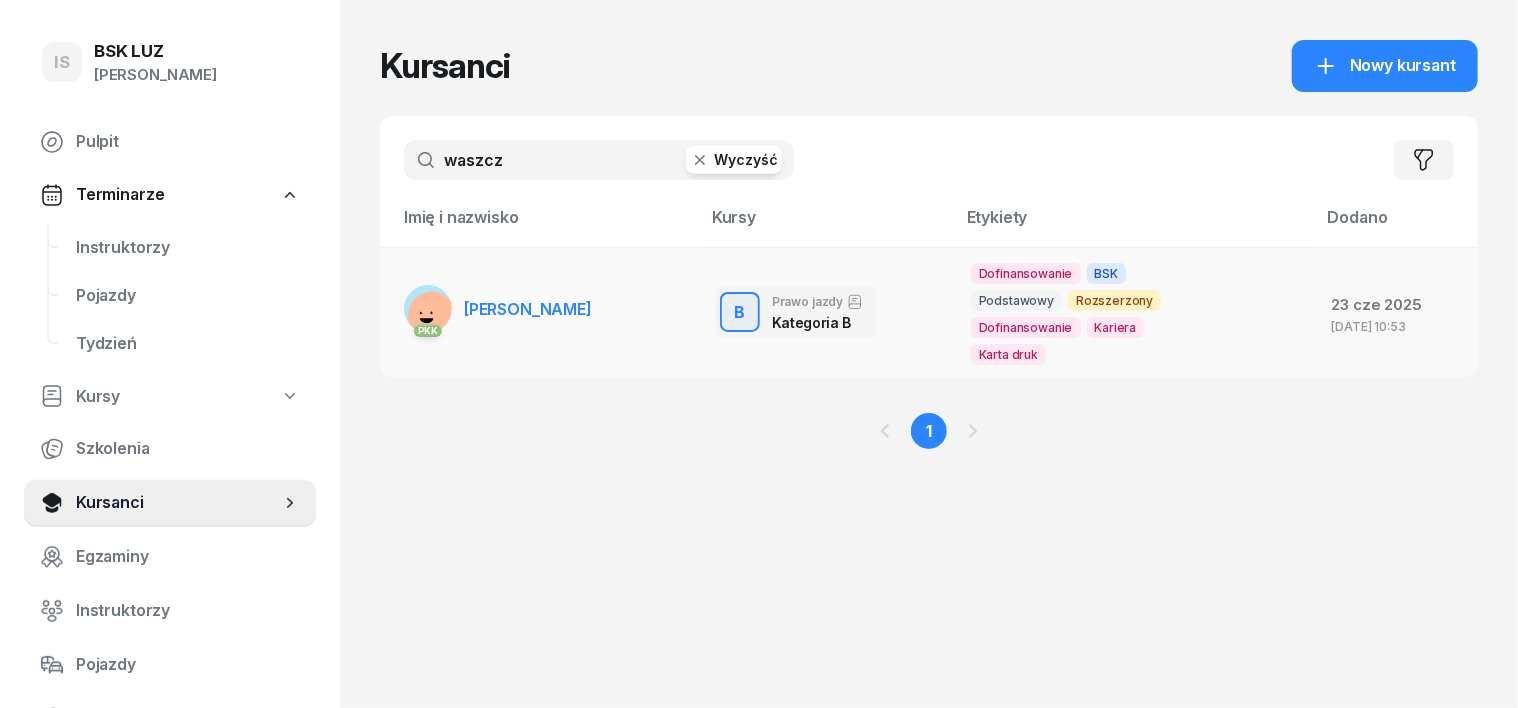 type on "waszcz" 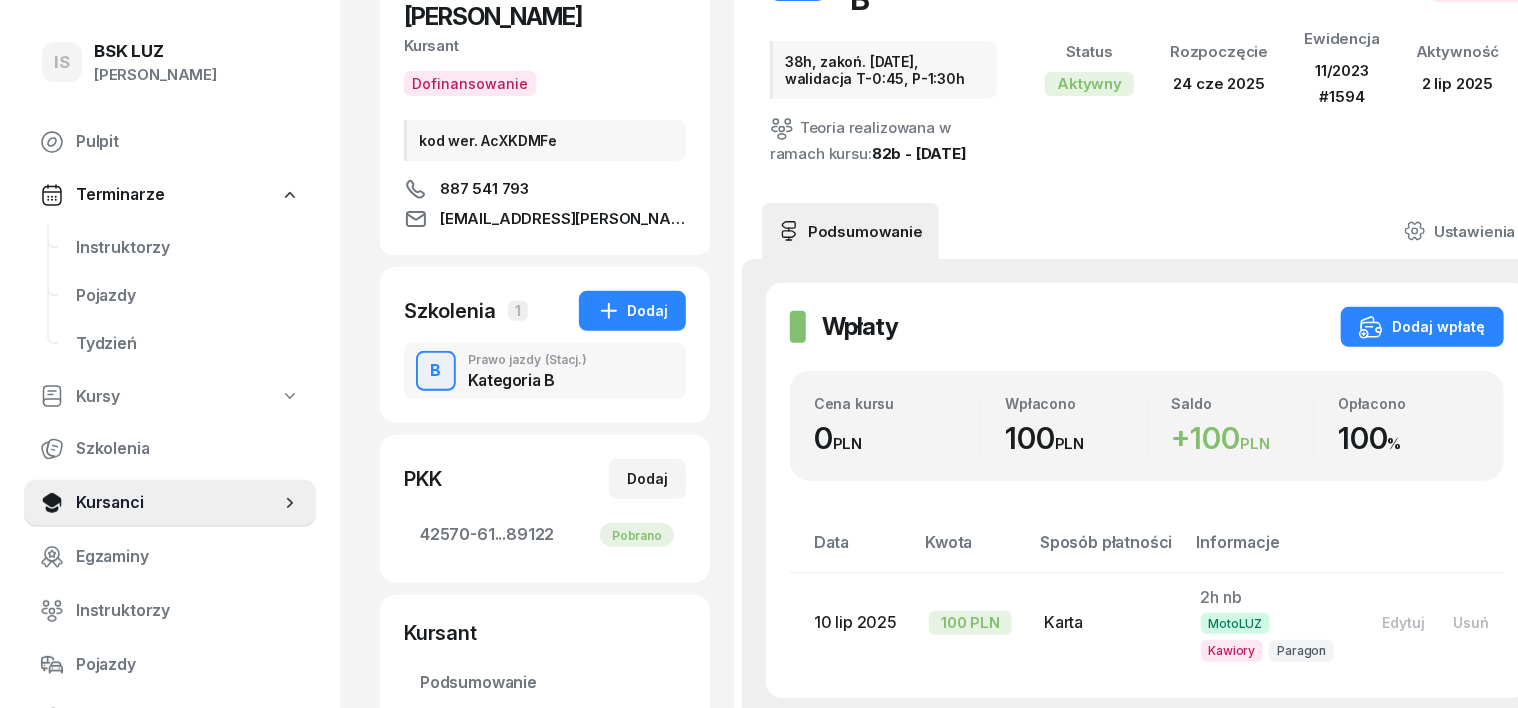 scroll, scrollTop: 250, scrollLeft: 0, axis: vertical 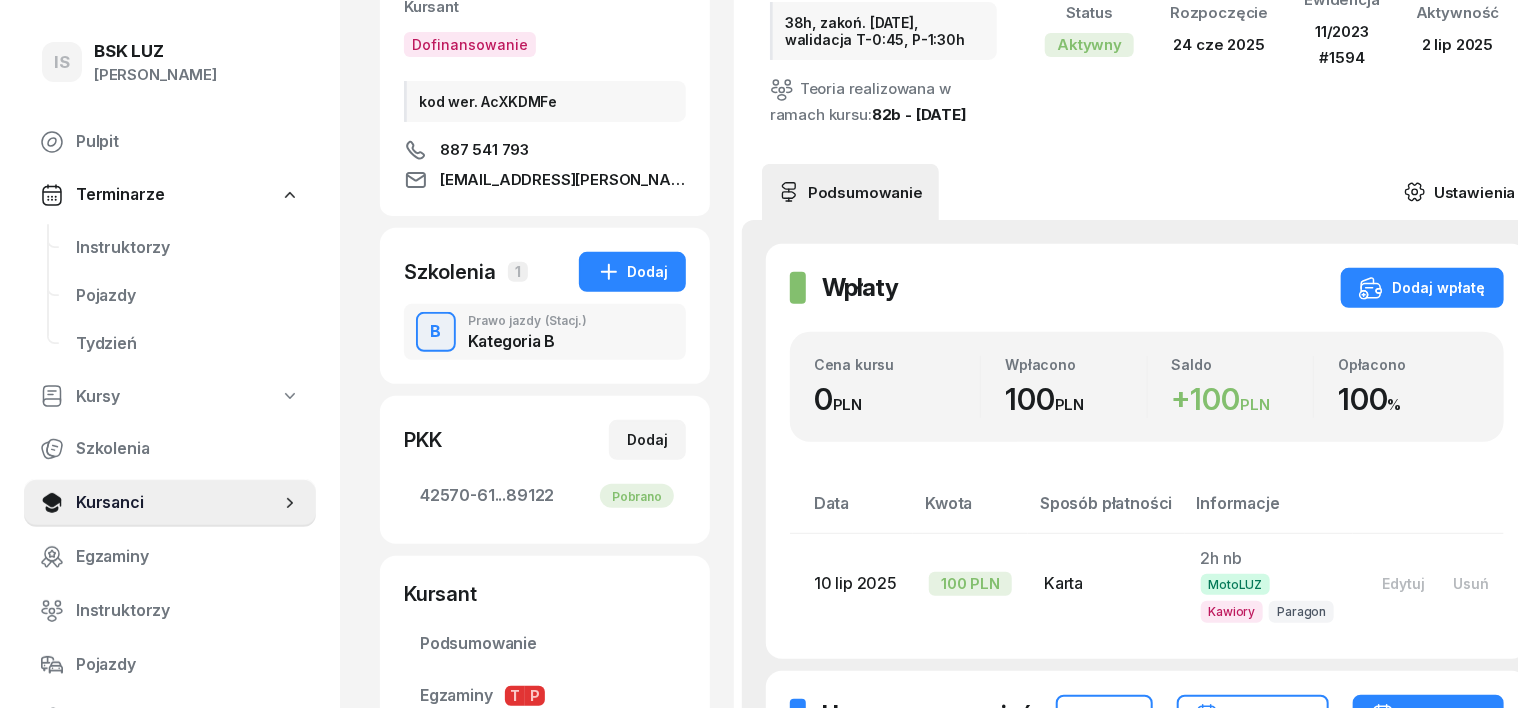 click 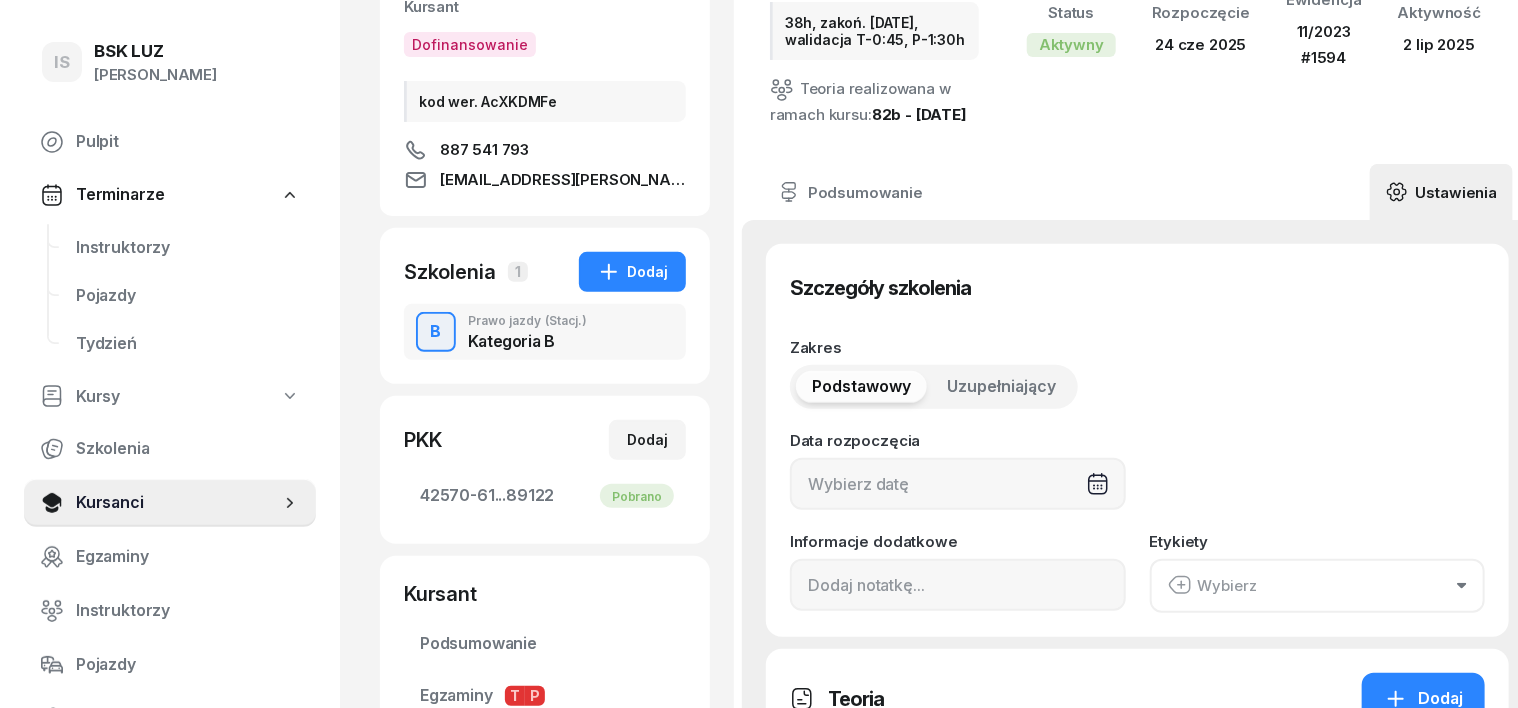 type on "[DATE]" 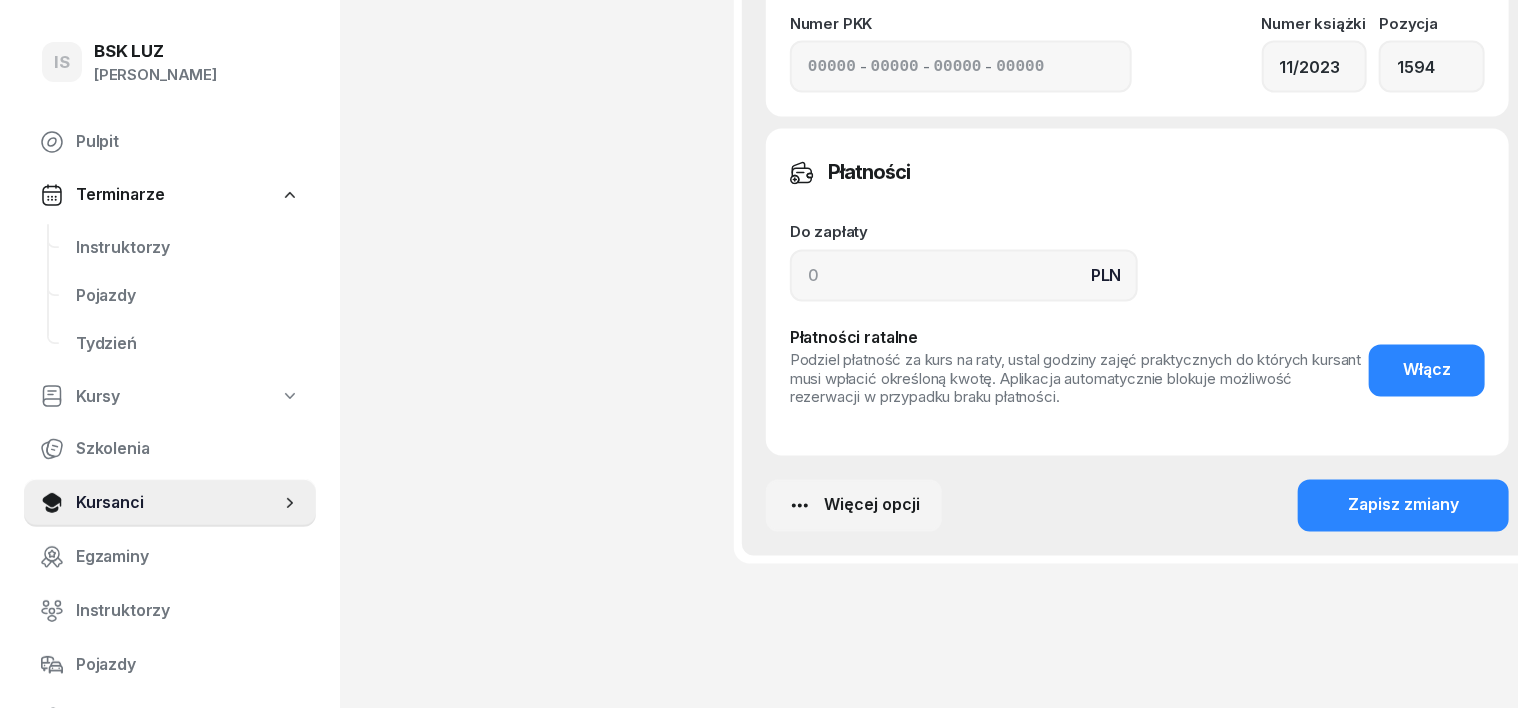 scroll, scrollTop: 1744, scrollLeft: 0, axis: vertical 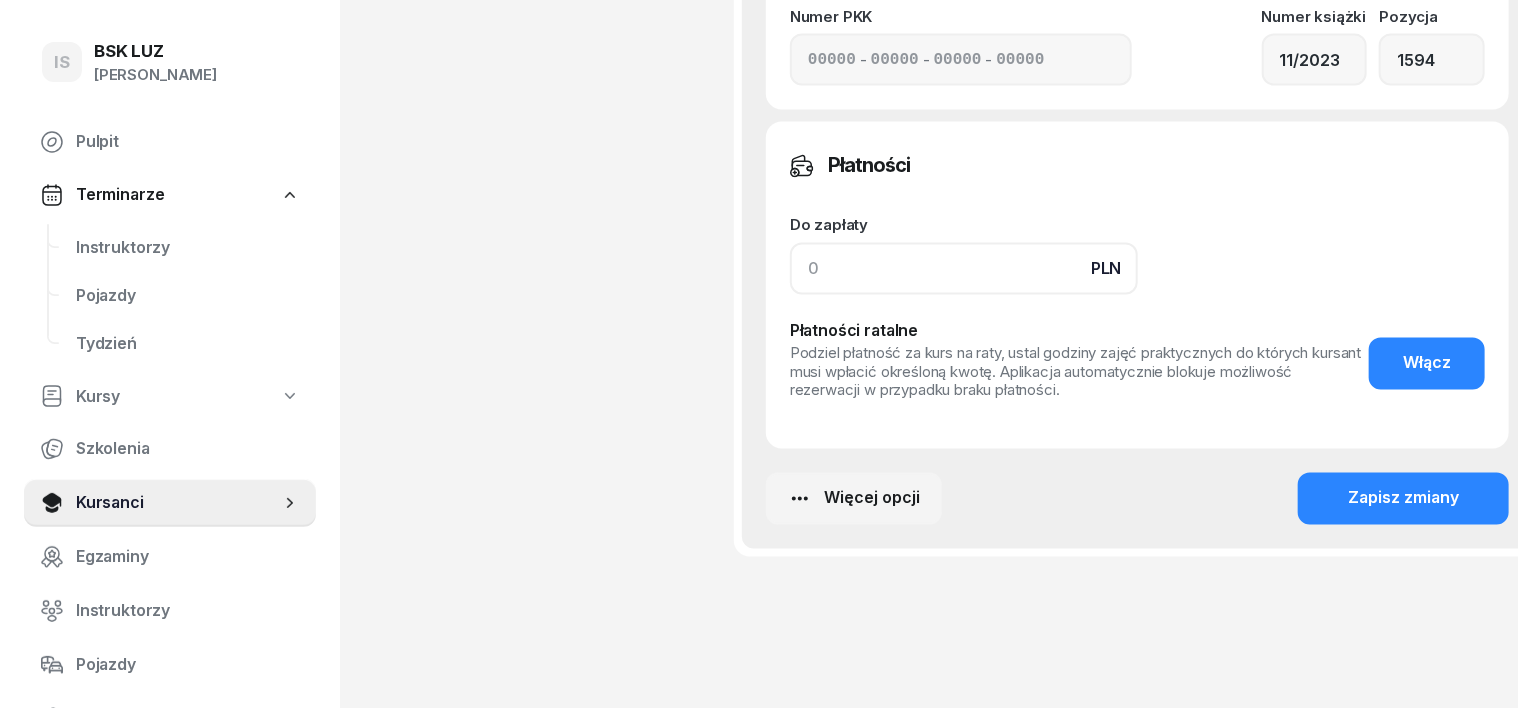 click 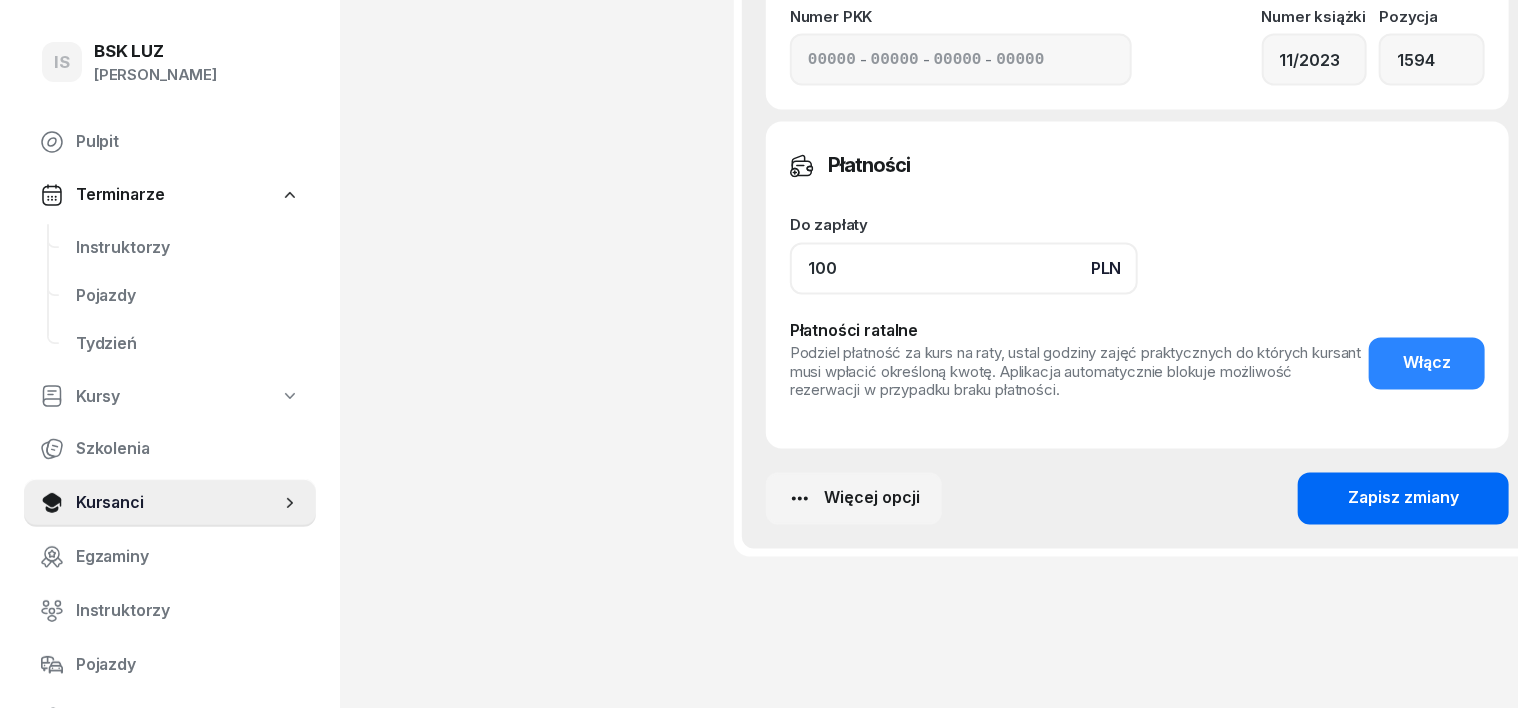 type on "100" 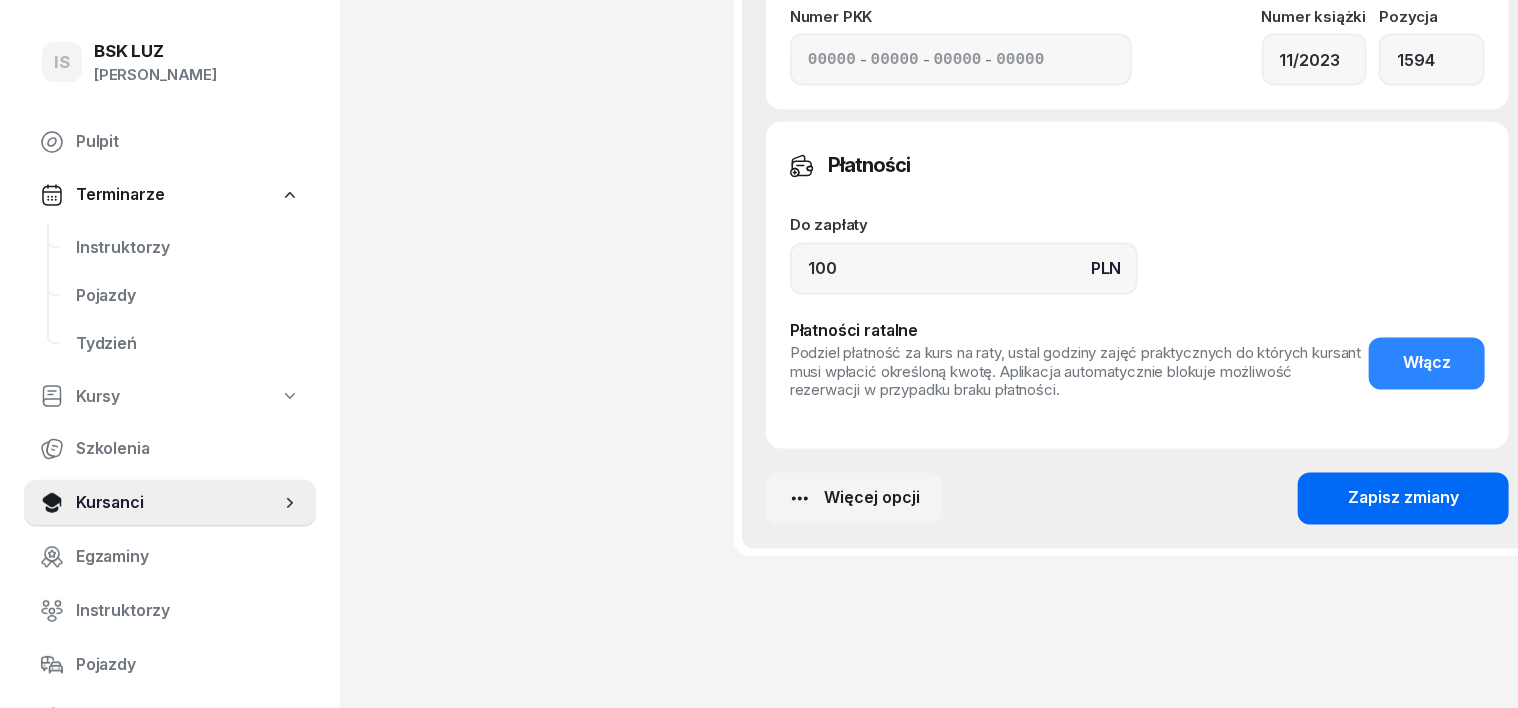 click on "Zapisz zmiany" at bounding box center (1403, 499) 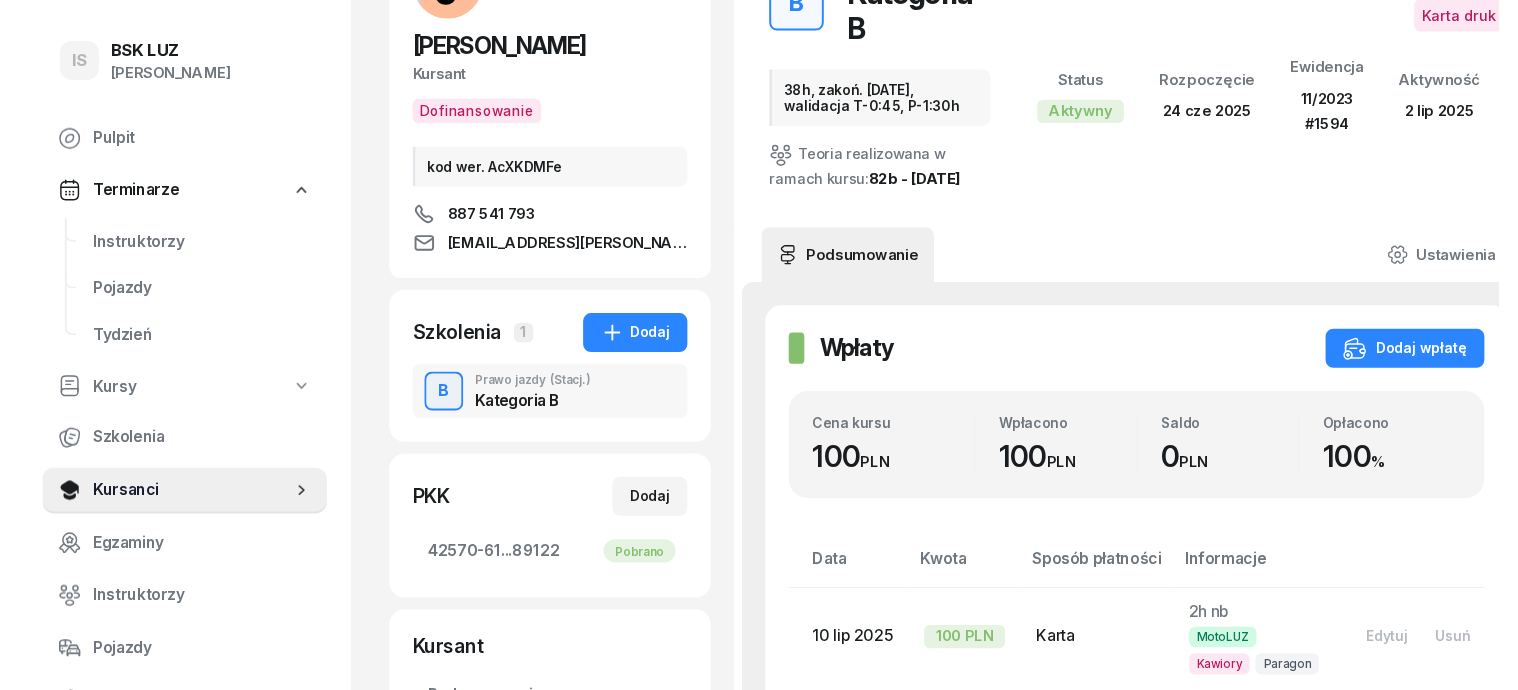 scroll, scrollTop: 0, scrollLeft: 0, axis: both 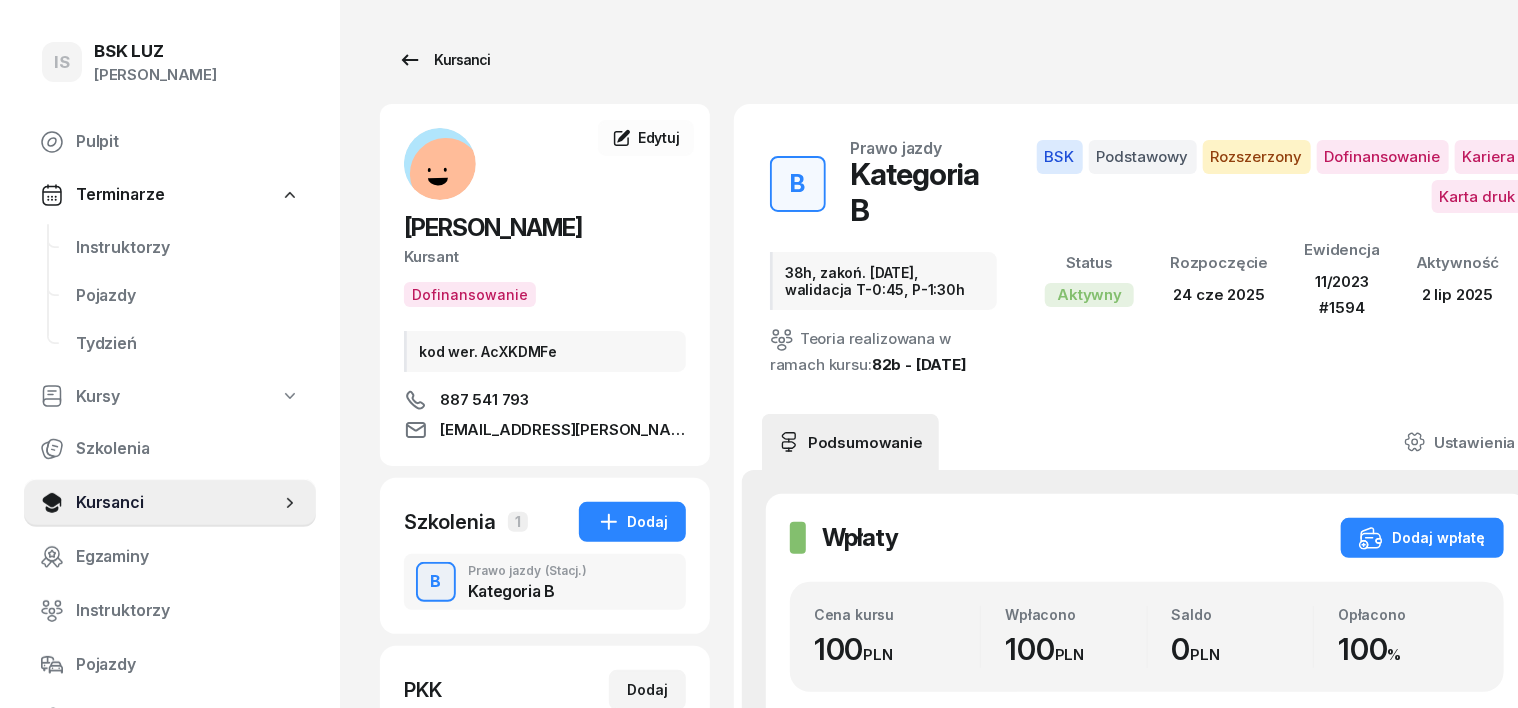 click on "Kursanci" at bounding box center (444, 60) 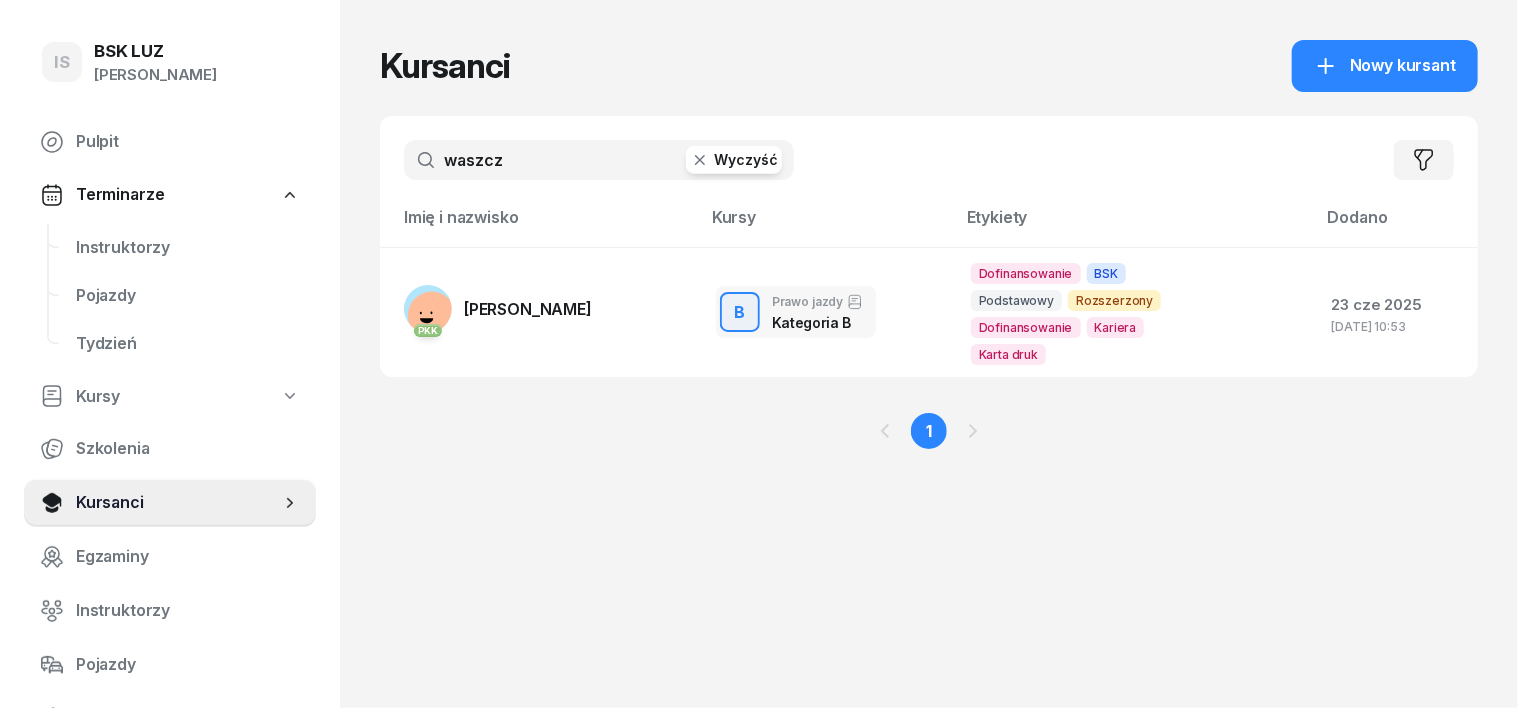click 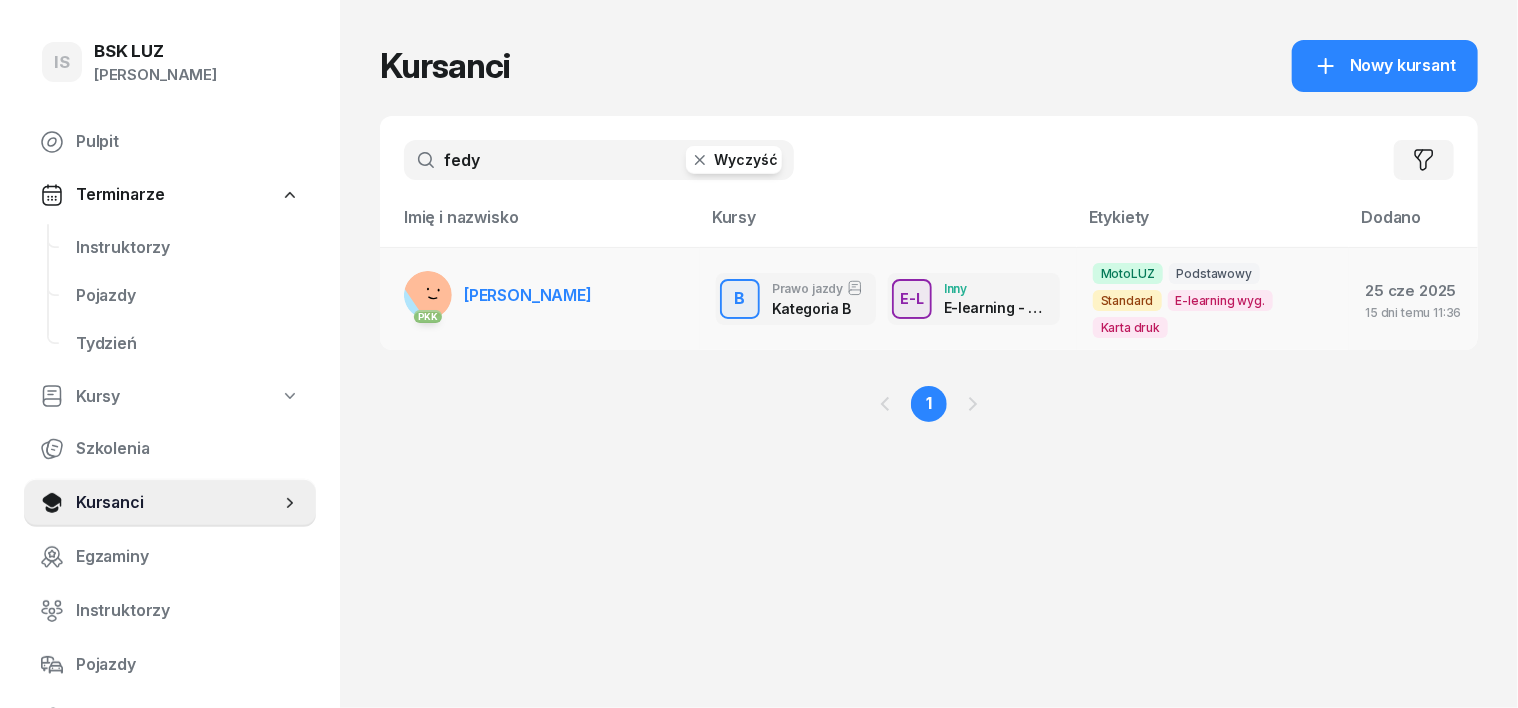 type on "fedy" 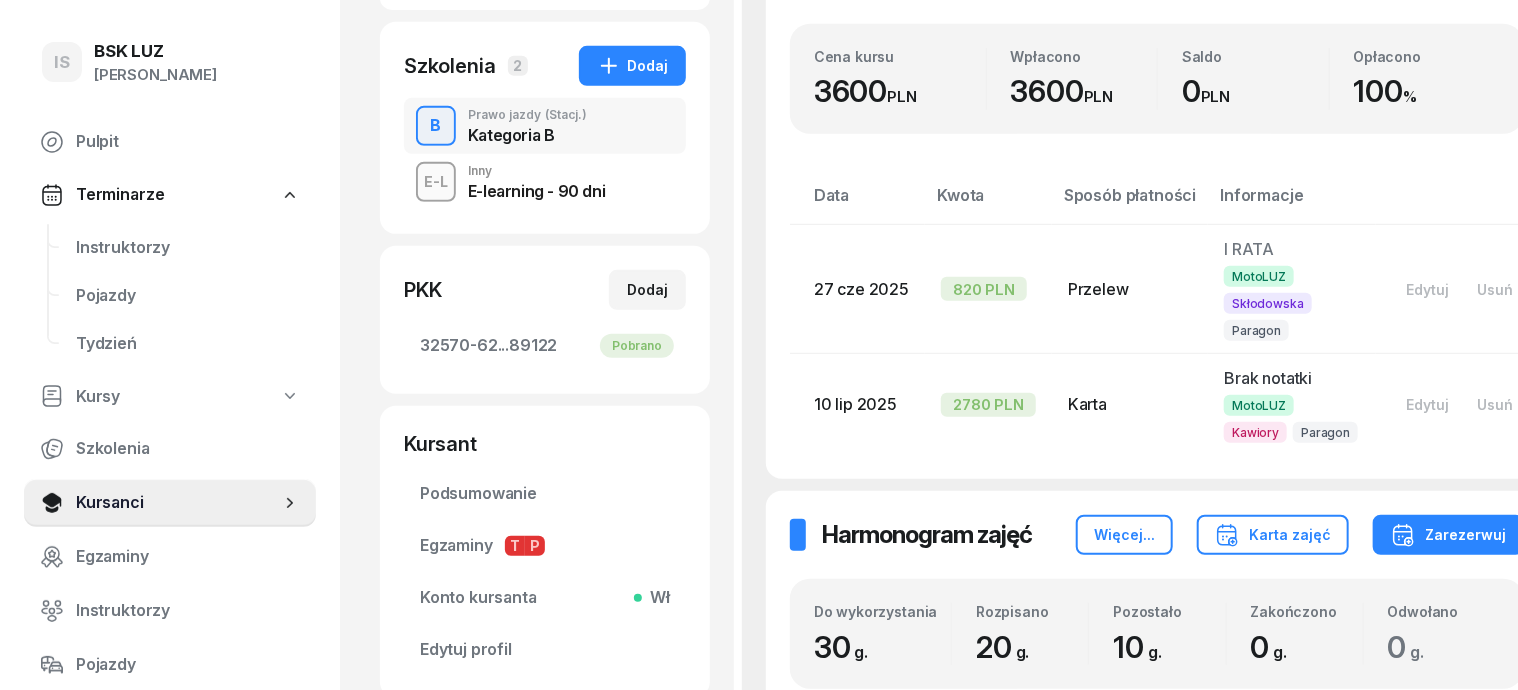 scroll, scrollTop: 500, scrollLeft: 0, axis: vertical 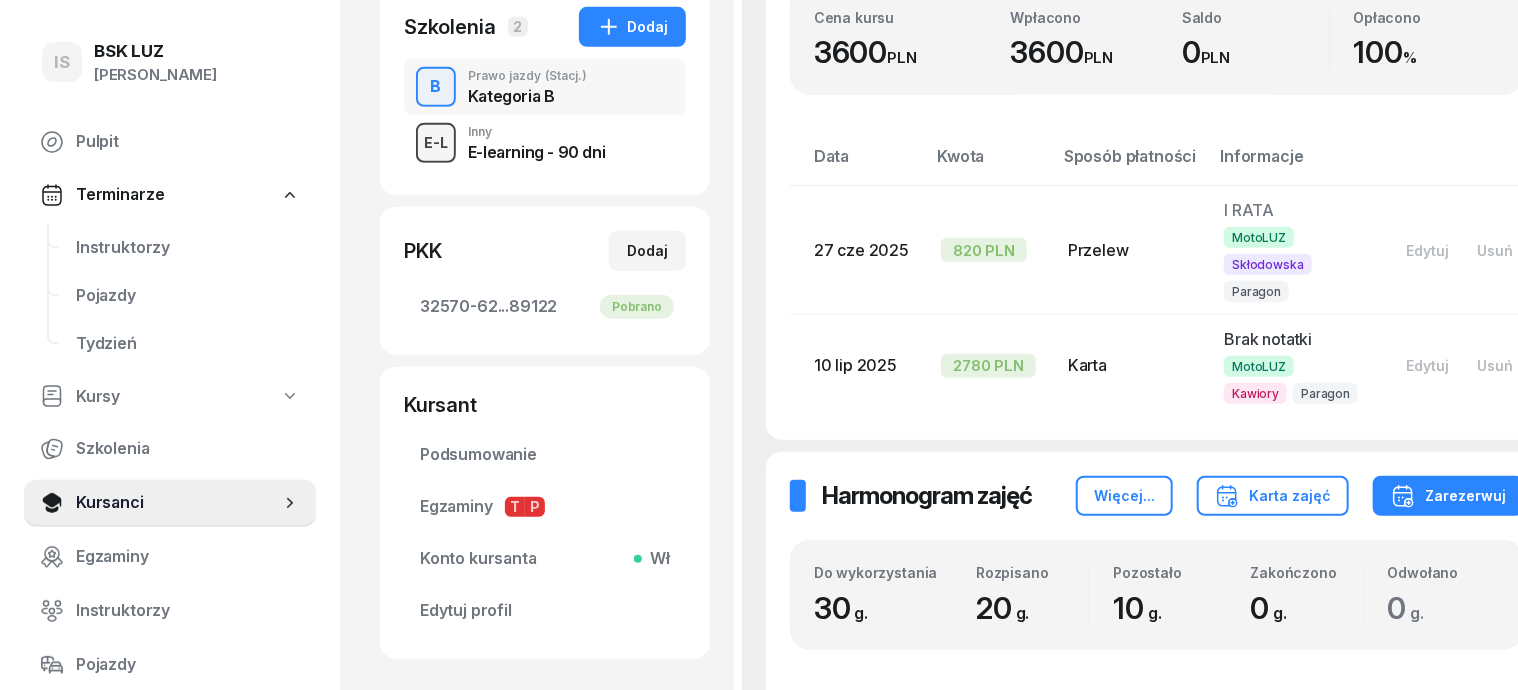click on "E-L" at bounding box center [436, 142] 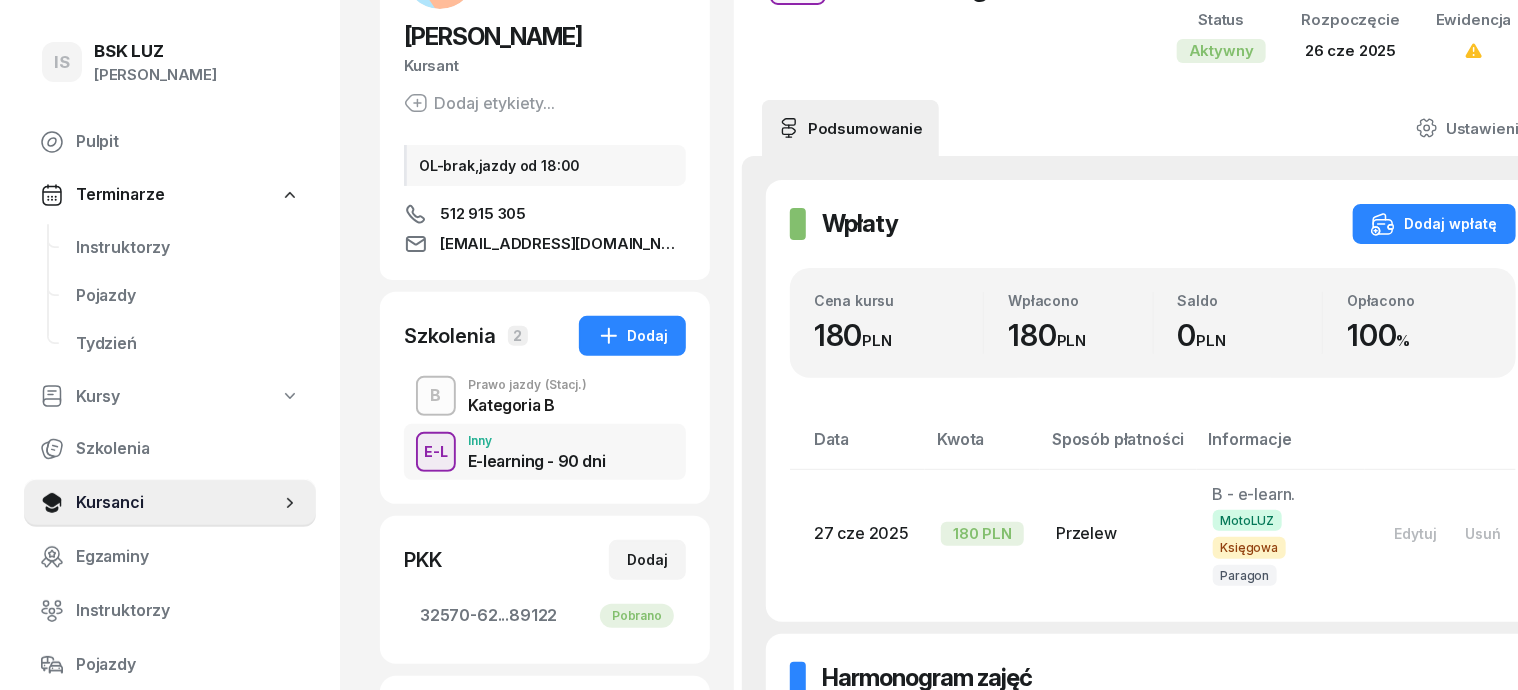 scroll, scrollTop: 250, scrollLeft: 0, axis: vertical 